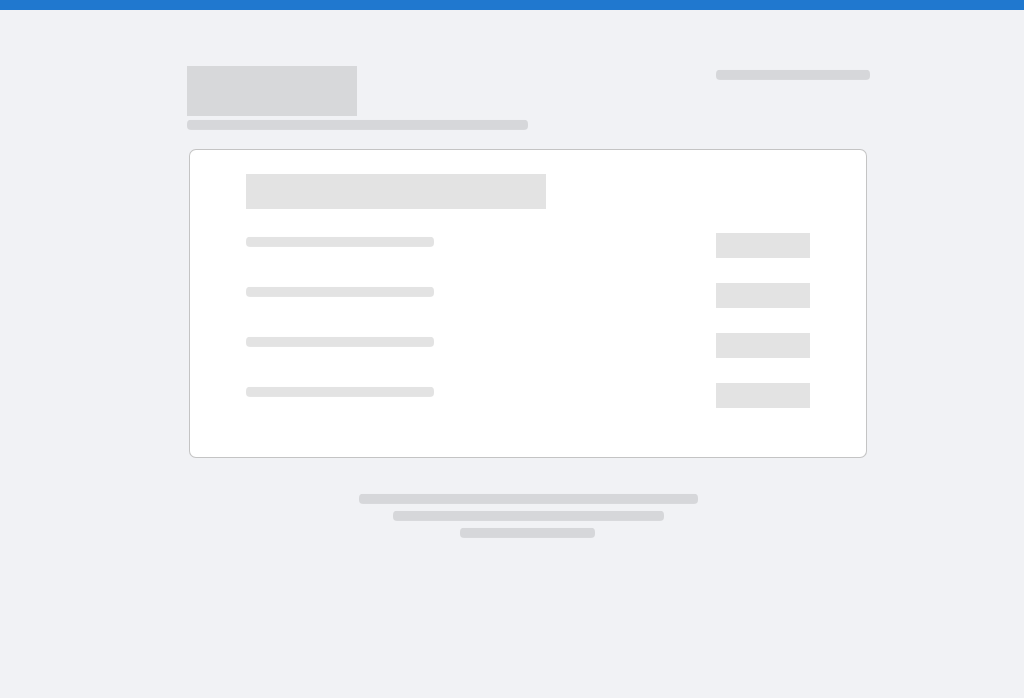 scroll, scrollTop: 0, scrollLeft: 0, axis: both 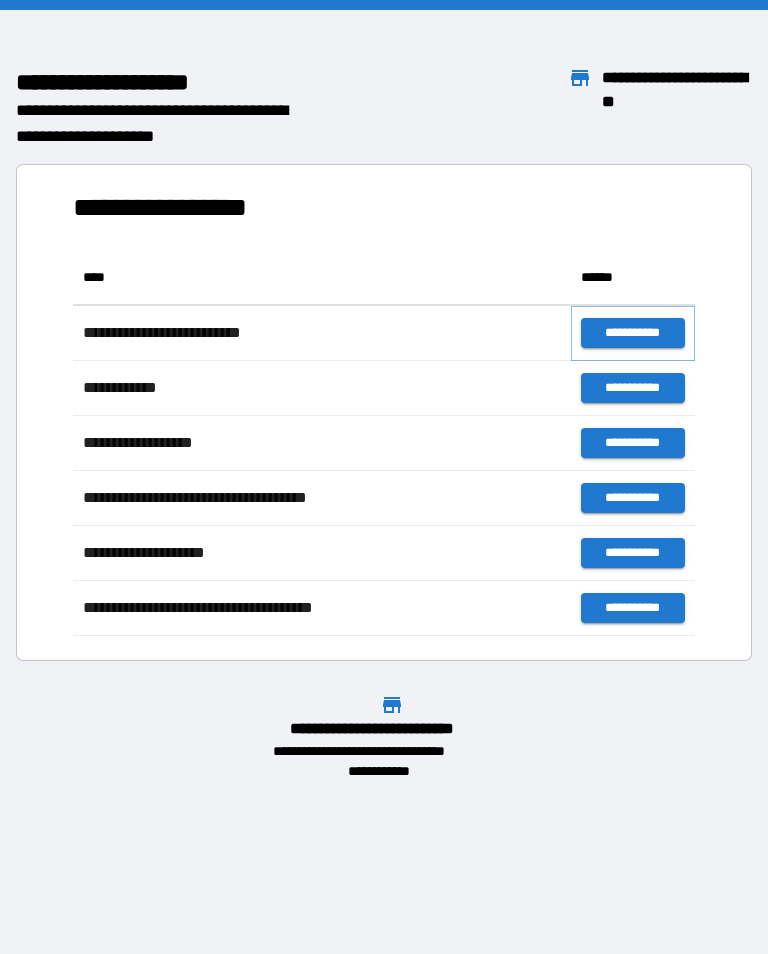 click on "**********" at bounding box center (633, 333) 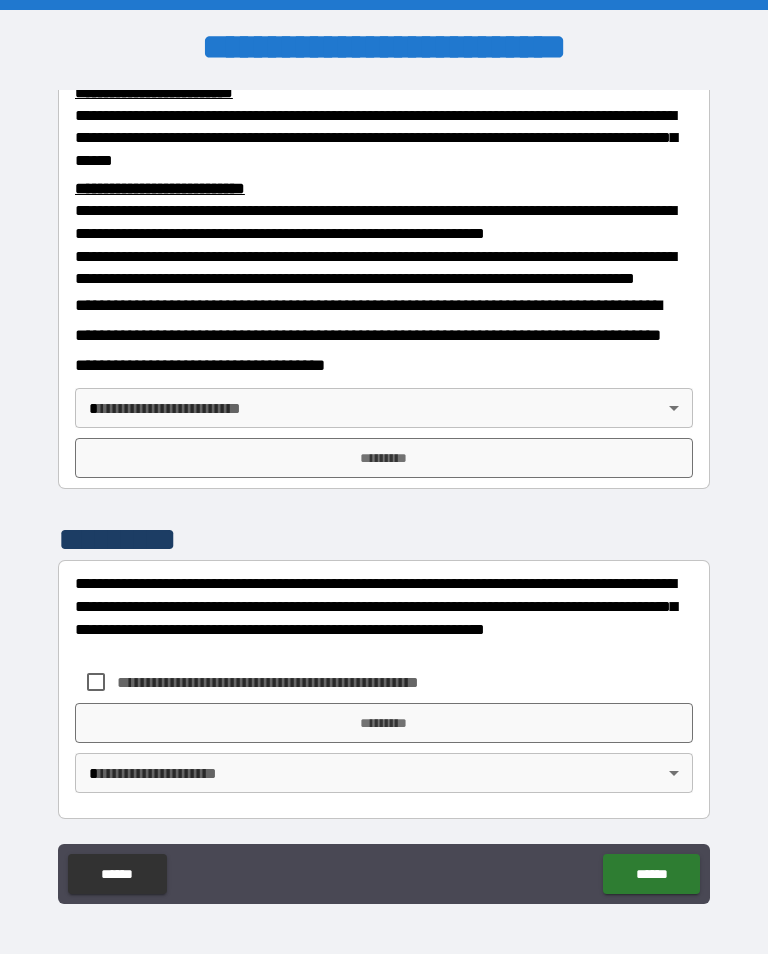 scroll, scrollTop: 734, scrollLeft: 0, axis: vertical 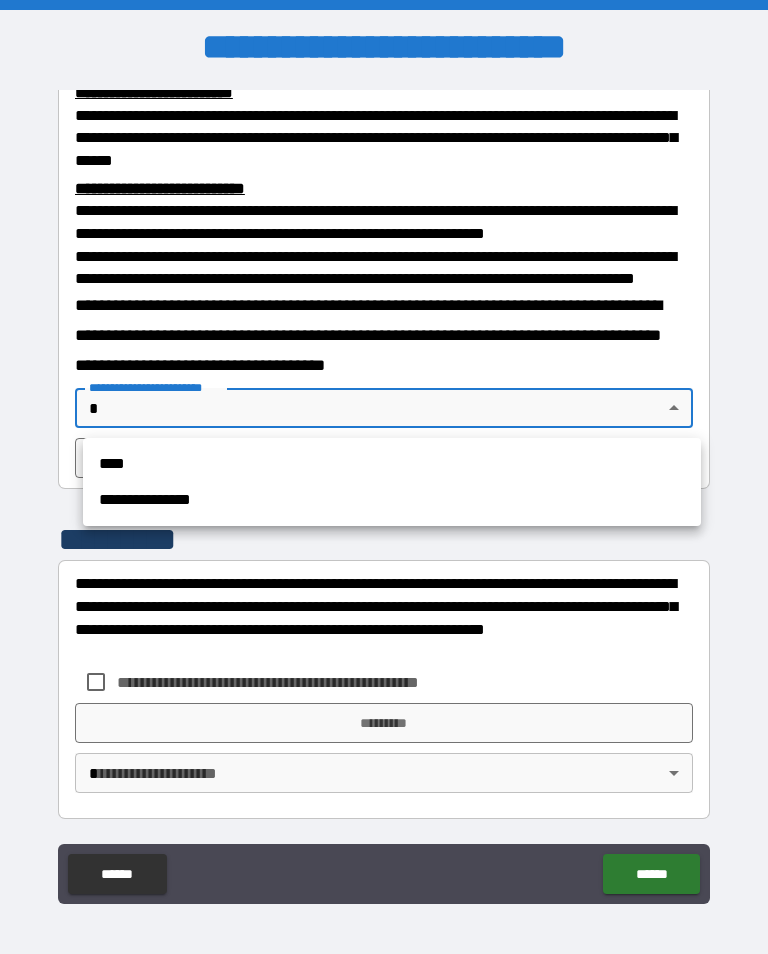 click on "**********" at bounding box center (392, 500) 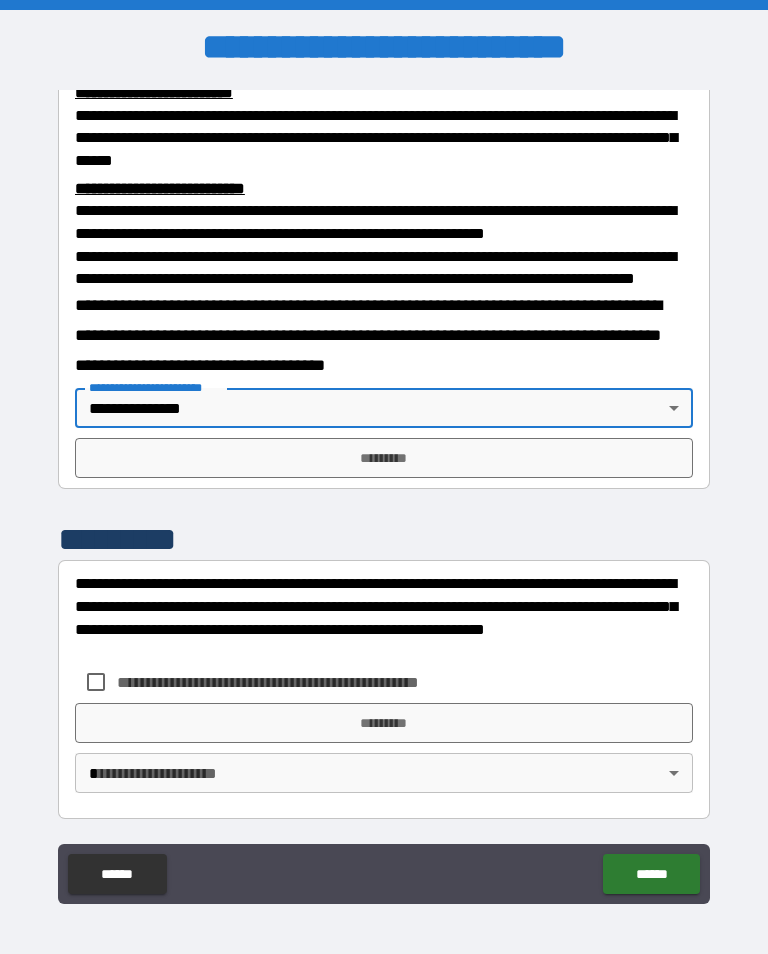 scroll, scrollTop: 715, scrollLeft: 0, axis: vertical 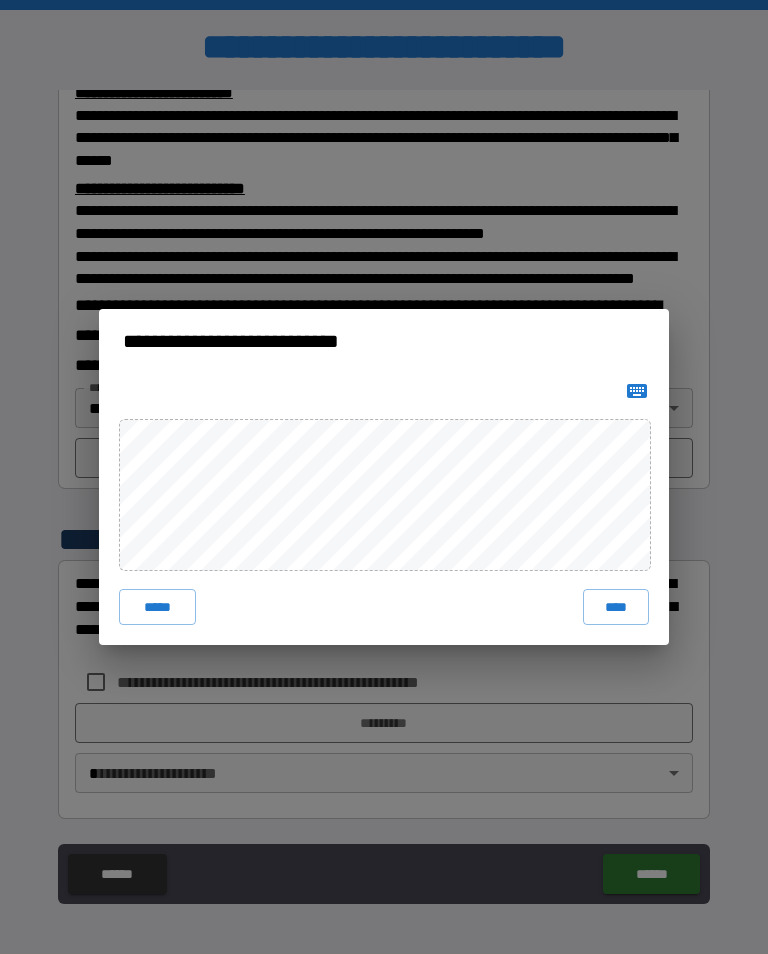 click on "****" at bounding box center [616, 607] 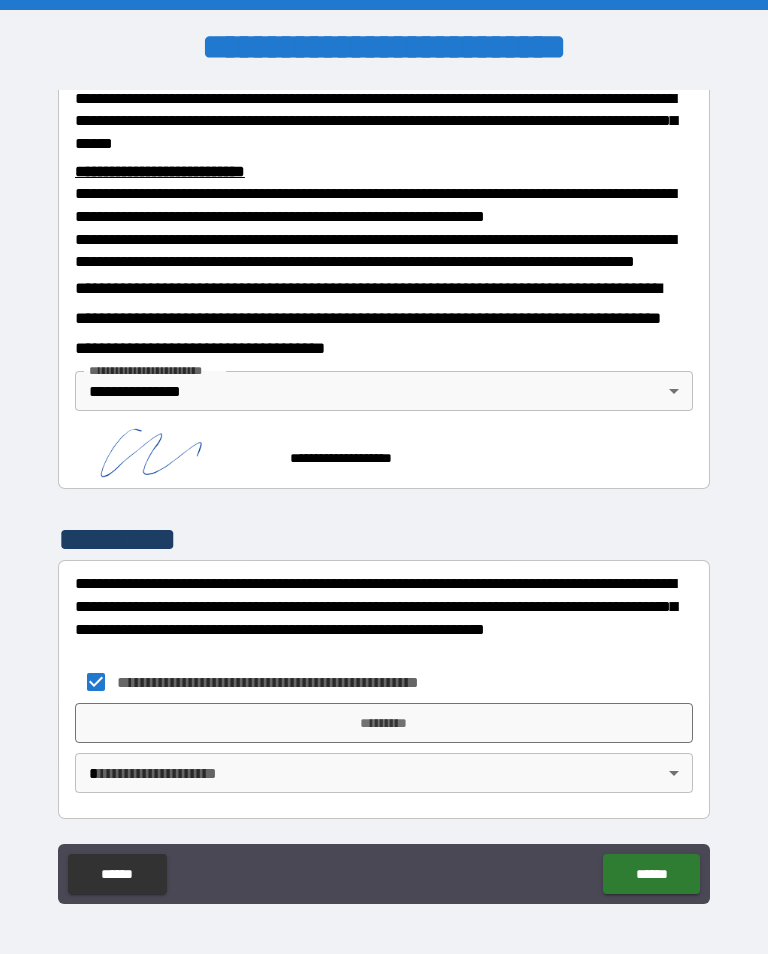 scroll, scrollTop: 751, scrollLeft: 0, axis: vertical 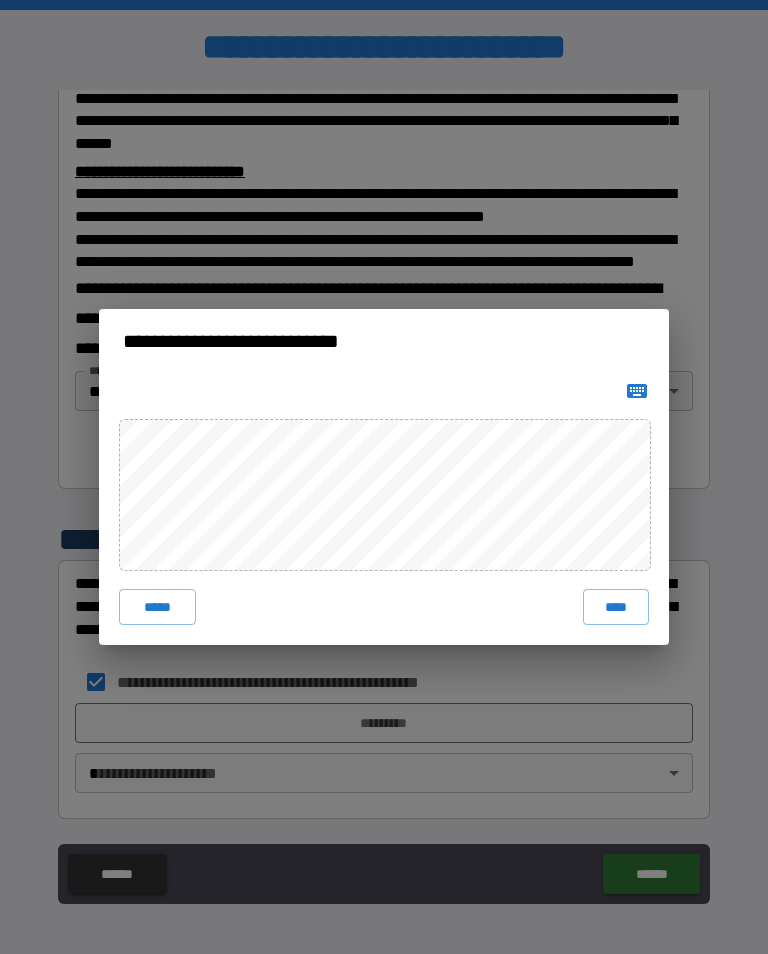 click on "****" at bounding box center [616, 607] 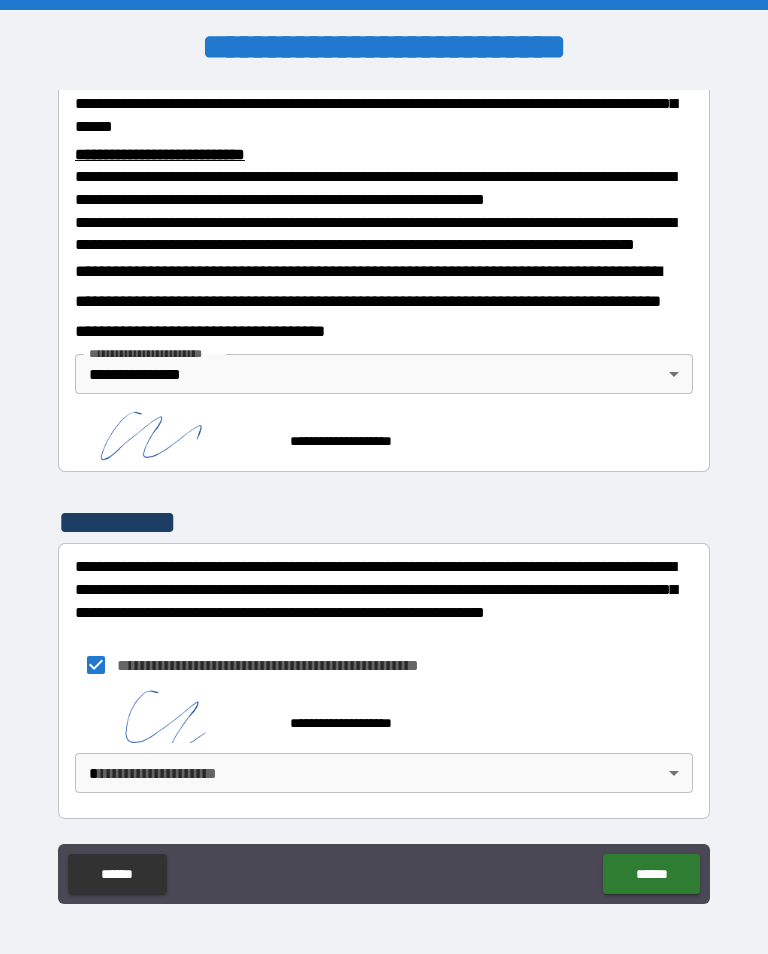 scroll, scrollTop: 741, scrollLeft: 0, axis: vertical 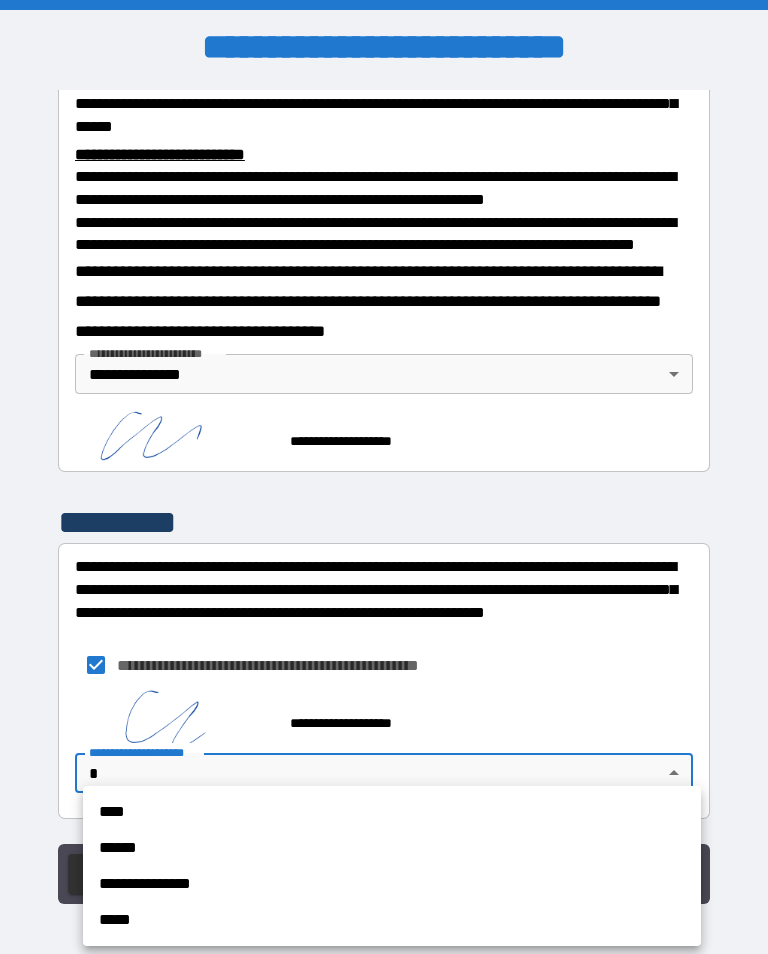 click on "**********" at bounding box center (392, 884) 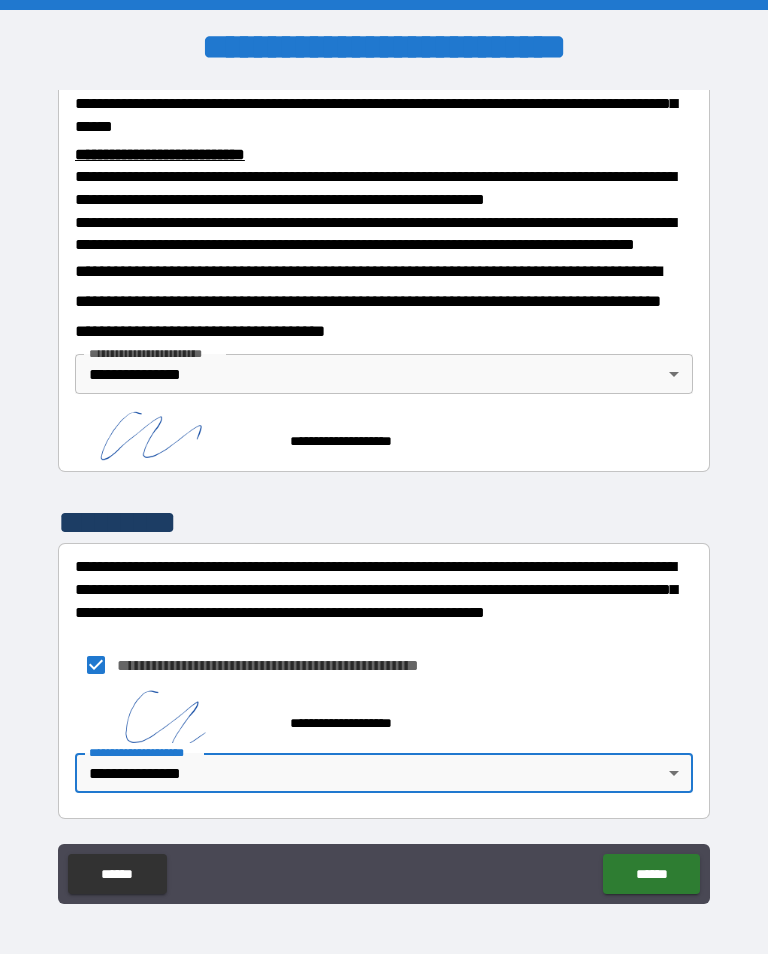 click on "******" at bounding box center (651, 874) 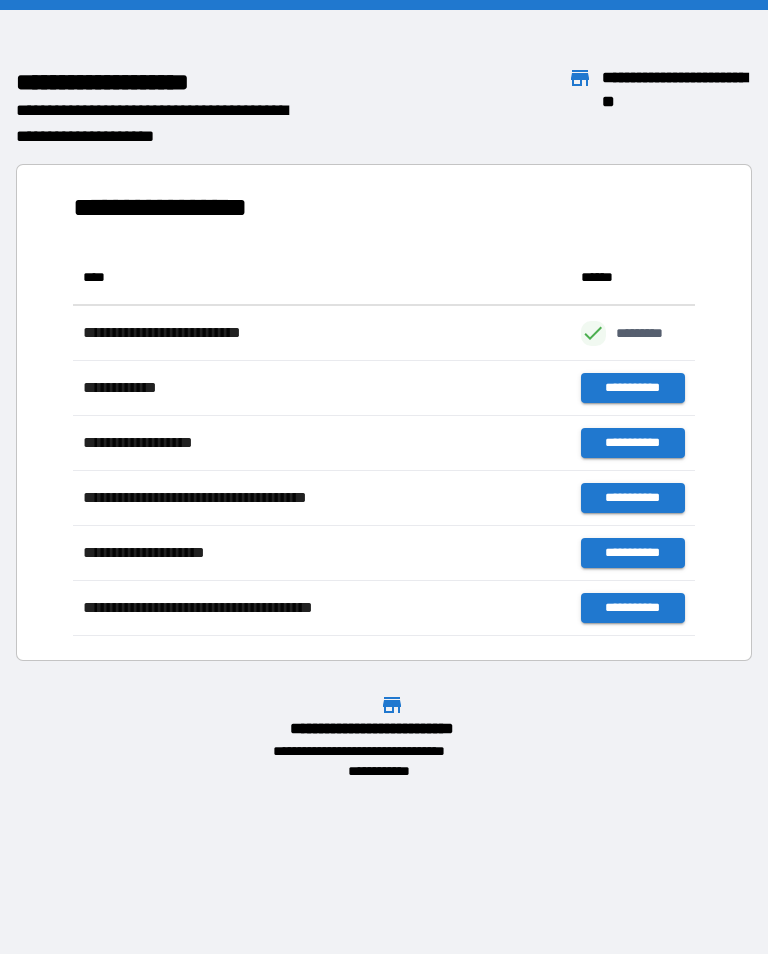 scroll, scrollTop: 1, scrollLeft: 1, axis: both 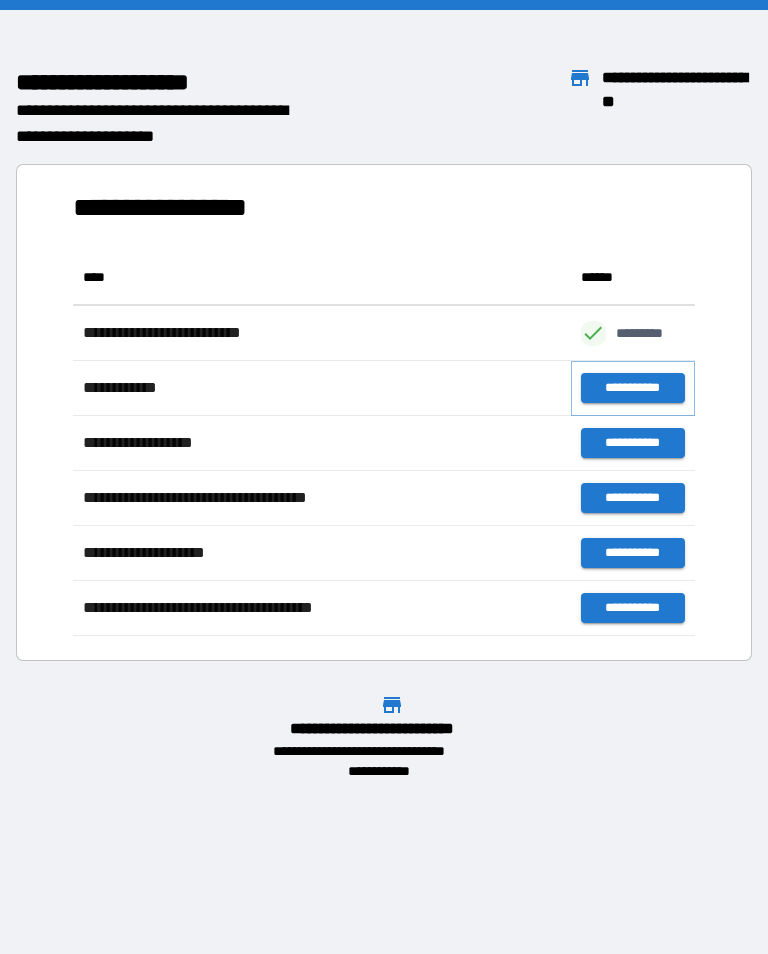 click on "**********" at bounding box center (633, 388) 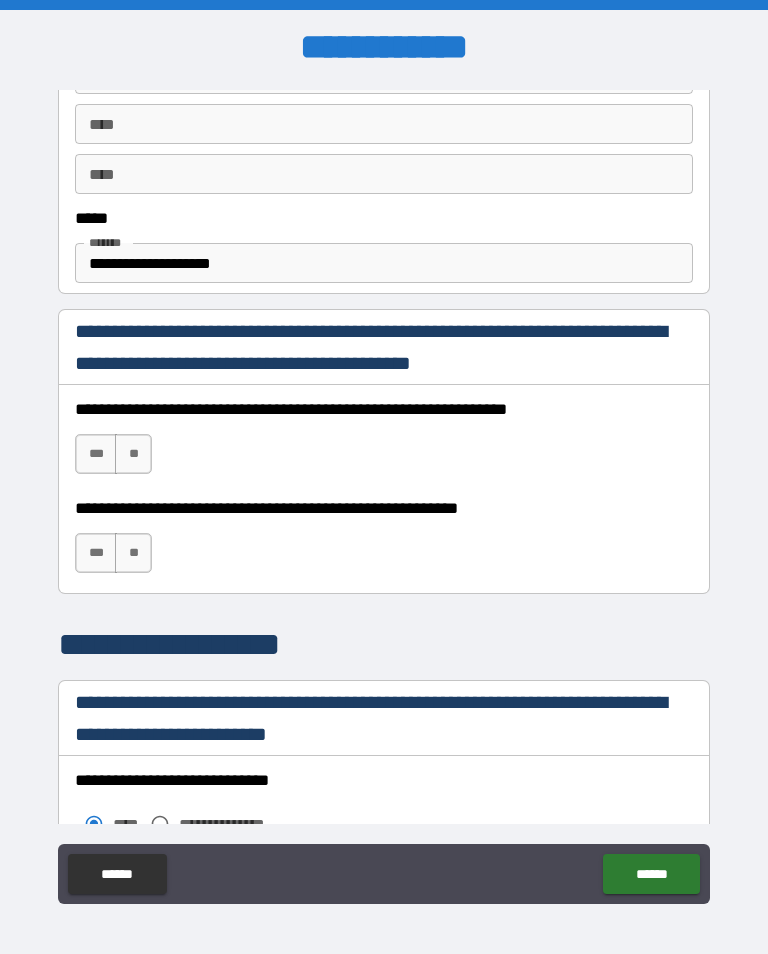 scroll, scrollTop: 1139, scrollLeft: 0, axis: vertical 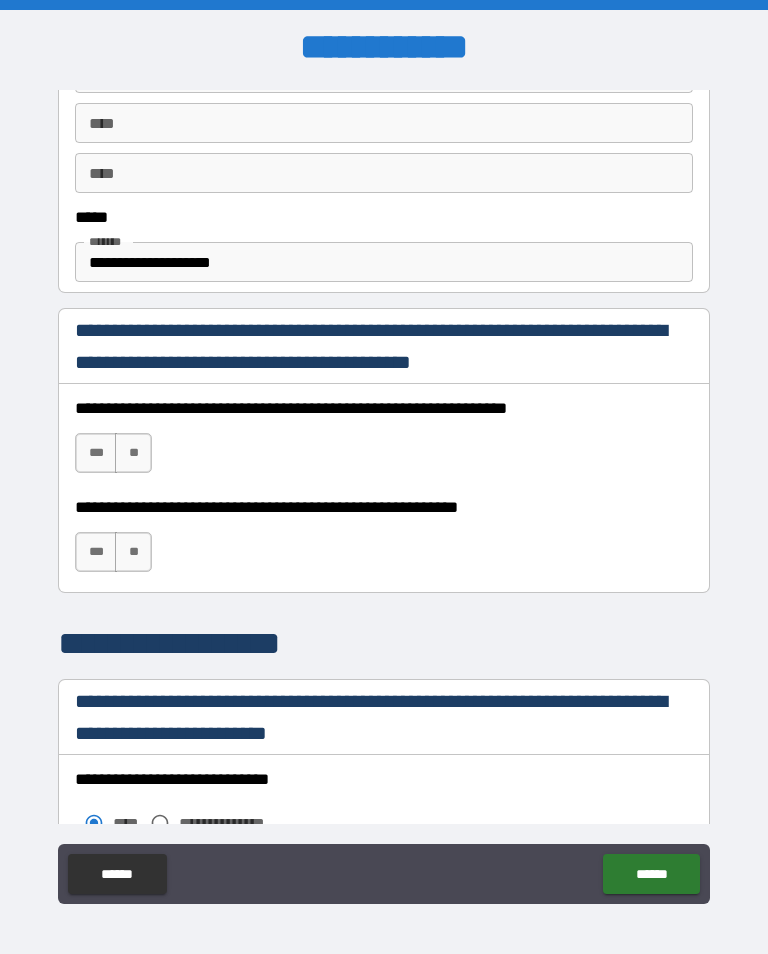 click on "***" at bounding box center [96, 552] 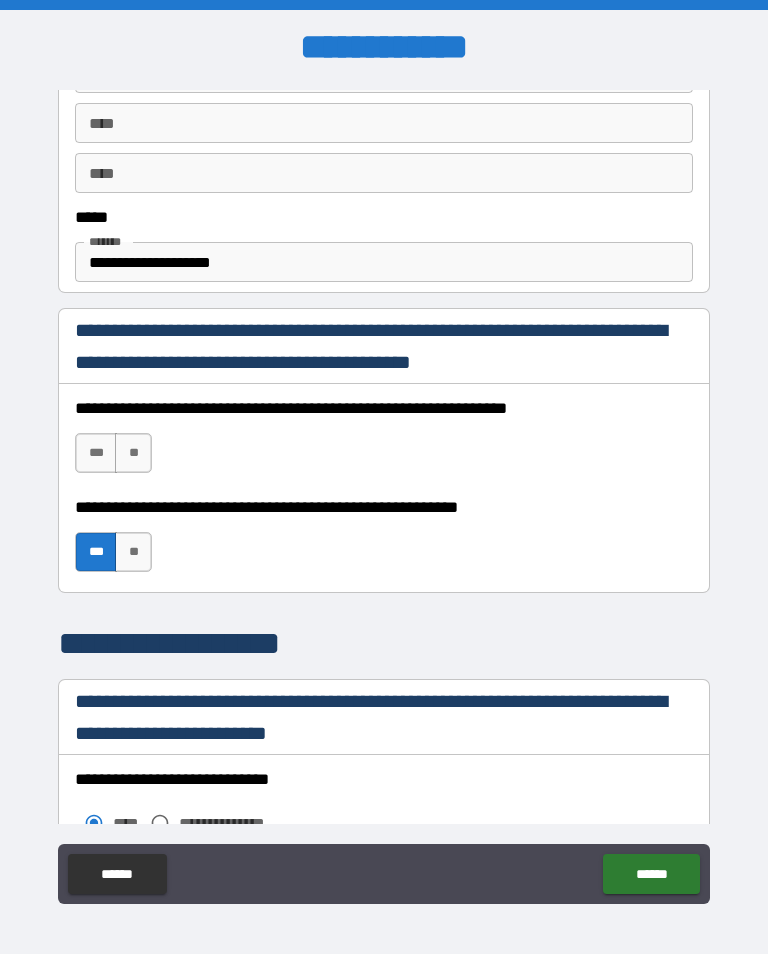 click on "**" at bounding box center (133, 453) 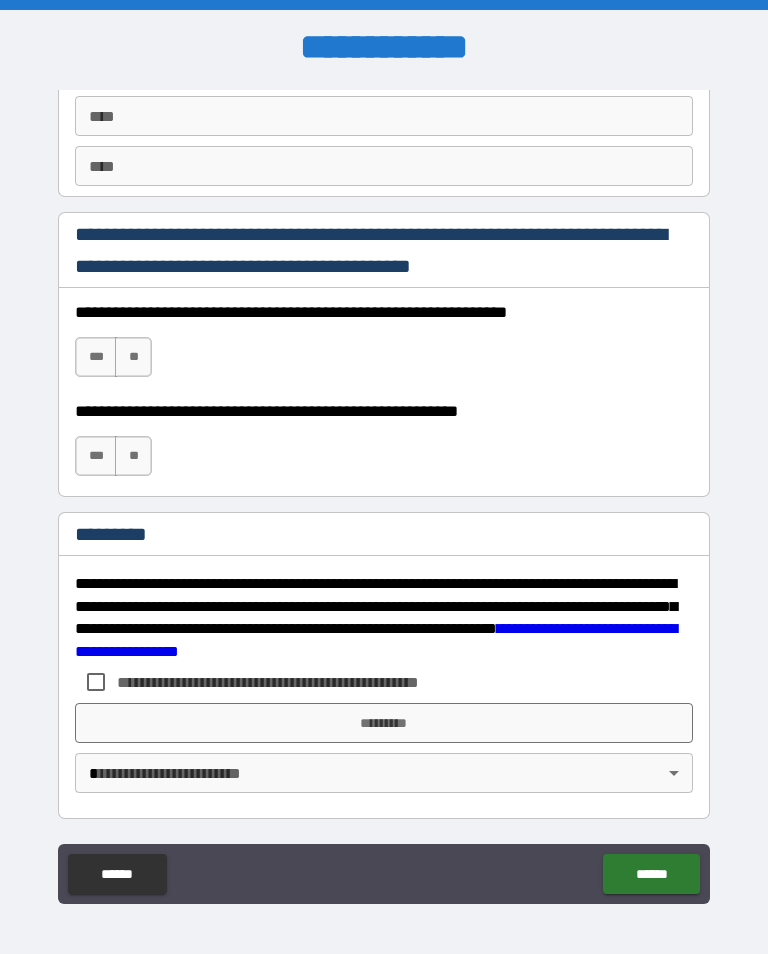 scroll, scrollTop: 2872, scrollLeft: 0, axis: vertical 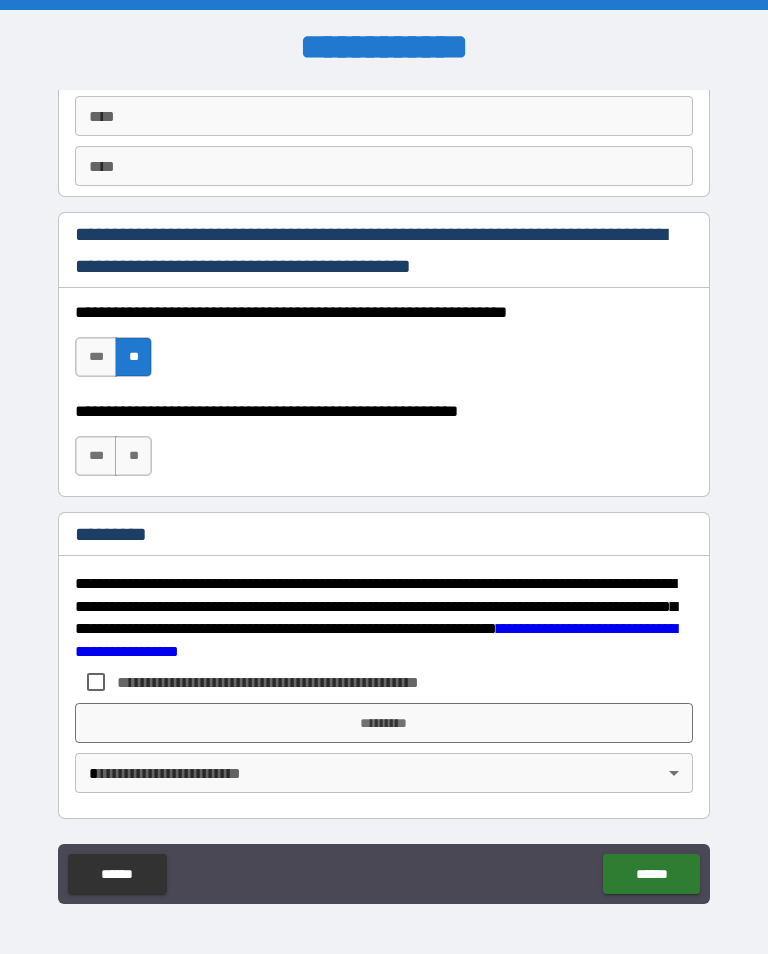 click on "***" at bounding box center (96, 456) 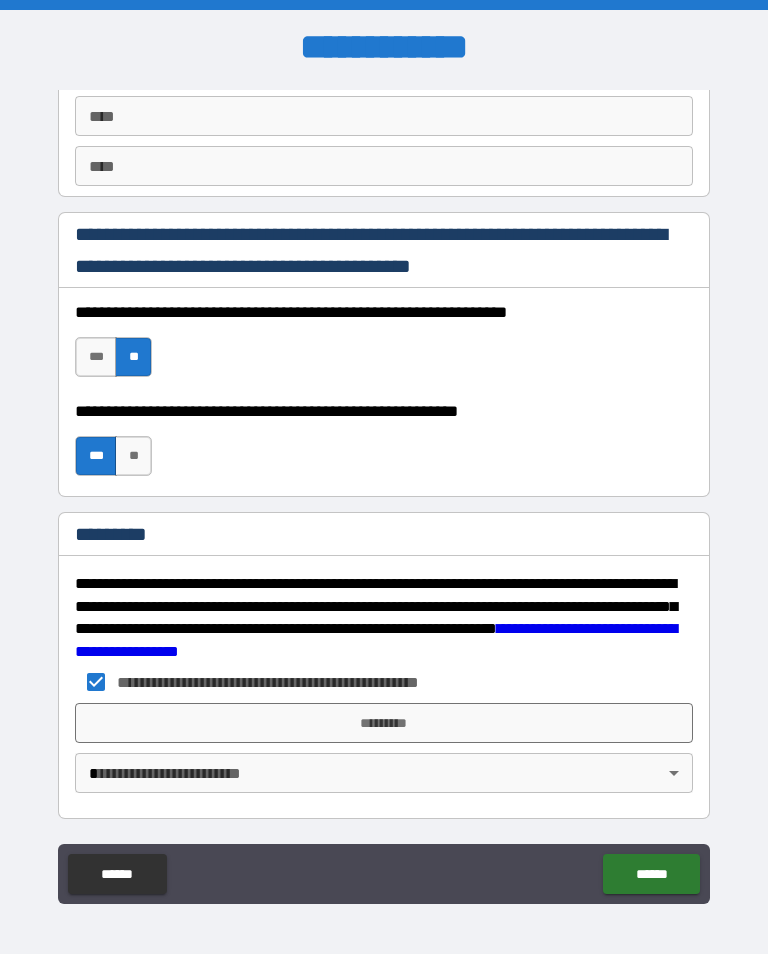 click on "*********" at bounding box center (384, 723) 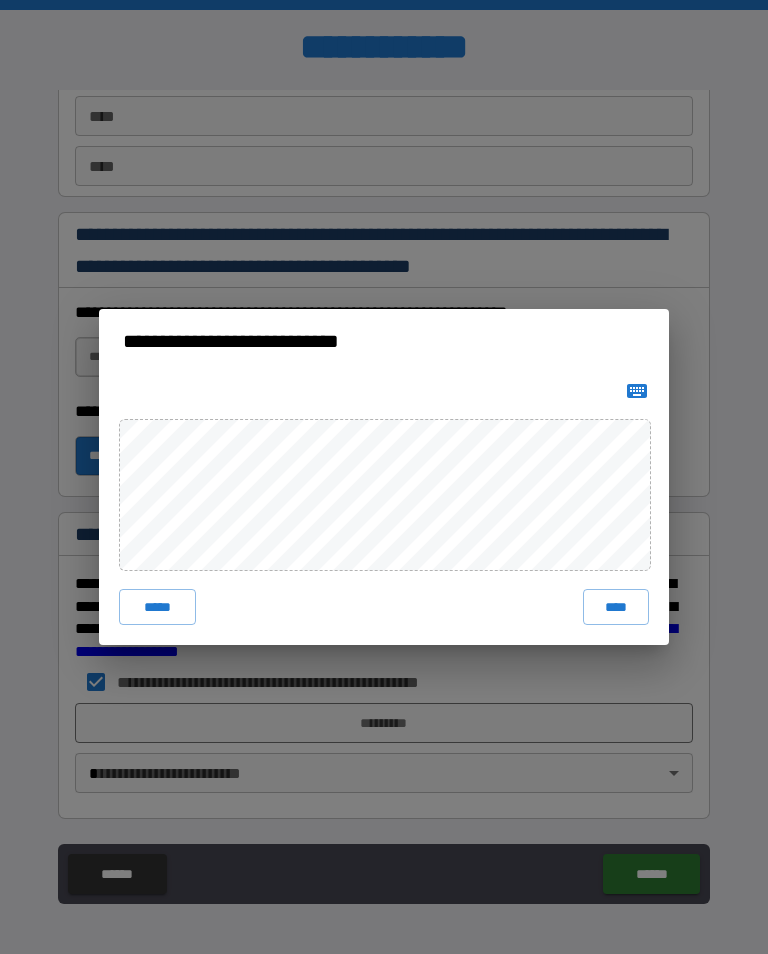 click on "****" at bounding box center (616, 607) 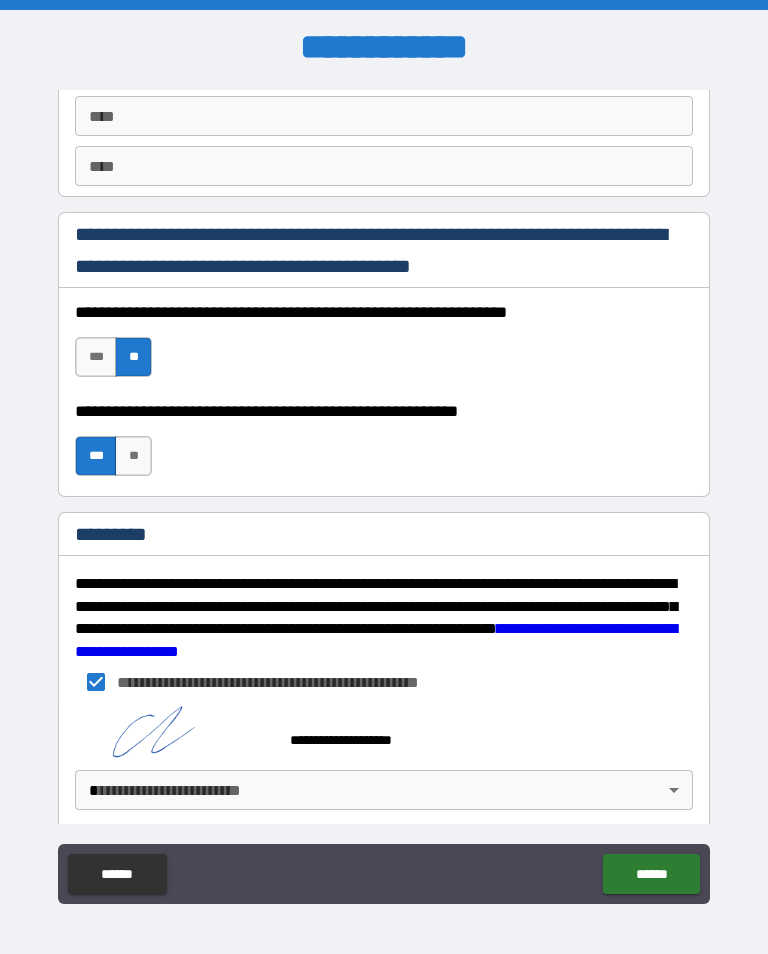 click on "[FIRST] [LAST] [MIDDLE] [STREET_NAME] [CITY] [STATE] [ZIP_CODE] [COUNTRY] [PHONE] [EMAIL] [SSN] [CREDIT_CARD] [DOB] [AGE] [ADDRESS_LINE_1] [ADDRESS_LINE_2] [ADDRESS_LINE_3] [ADDRESS_LINE_4] [ADDRESS_LINE_5] [ADDRESS_LINE_6] [ADDRESS_LINE_7] [ADDRESS_LINE_8] [ADDRESS_LINE_9] [ADDRESS_LINE_10] [ADDRESS_LINE_11] [ADDRESS_LINE_12] [ADDRESS_LINE_13] [ADDRESS_LINE_14] [ADDRESS_LINE_15] [ADDRESS_LINE_16] [ADDRESS_LINE_17] [ADDRESS_LINE_18] [ADDRESS_LINE_19] [ADDRESS_LINE_20] [ADDRESS_LINE_21] [ADDRESS_LINE_22] [ADDRESS_LINE_23] [ADDRESS_LINE_24] [ADDRESS_LINE_25] [ADDRESS_LINE_26] [ADDRESS_LINE_27] [ADDRESS_LINE_28] [ADDRESS_LINE_29] [ADDRESS_LINE_30] [ADDRESS_LINE_31] [ADDRESS_LINE_32] [ADDRESS_LINE_33] [ADDRESS_LINE_34] [ADDRESS_LINE_35] [ADDRESS_LINE_36] [ADDRESS_LINE_37] [ADDRESS_LINE_38] [ADDRESS_LINE_39] [ADDRESS_LINE_40] [ADDRESS_LINE_41] [ADDRESS_LINE_42] [ADDRESS_LINE_43] [ADDRESS_LINE_44] [ADDRESS_LINE_45] [ADDRESS_LINE_46] [ADDRESS_LINE_47] [ADDRESS_LINE_48] [ADDRESS_LINE_49] [ADDRESS_LINE_50] [ADDRESS_LINE_51] [ADDRESS_LINE_52] [ADDRESS_LINE_53] [ADDRESS_LINE_54] [ADDRESS_LINE_55] [ADDRESS_LINE_56] [ADDRESS_LINE_57] [ADDRESS_LINE_58] [ADDRESS_LINE_59] [ADDRESS_LINE_60] [ADDRESS_LINE_61] [ADDRESS_LINE_62] [ADDRESS_LINE_63] [ADDRESS_LINE_64] [ADDRESS_LINE_65] [ADDRESS_LINE_66] [ADDRESS_LINE_67] [ADDRESS_LINE_68] [ADDRESS_LINE_69] [ADDRESS_LINE_70] [ADDRESS_LINE_71] [ADDRESS_LINE_72] [ADDRESS_LINE_73] [ADDRESS_LINE_74] [ADDRESS_LINE_75] [ADDRESS_LINE_76] [ADDRESS_LINE_77] [ADDRESS_LINE_78] [ADDRESS_LINE_79] [ADDRESS_LINE_80] [ADDRESS_LINE_81] [ADDRESS_LINE_82] [ADDRESS_LINE_83] [ADDRESS_LINE_84] [ADDRESS_LINE_85] [ADDRESS_LINE_86] [ADDRESS_LINE_87] [ADDRESS_LINE_88] [ADDRESS_LINE_89] [ADDRESS_LINE_90] [ADDRESS_LINE_91] [ADDRESS_LINE_92] [ADDRESS_LINE_93] [ADDRESS_LINE_94] [ADDRESS_LINE_95] [ADDRESS_LINE_96] [ADDRESS_LINE_97] [ADDRESS_LINE_98] [ADDRESS_LINE_99] [ADDRESS_LINE_100]" at bounding box center (384, 492) 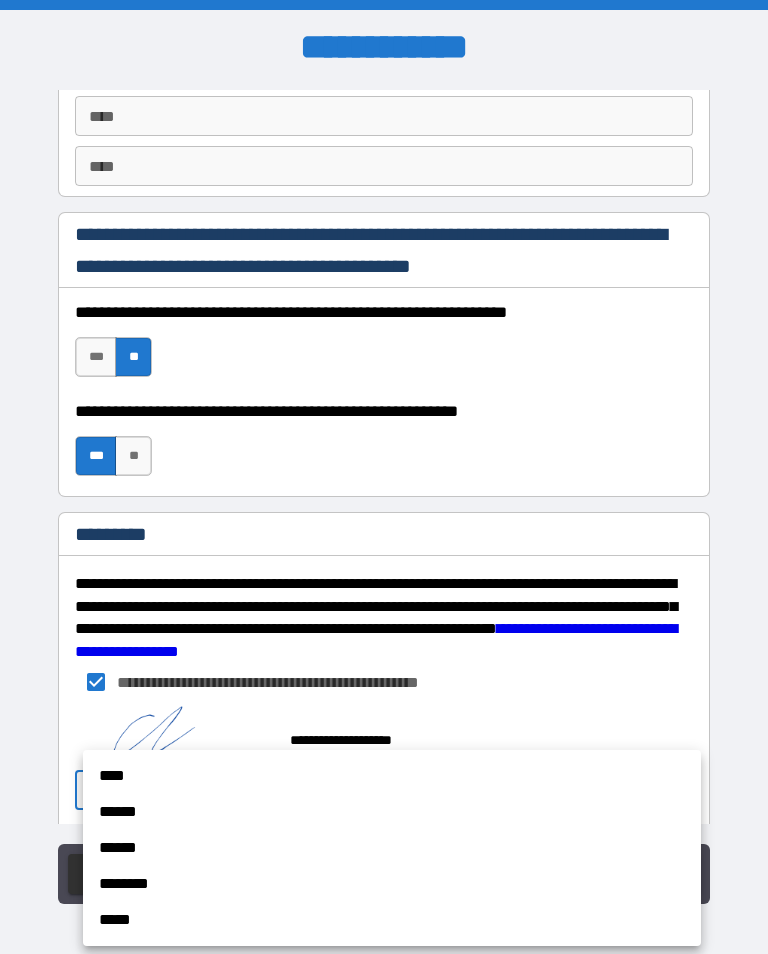 click on "********" at bounding box center (392, 884) 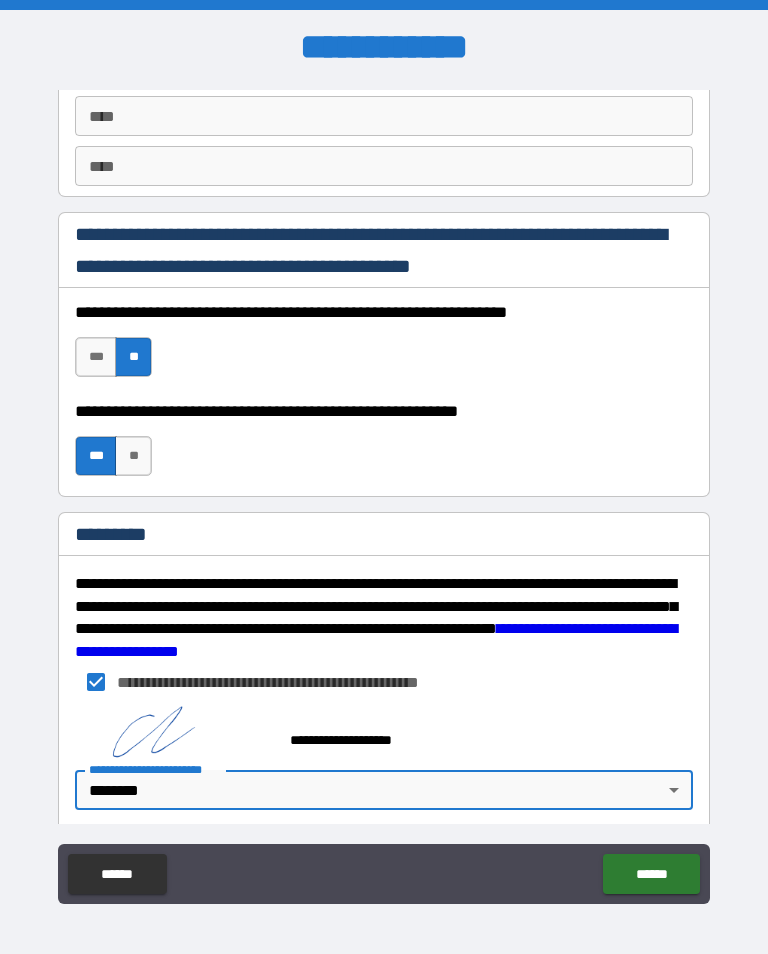 type on "*" 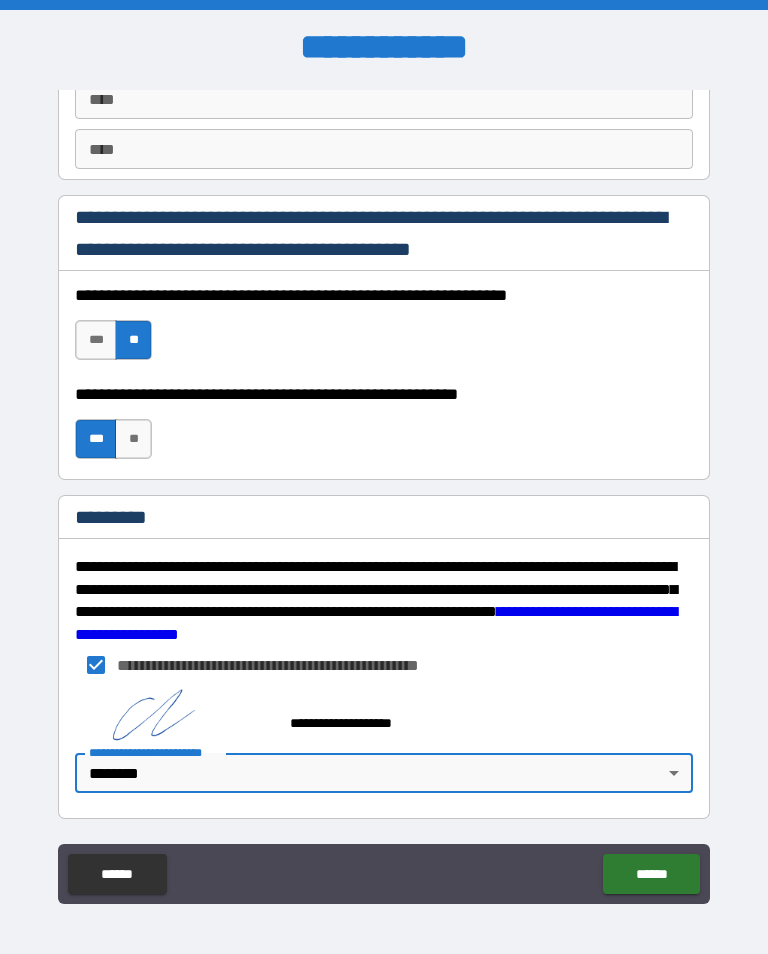 scroll, scrollTop: 2889, scrollLeft: 0, axis: vertical 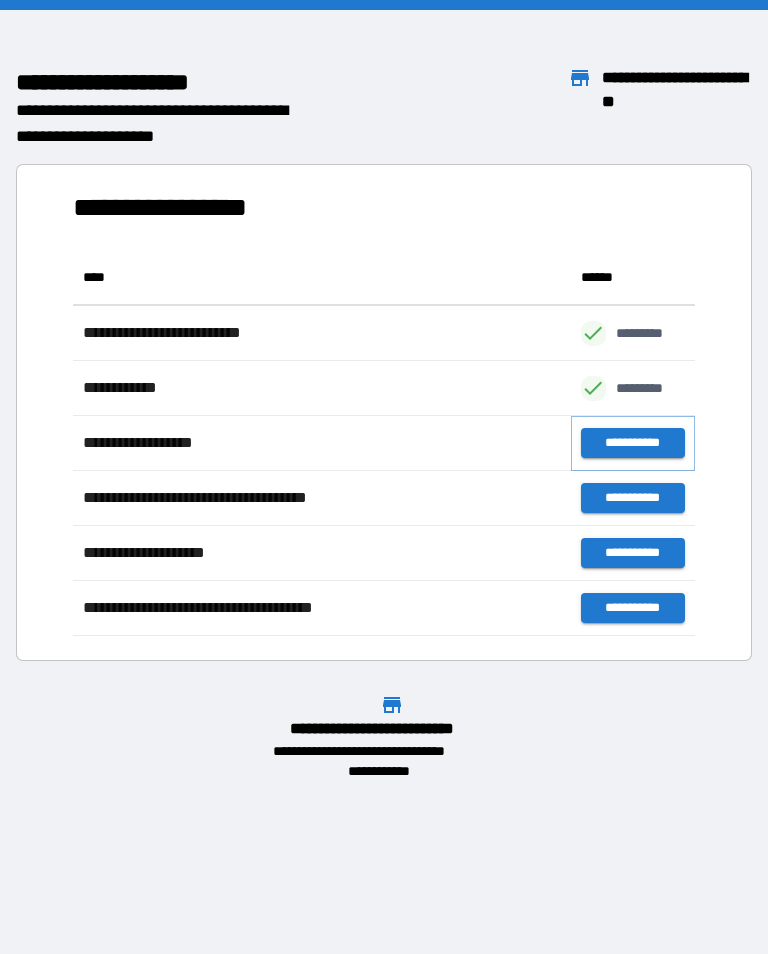 click on "**********" at bounding box center (633, 443) 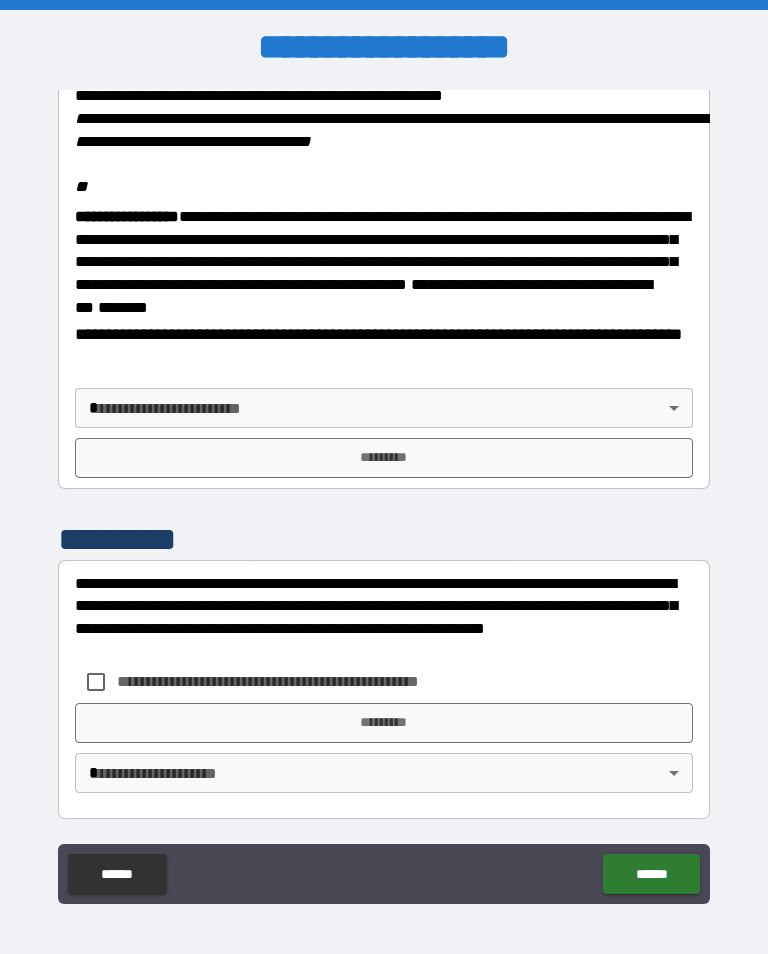 scroll, scrollTop: 2448, scrollLeft: 0, axis: vertical 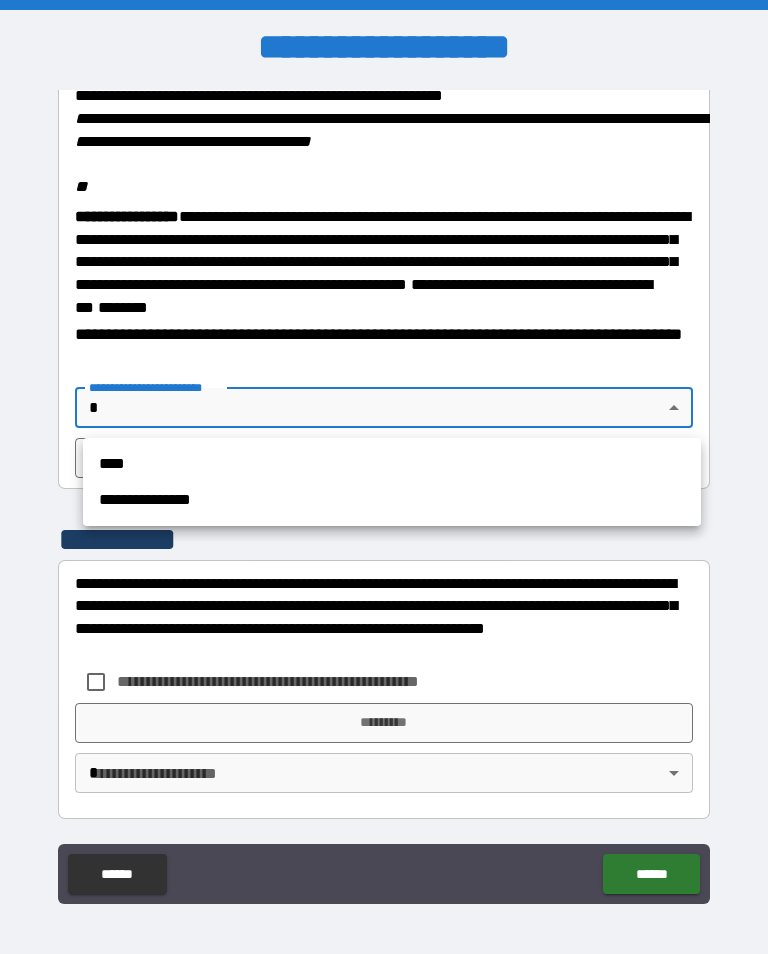 click on "**********" at bounding box center [392, 500] 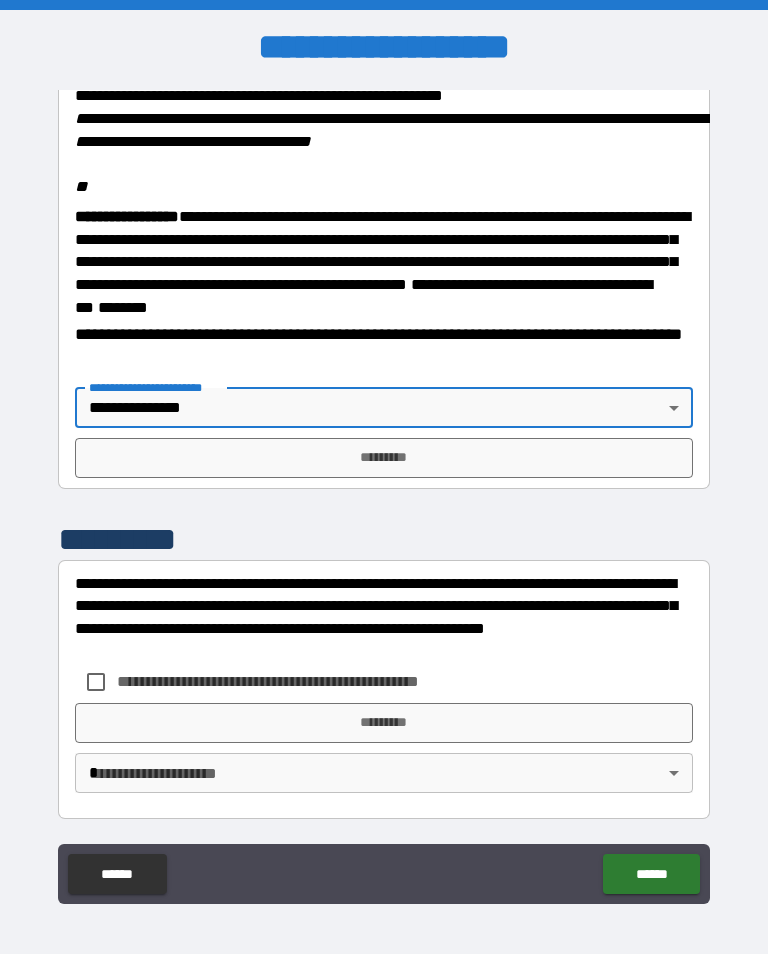 click on "*********" at bounding box center [384, 458] 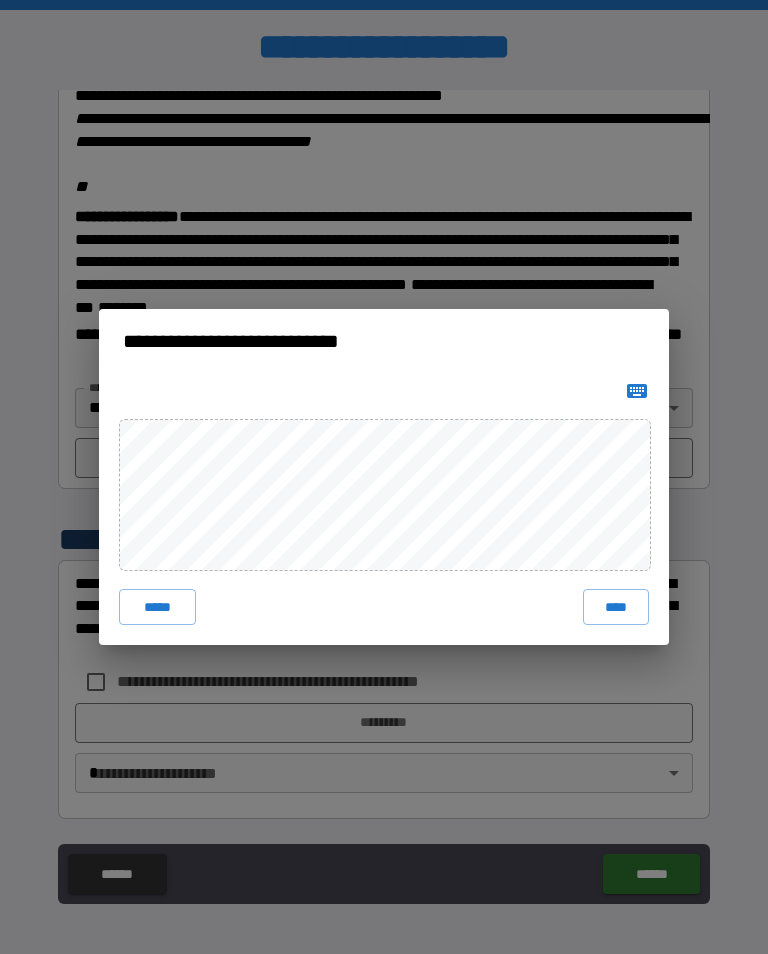 click on "****" at bounding box center [616, 607] 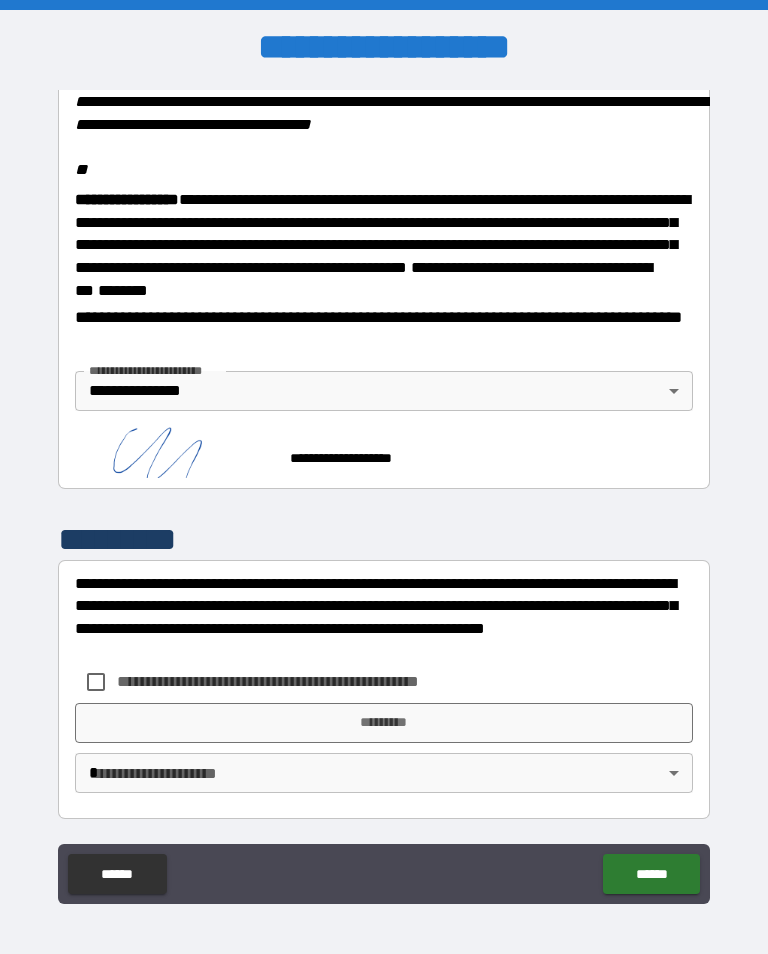 scroll, scrollTop: 2465, scrollLeft: 0, axis: vertical 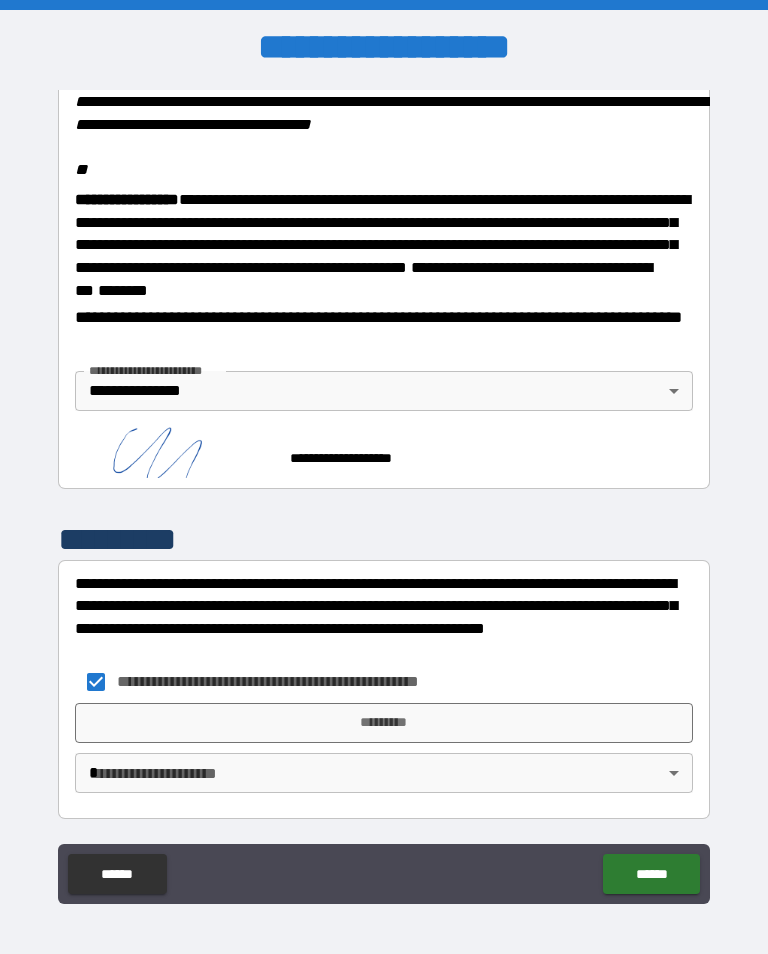 click on "*********" at bounding box center [384, 723] 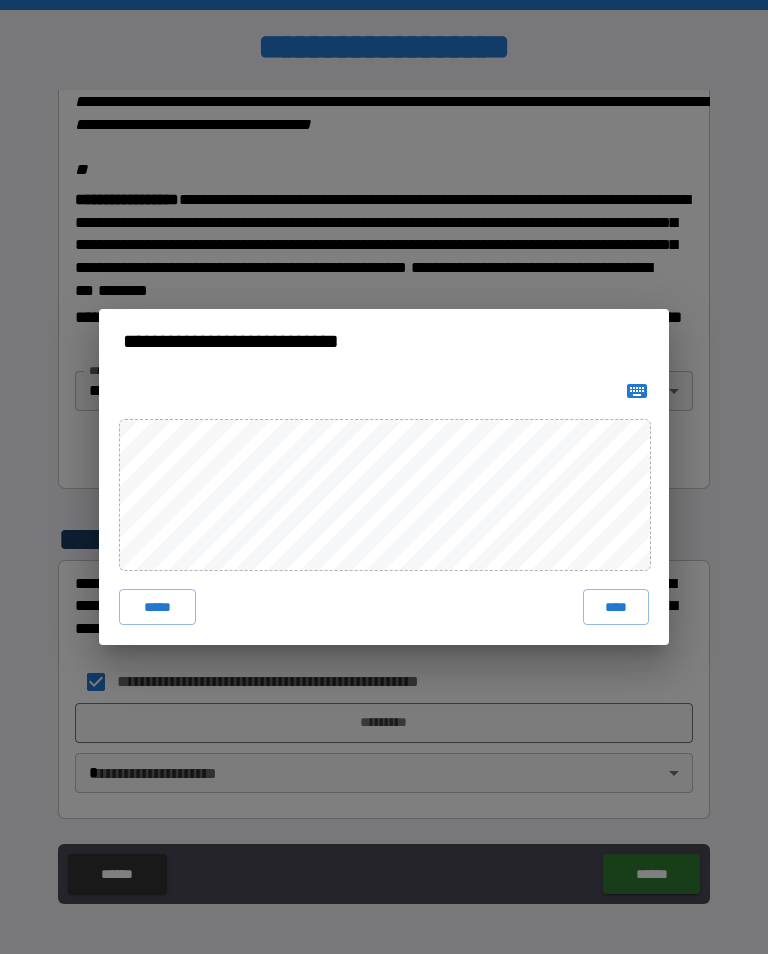 click on "****" at bounding box center [616, 607] 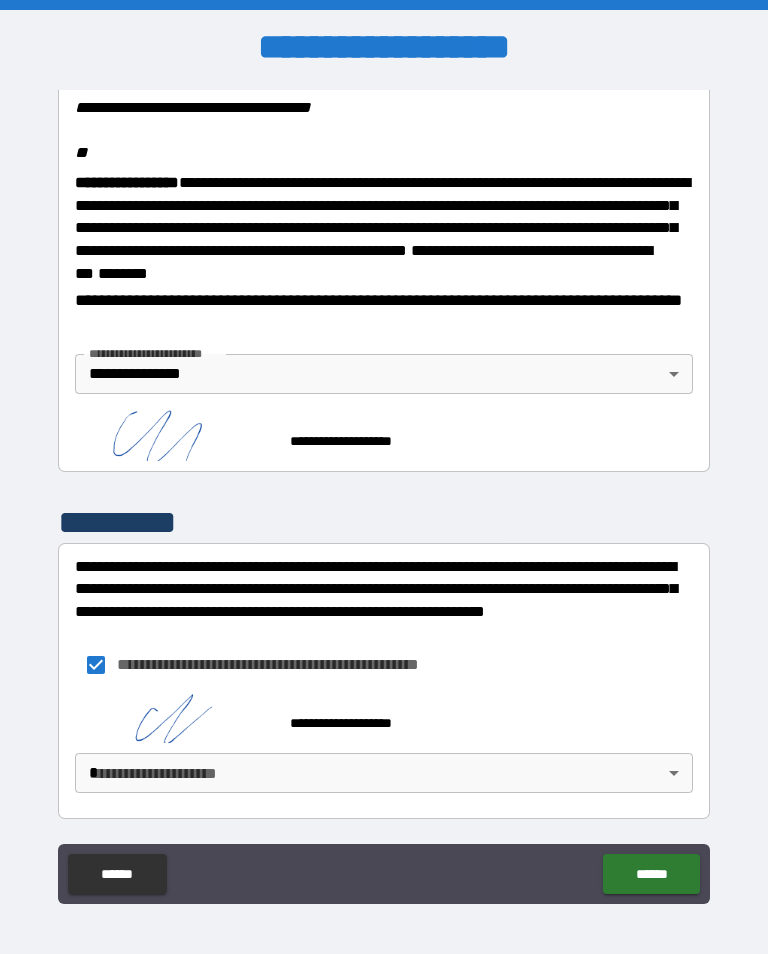 click on "**********" at bounding box center [384, 492] 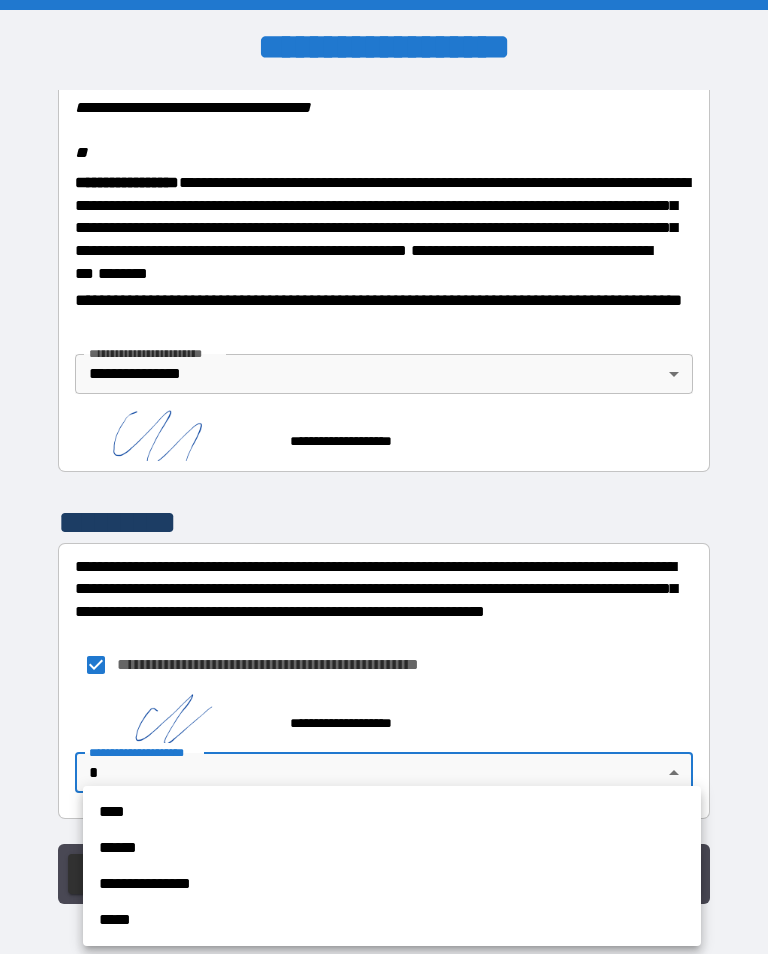 click on "**********" at bounding box center (392, 884) 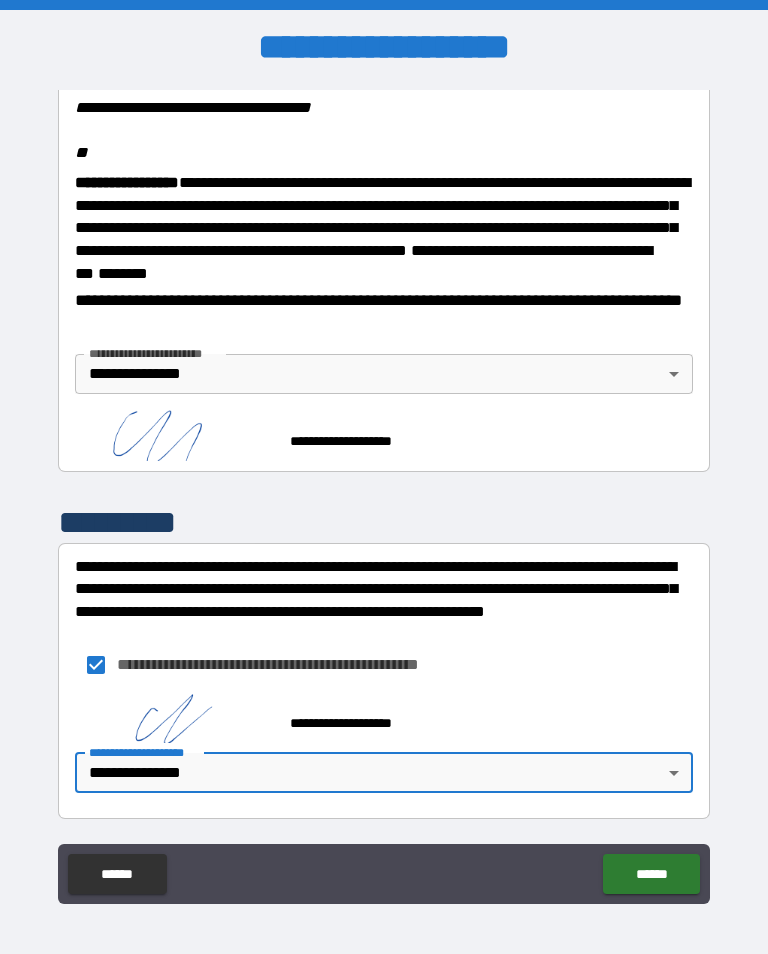 click on "******" at bounding box center [651, 874] 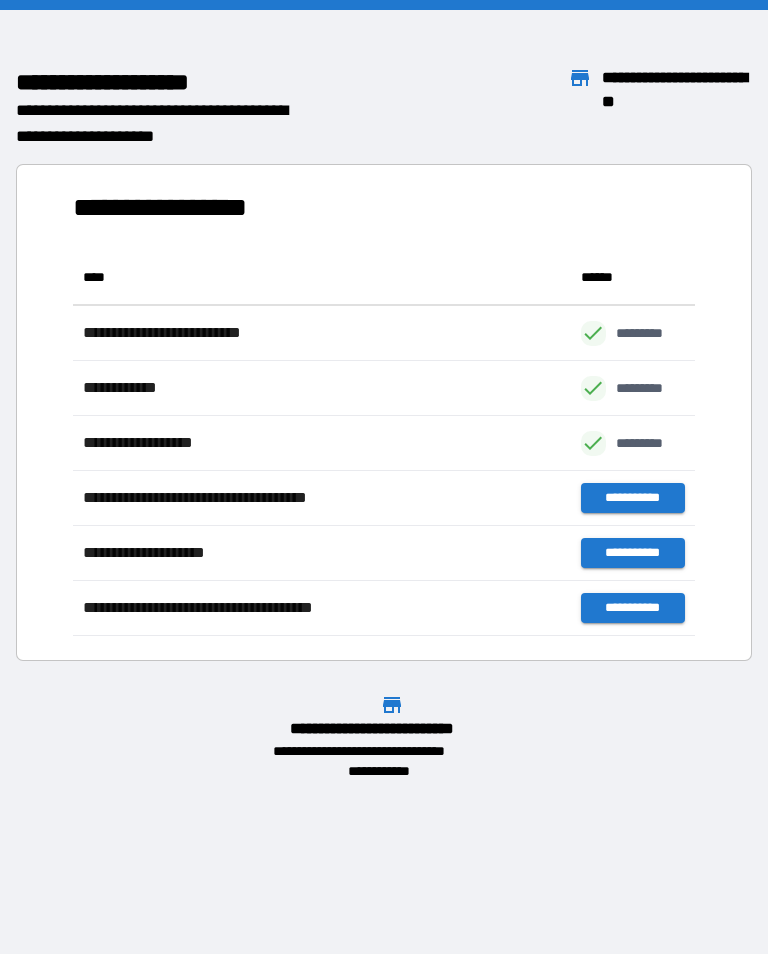 scroll, scrollTop: 1, scrollLeft: 1, axis: both 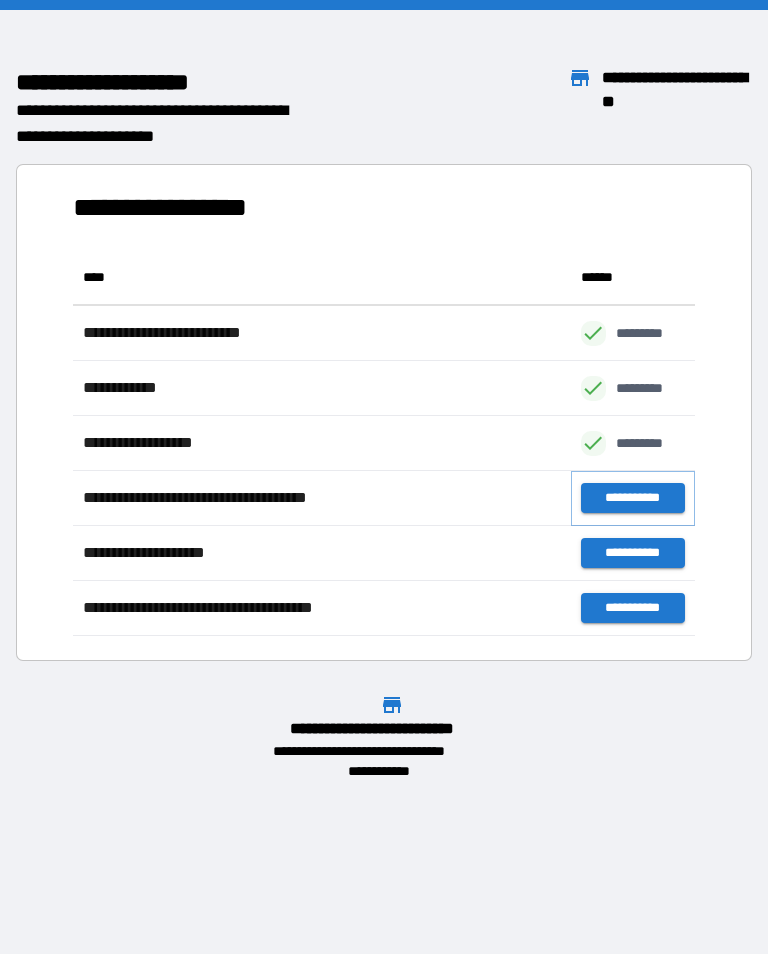 click on "**********" at bounding box center (633, 498) 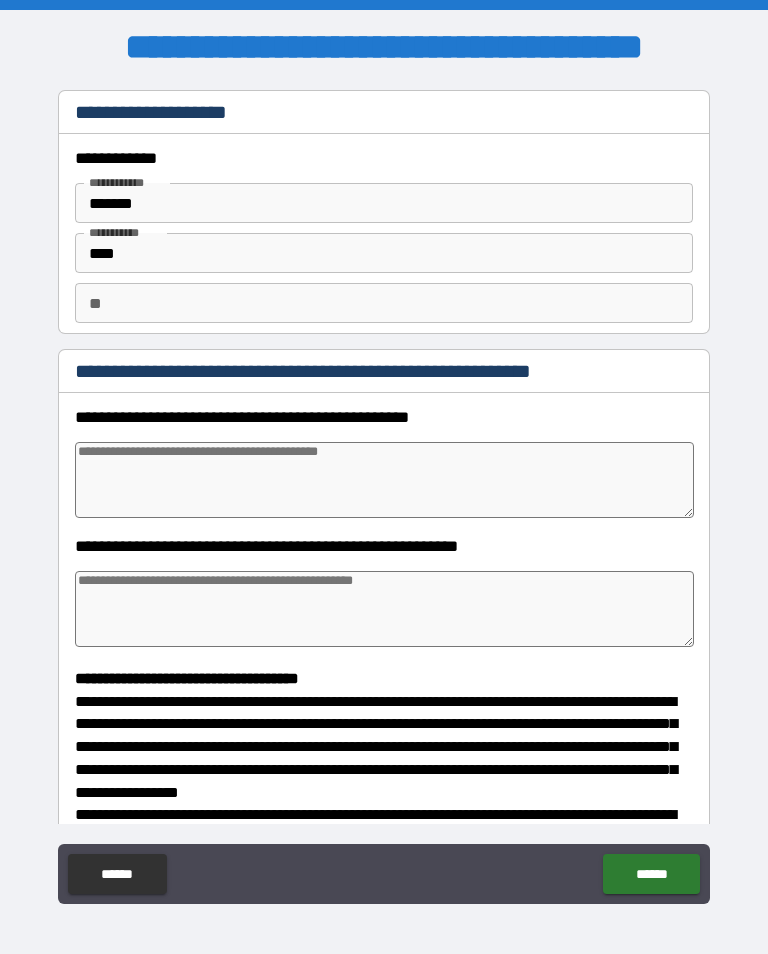 type on "*" 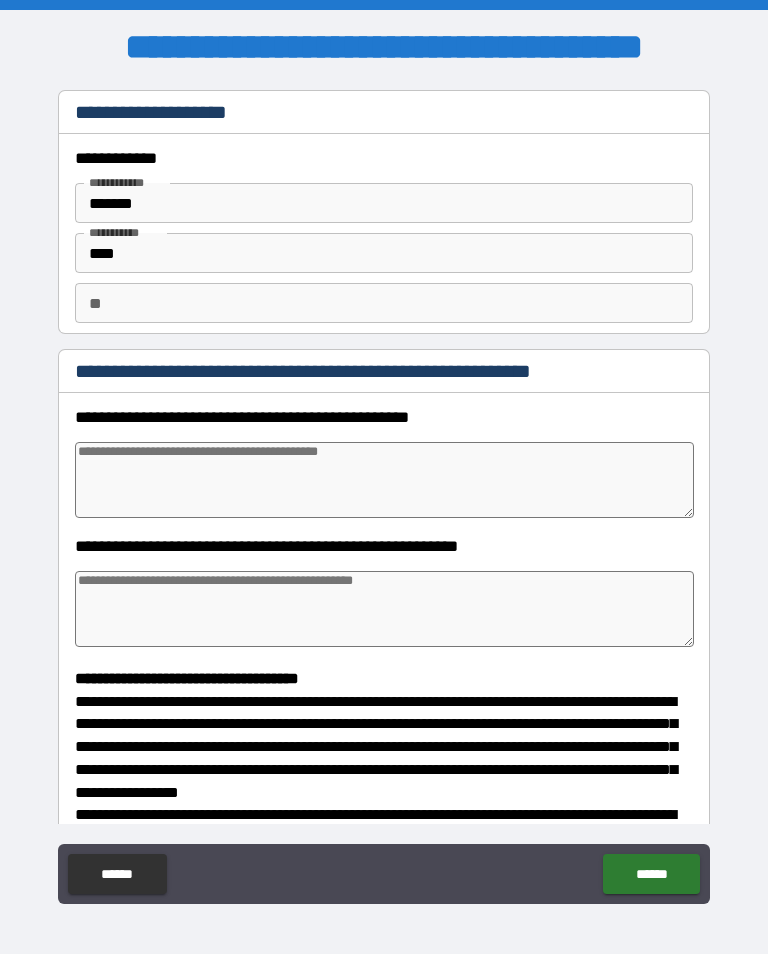 type on "*" 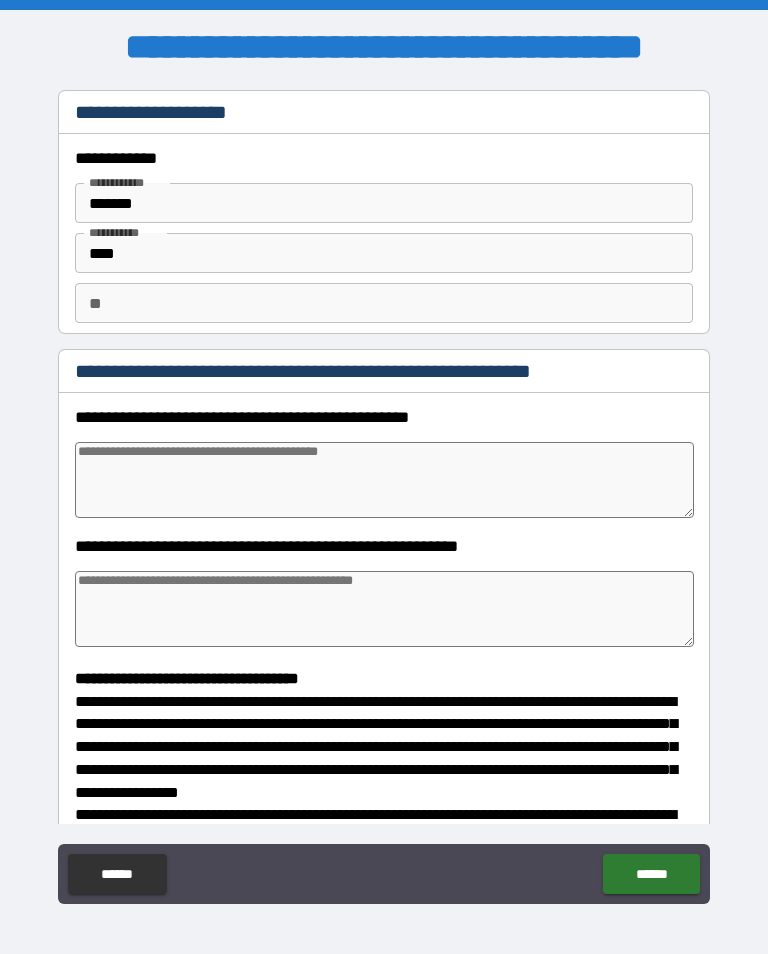type on "*" 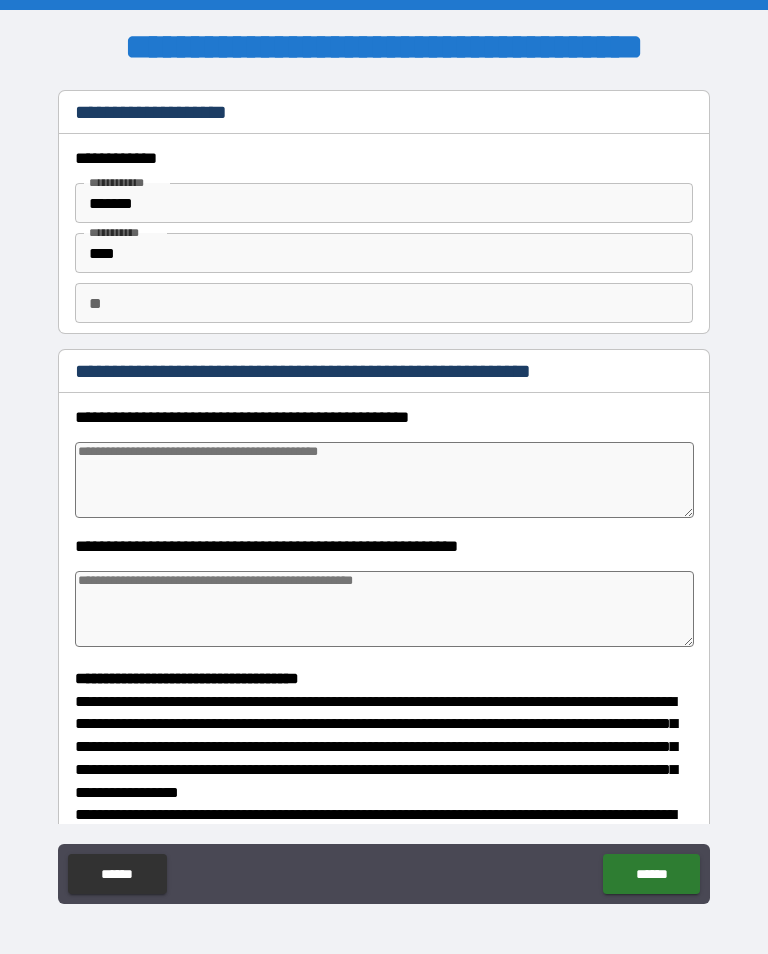 type on "*" 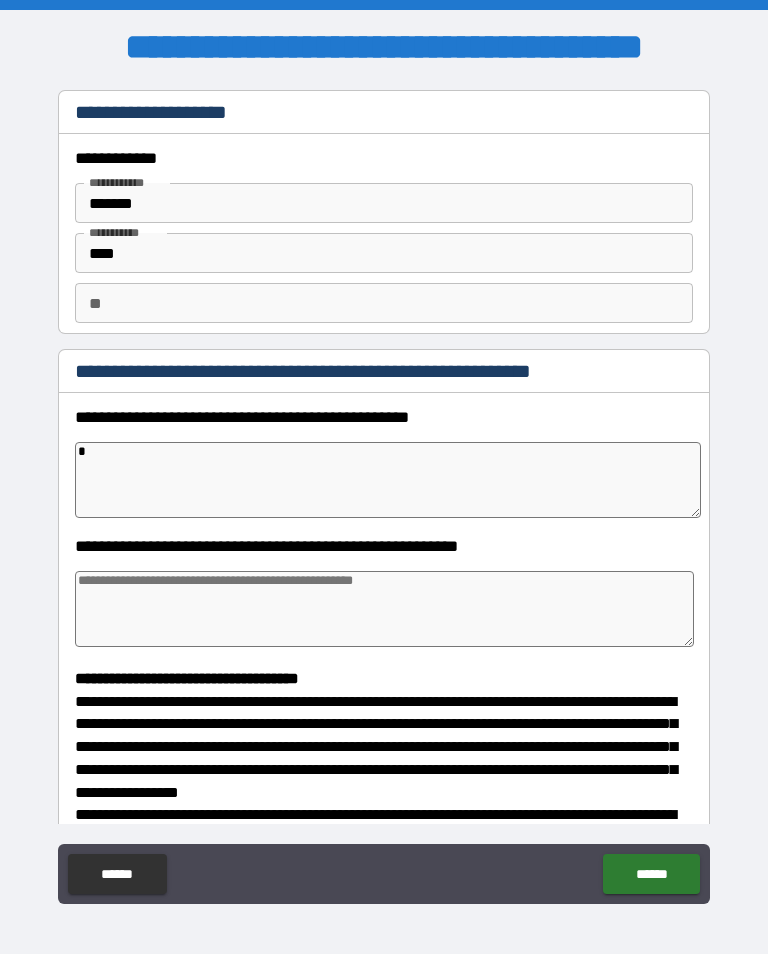 type on "*" 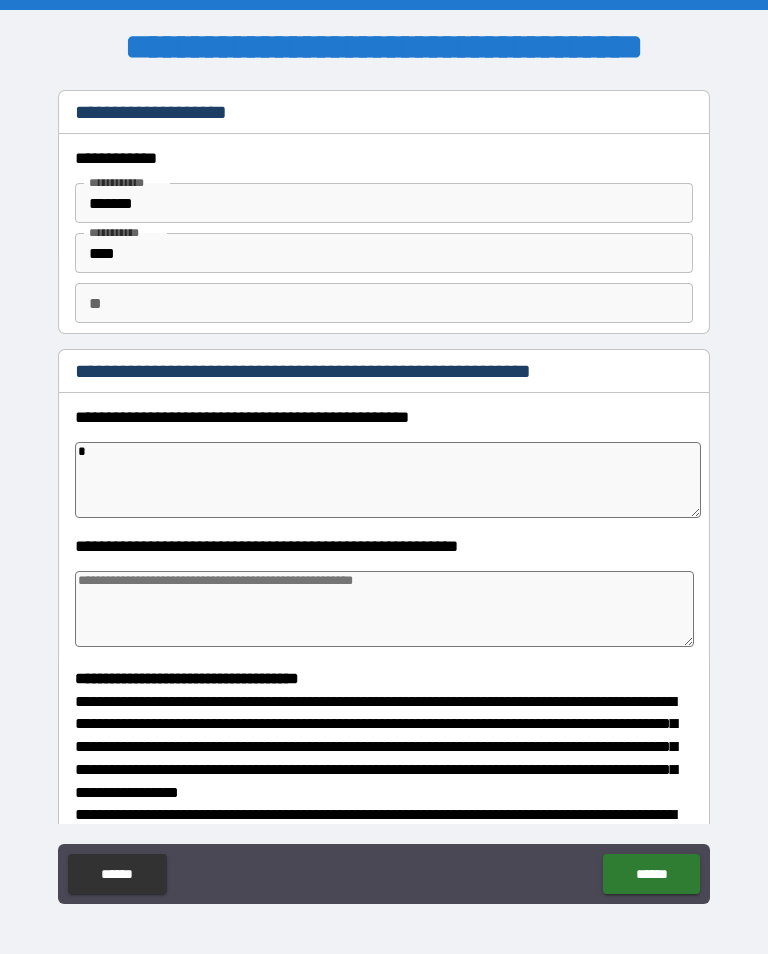 type on "*" 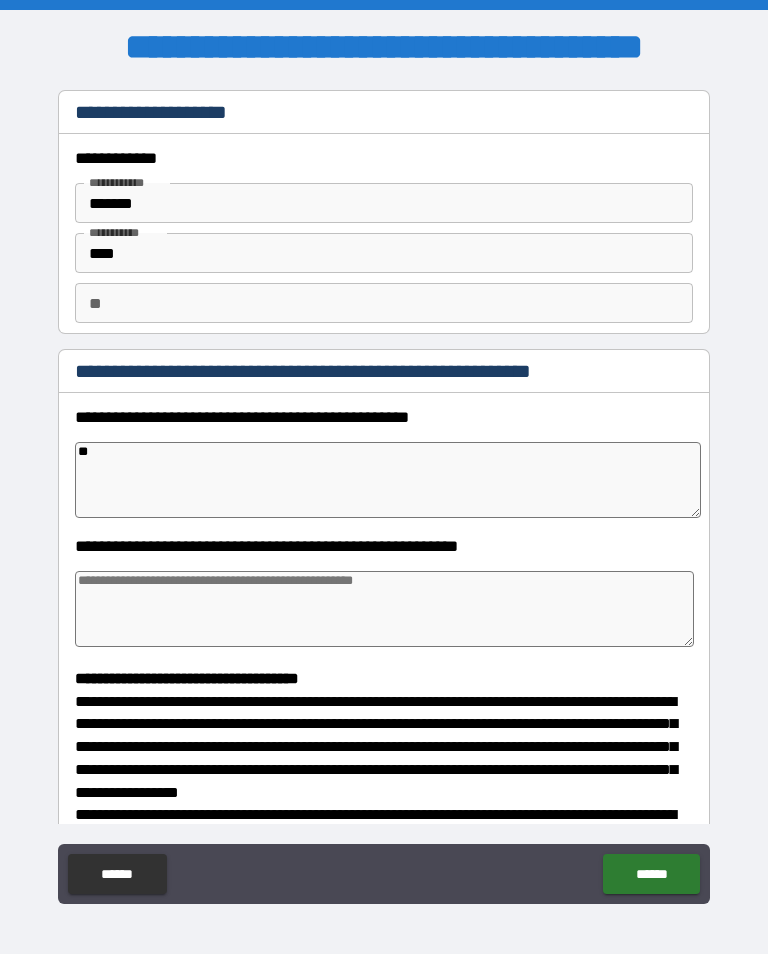 type on "*" 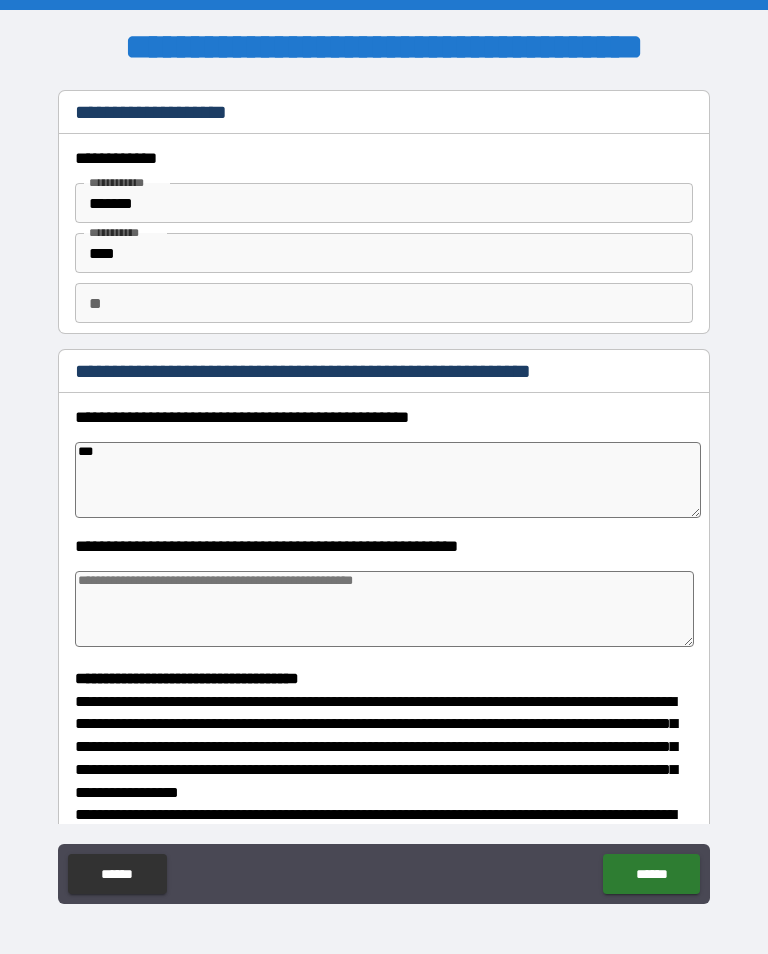 type on "*" 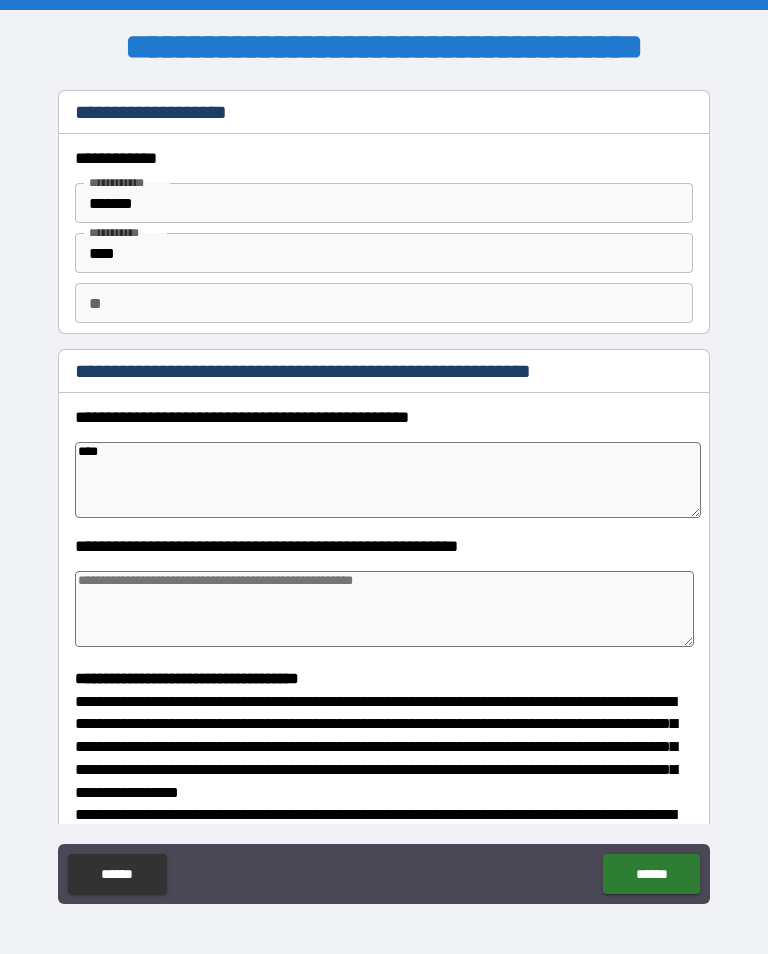 type on "*" 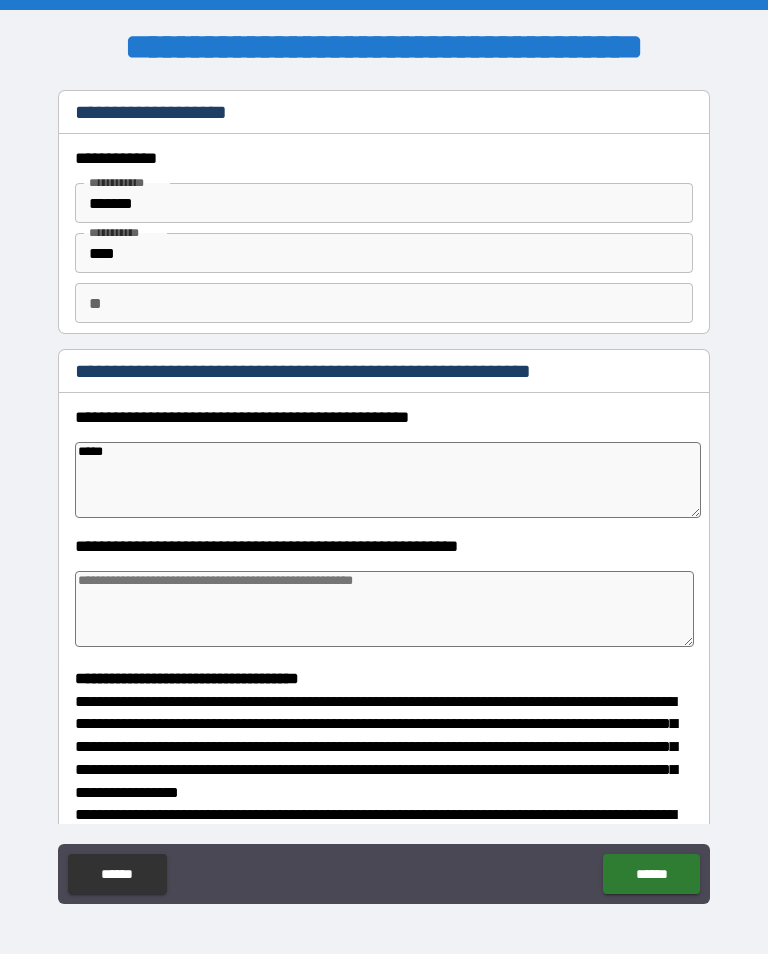 type on "*" 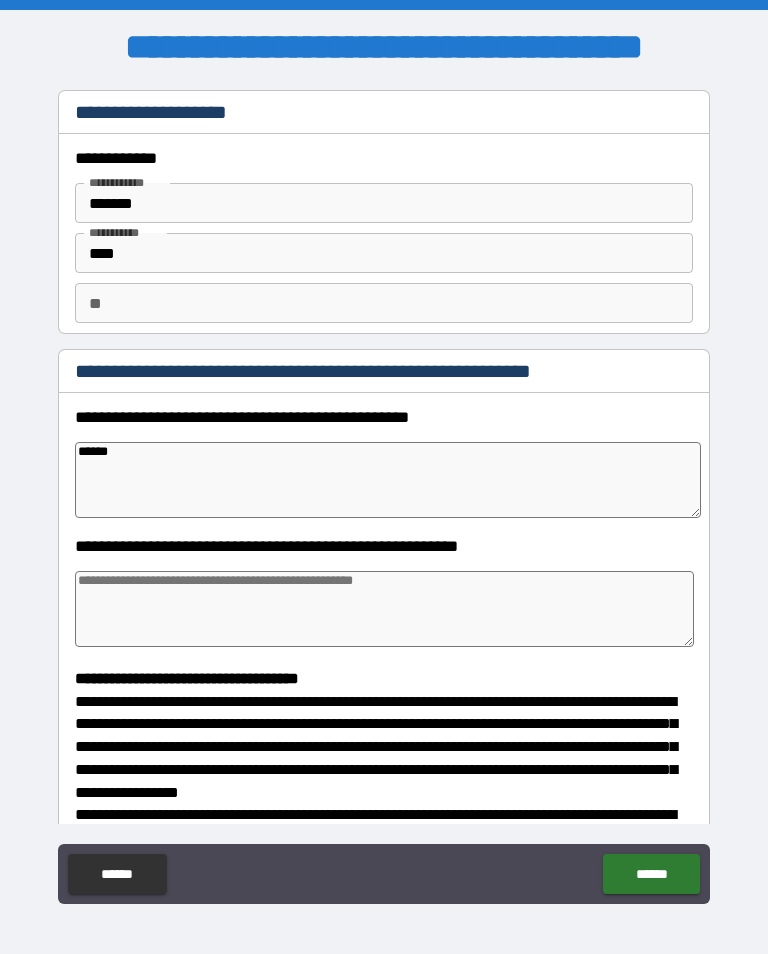 type on "*" 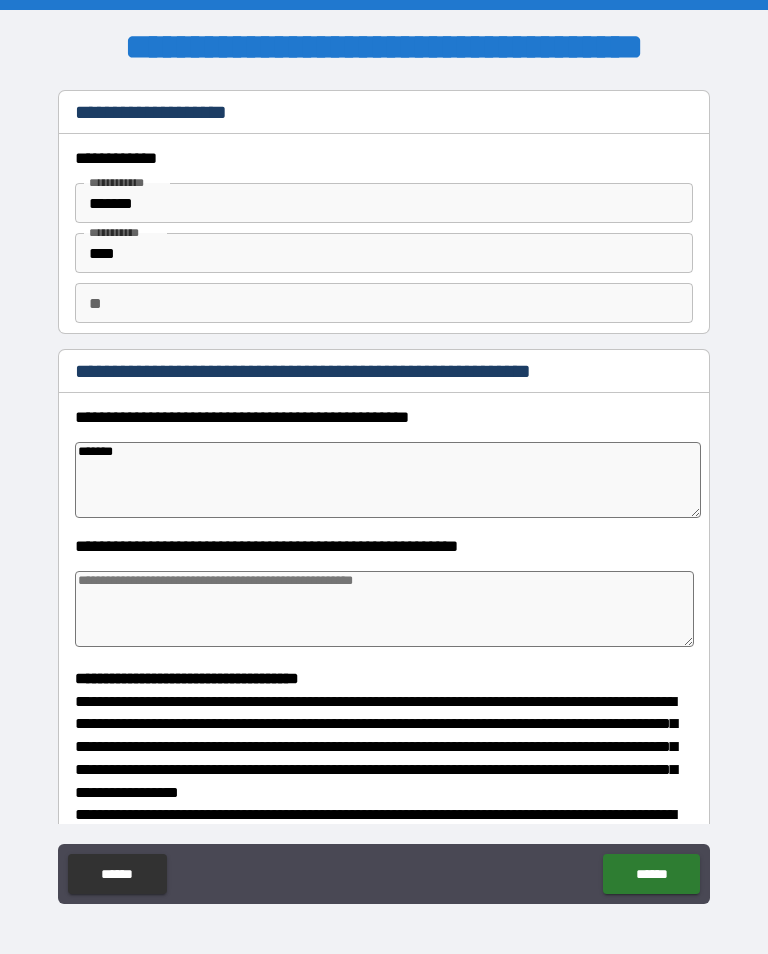 type on "*" 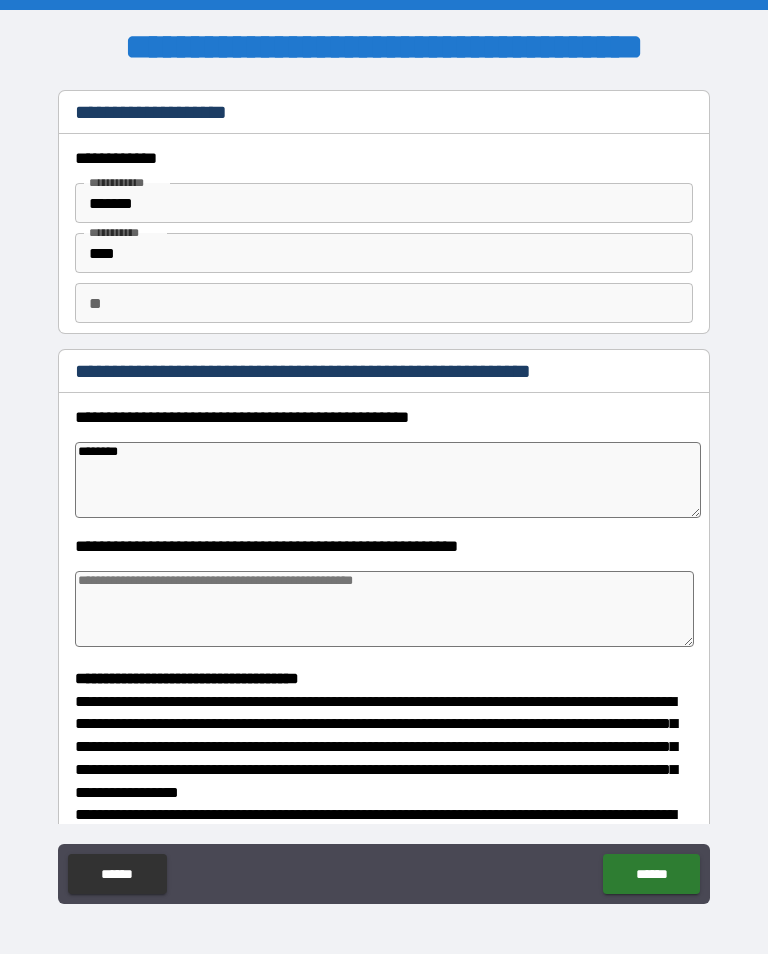 type on "*" 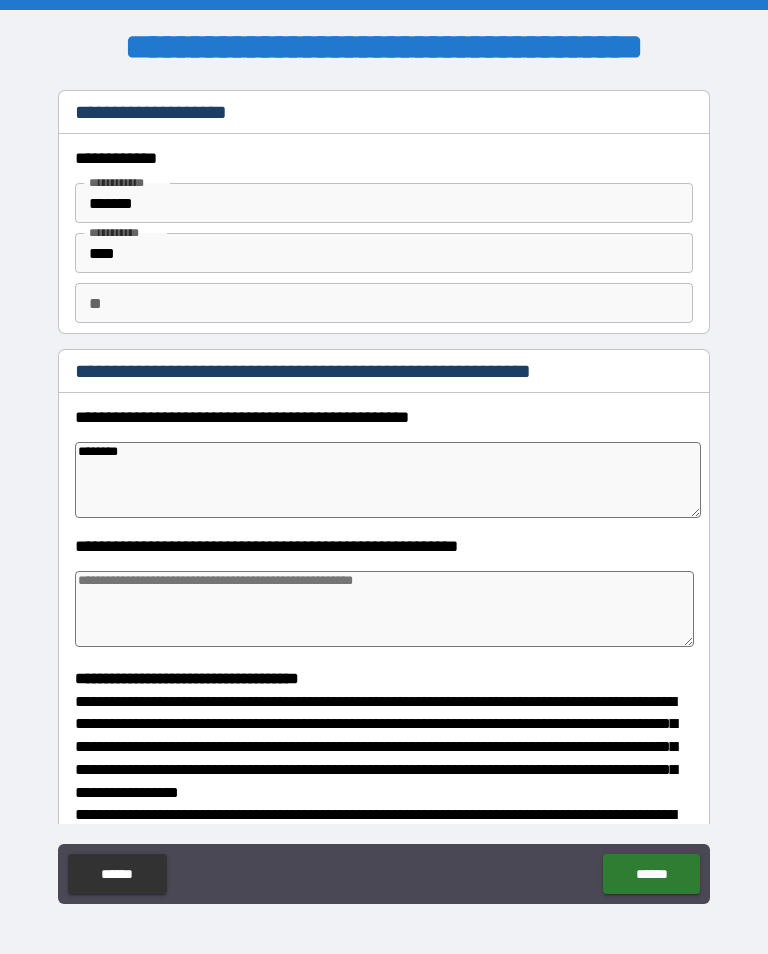 type on "*********" 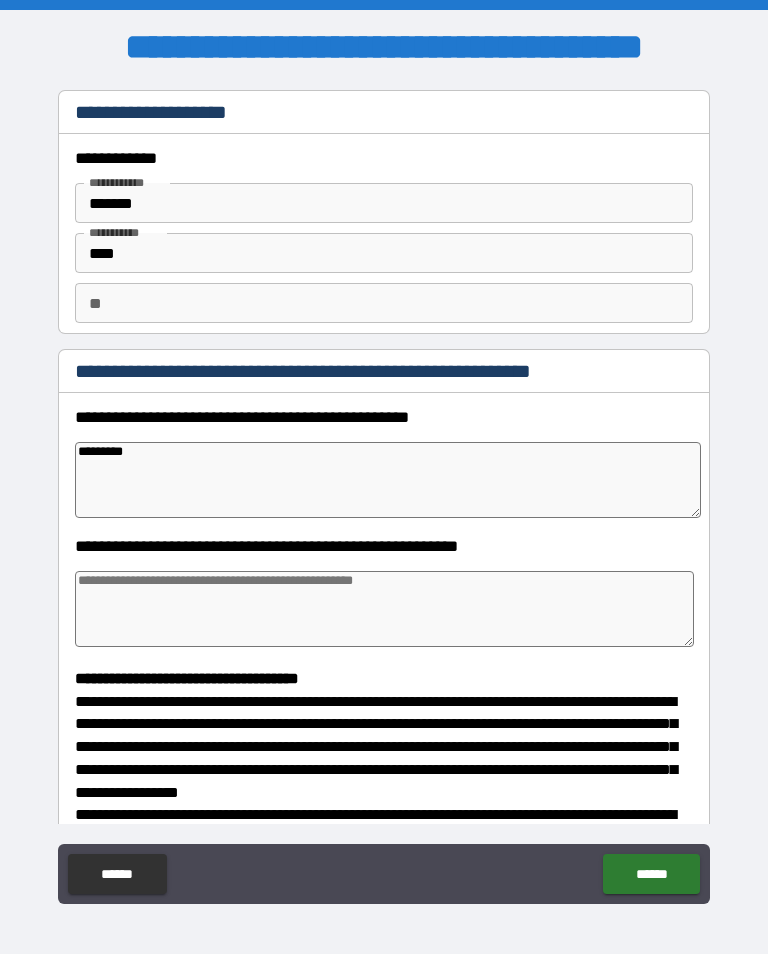 type on "*" 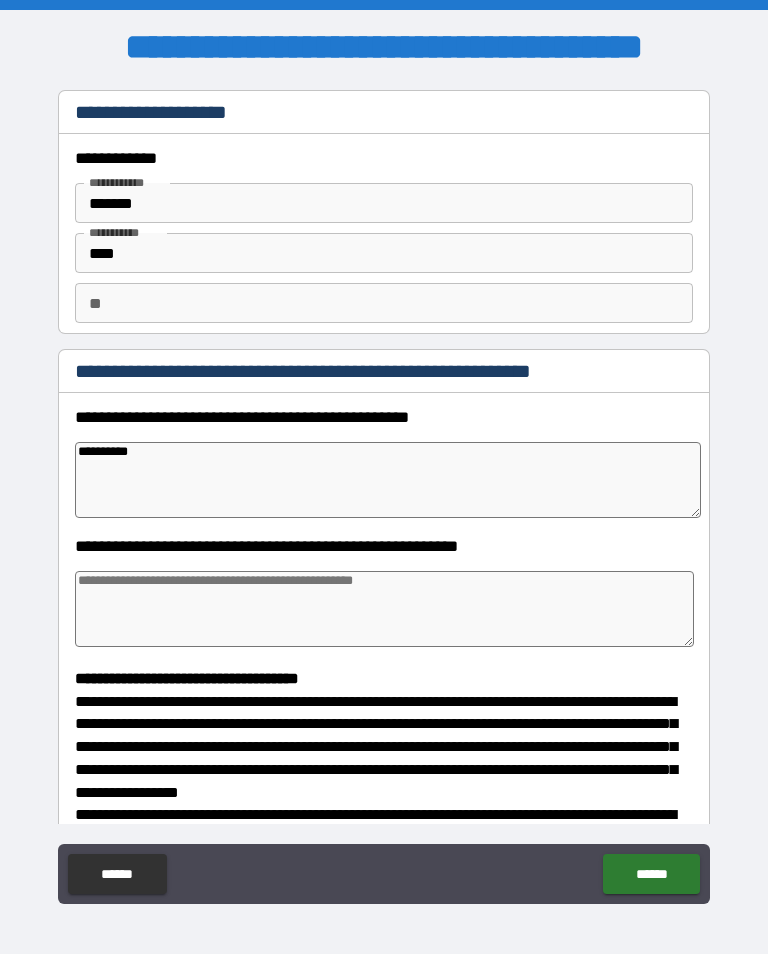 type on "*" 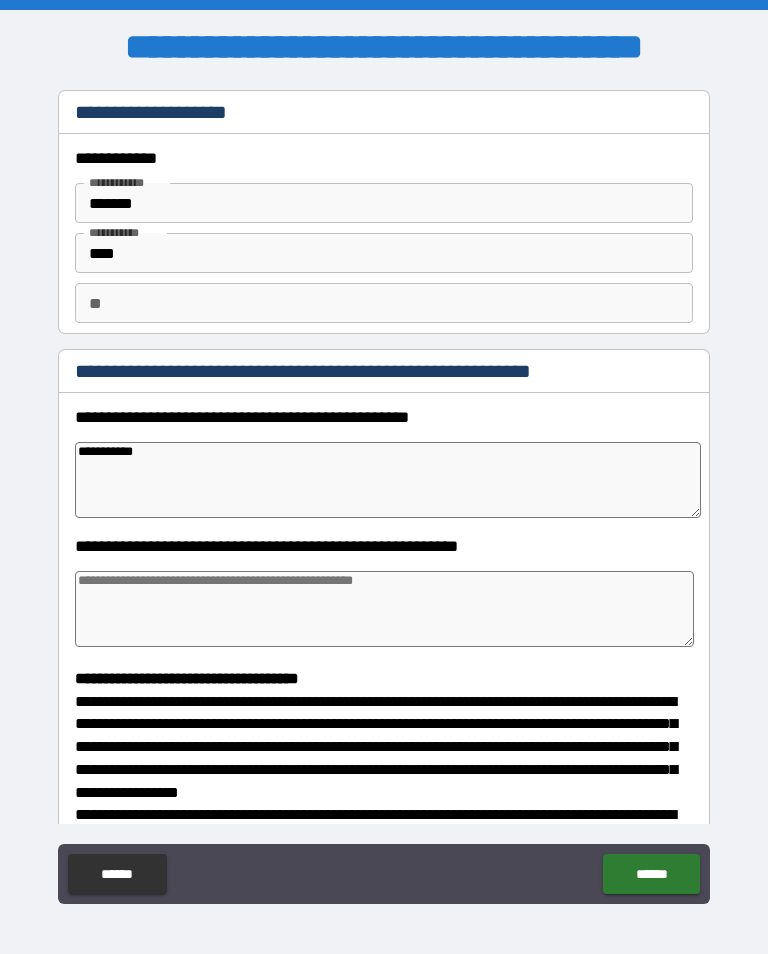 type on "*" 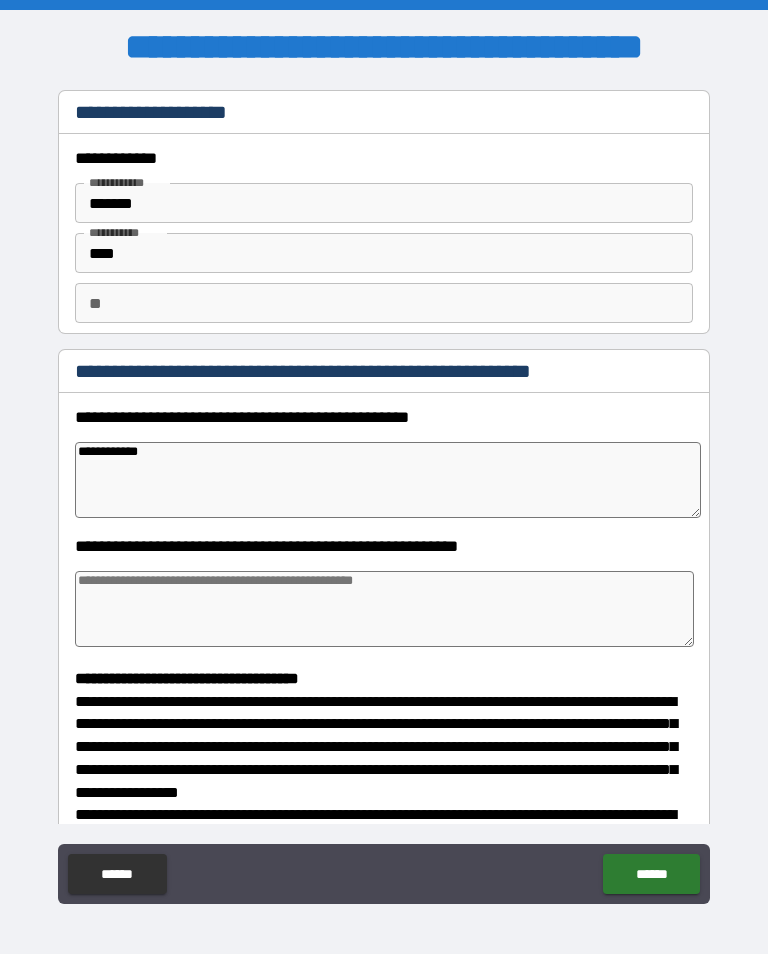 type on "*" 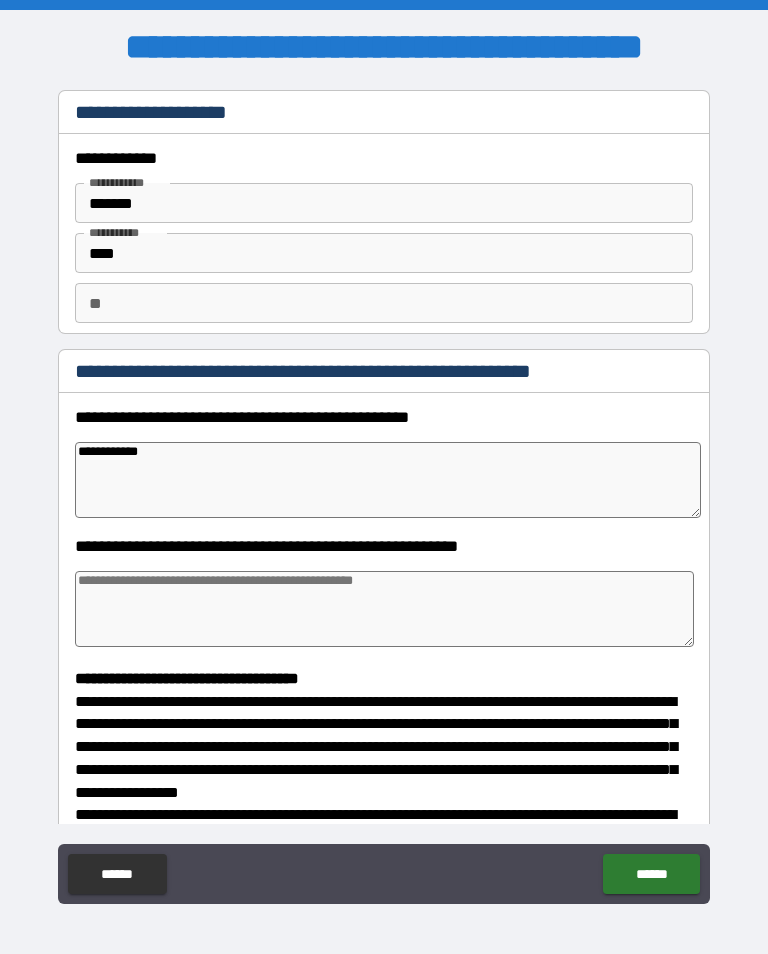 type on "**********" 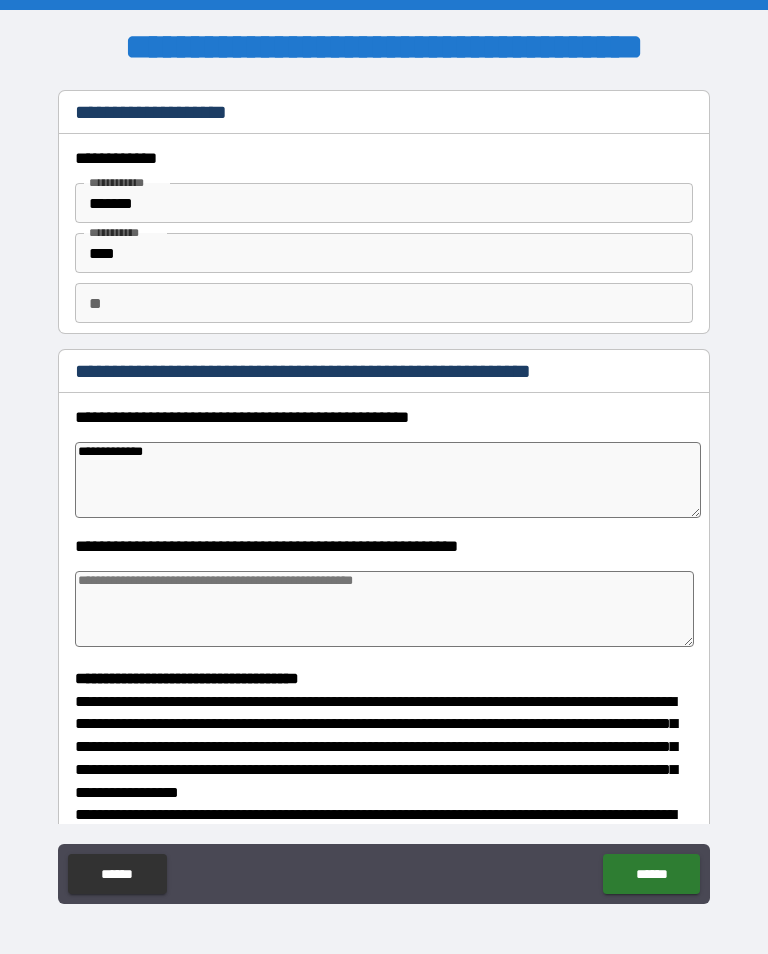 type on "*" 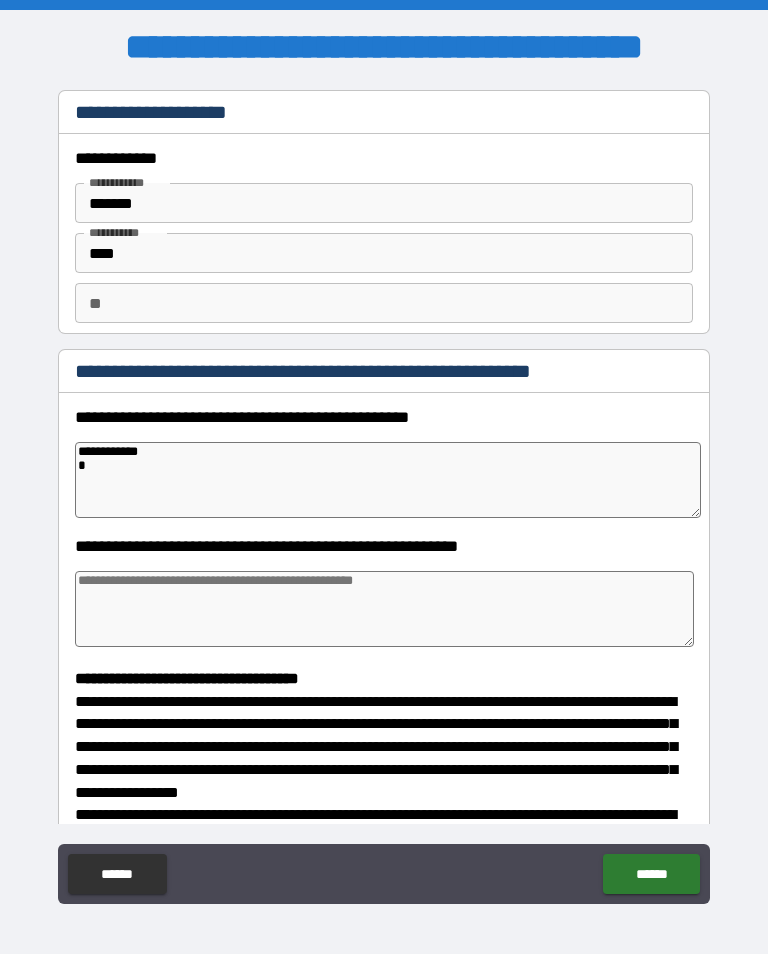 type on "*" 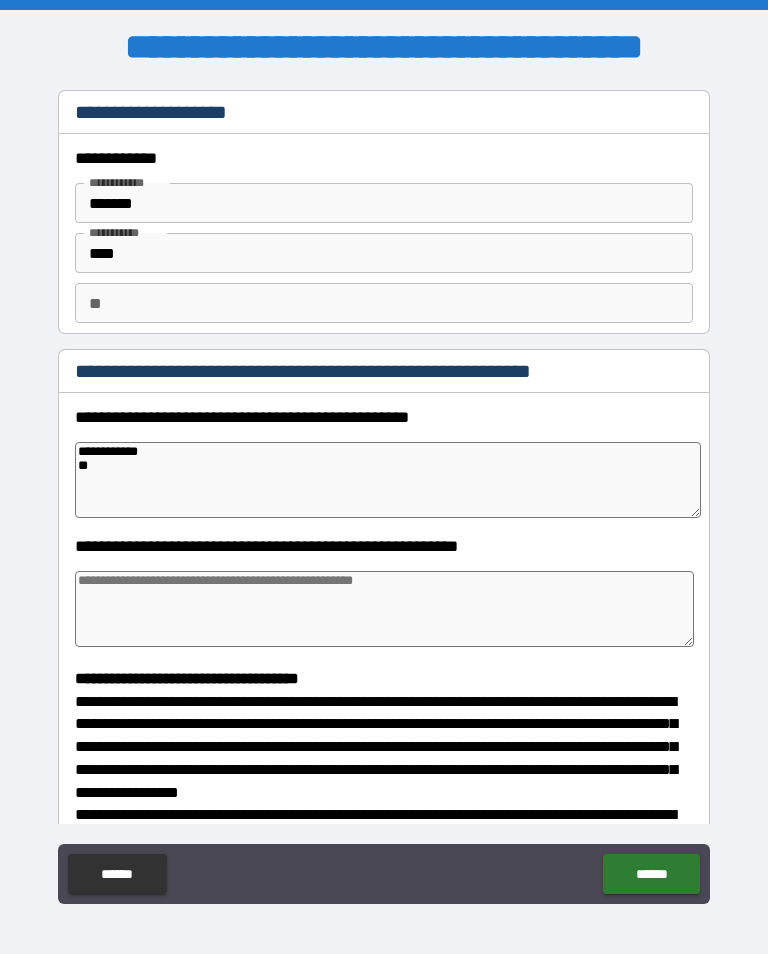 type on "*" 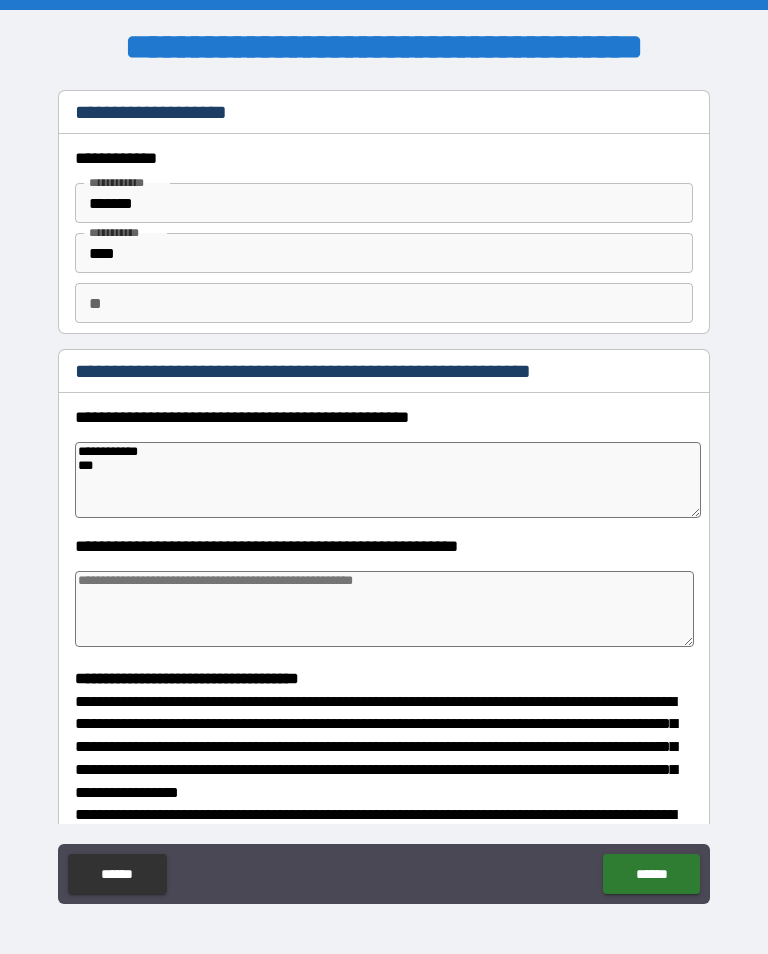 type on "*" 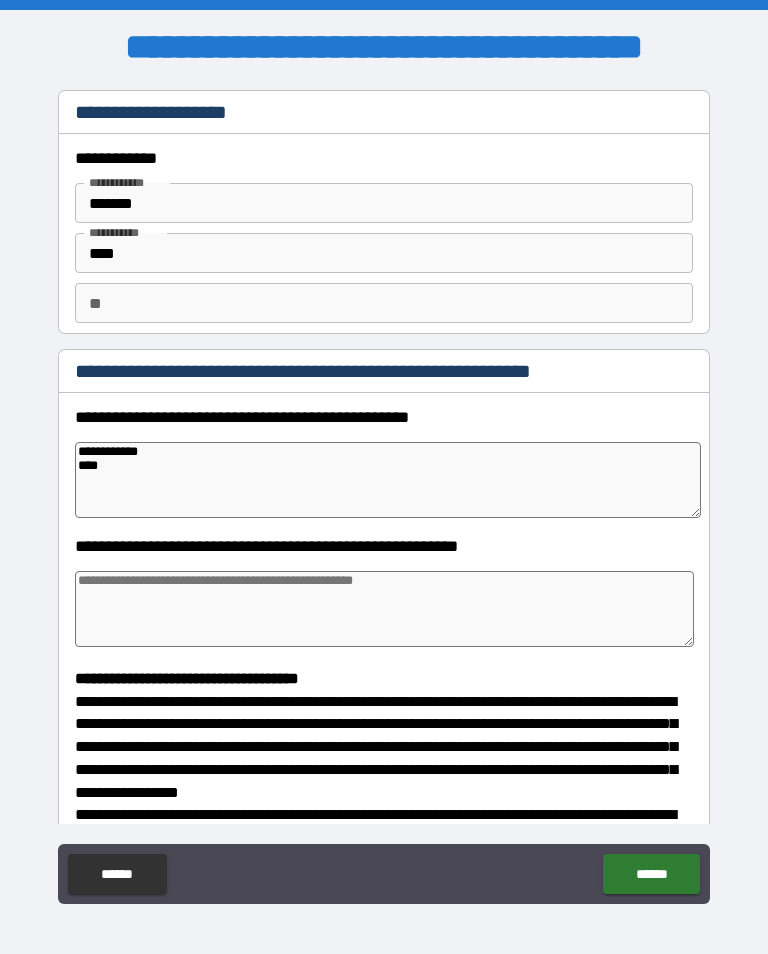 type on "*" 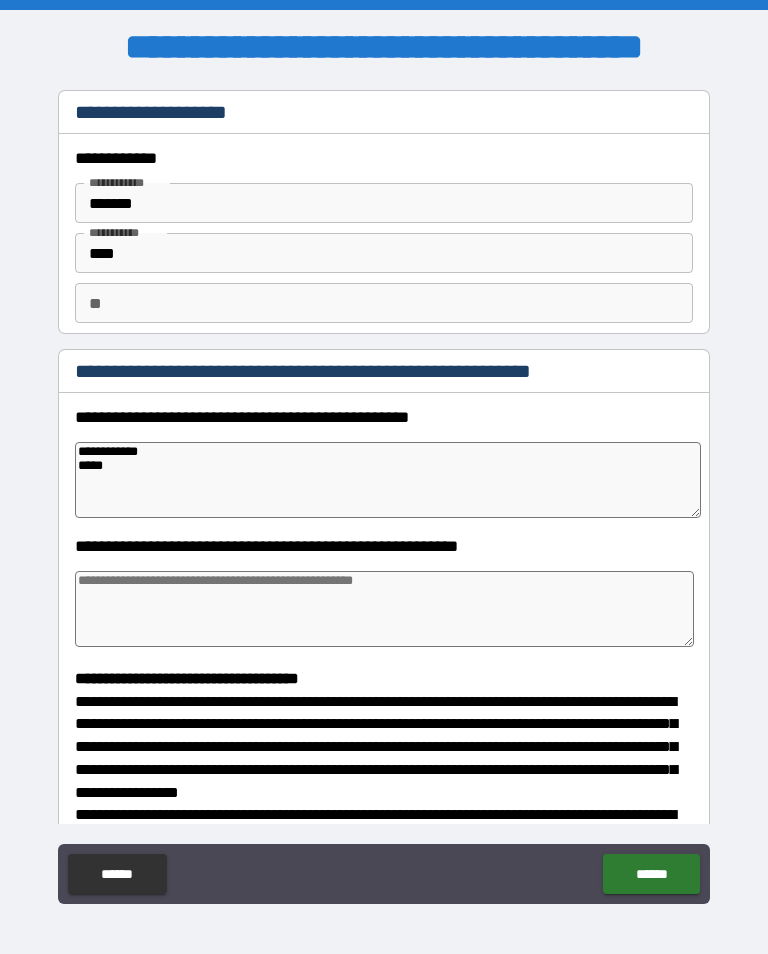 type on "*" 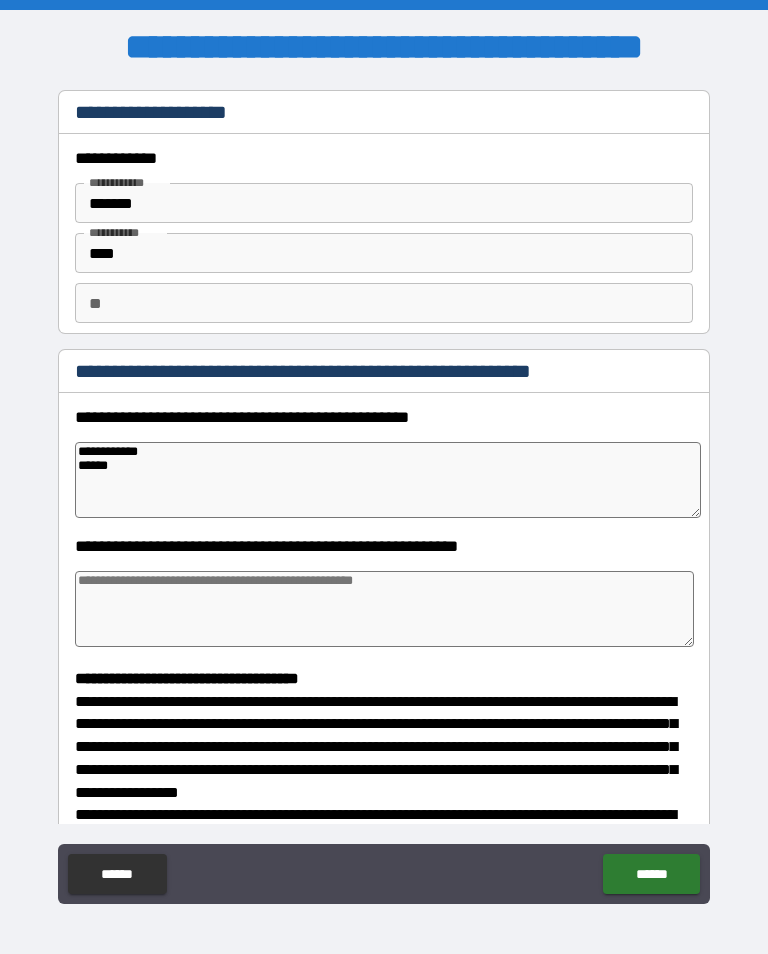 type on "*" 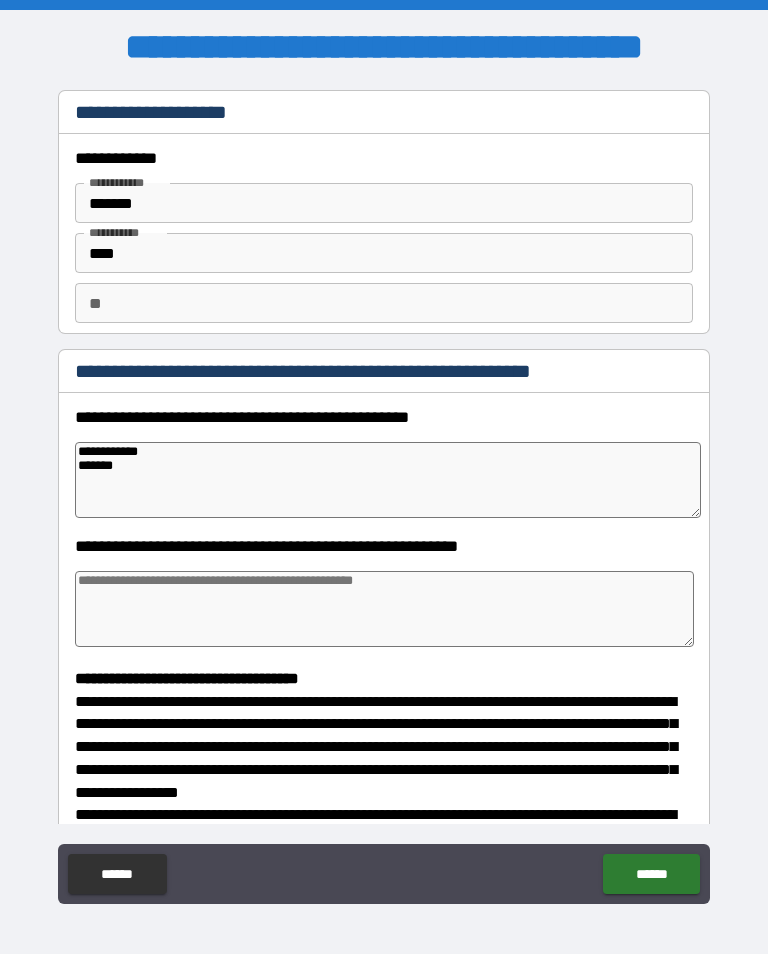 type on "*" 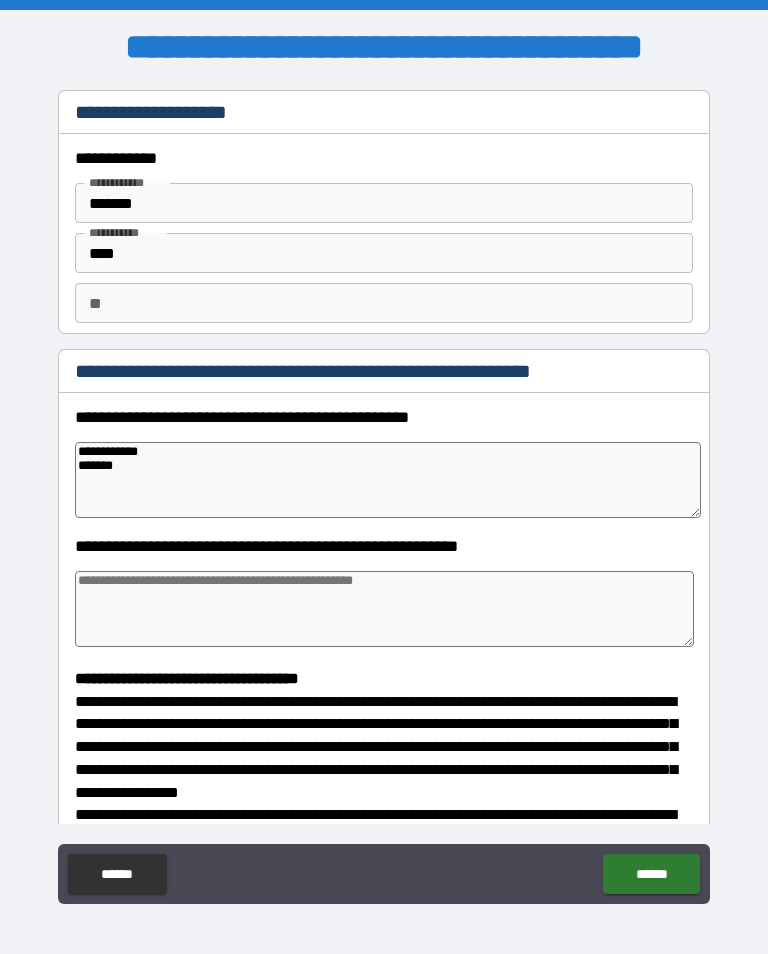 type on "[FIRST]
[LAST]
[MIDDLE]" 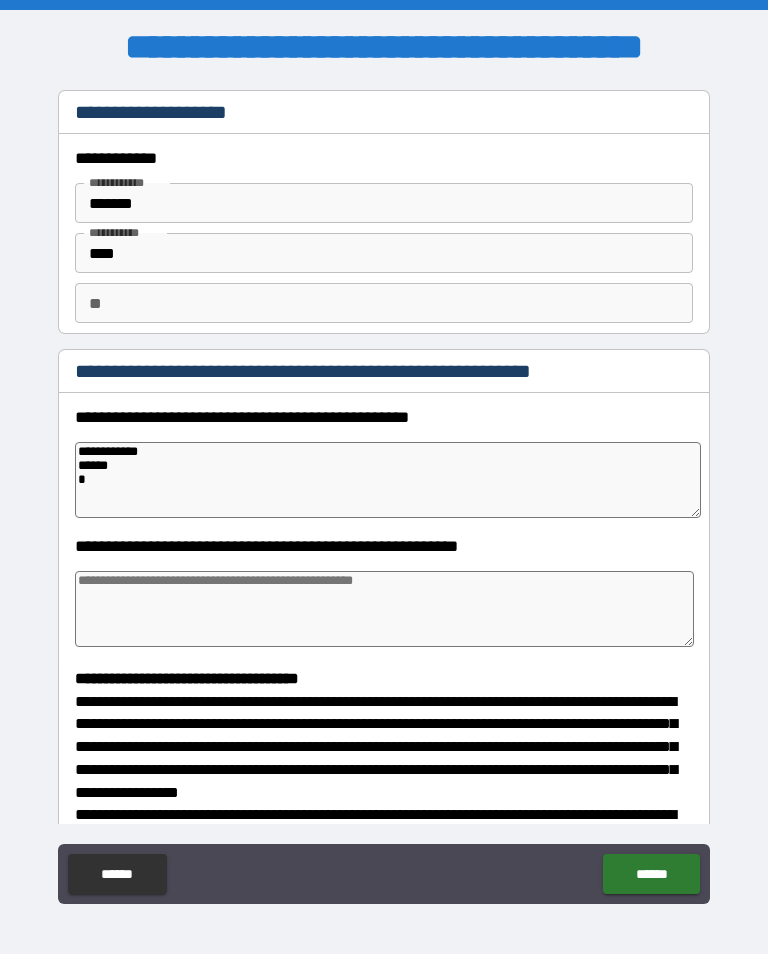 type on "*" 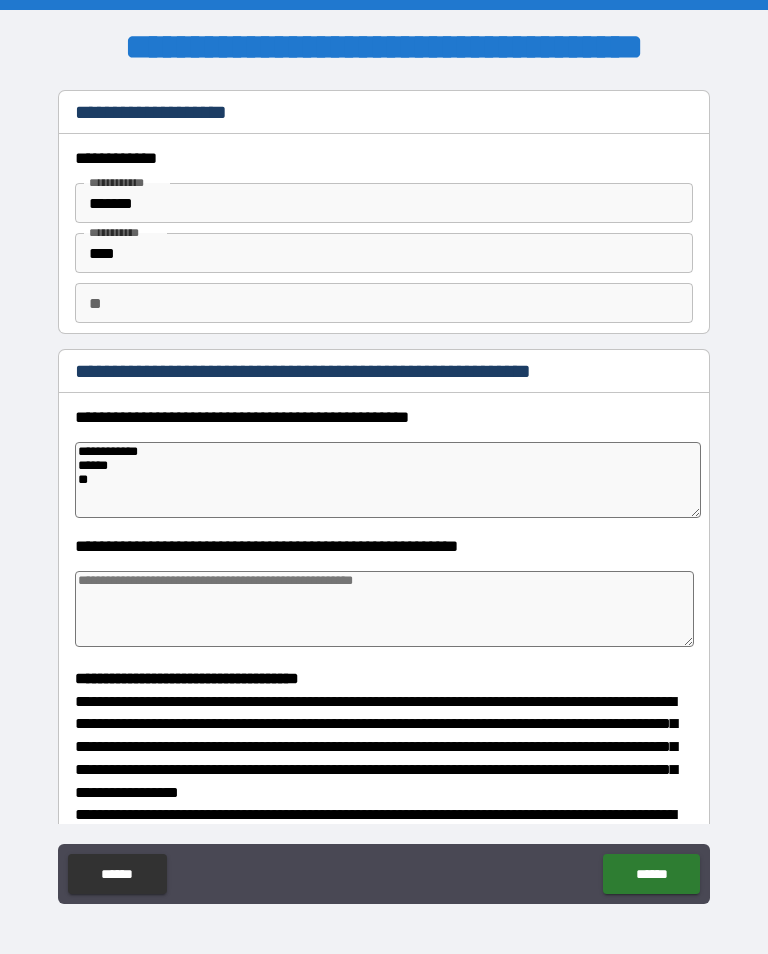 type on "*" 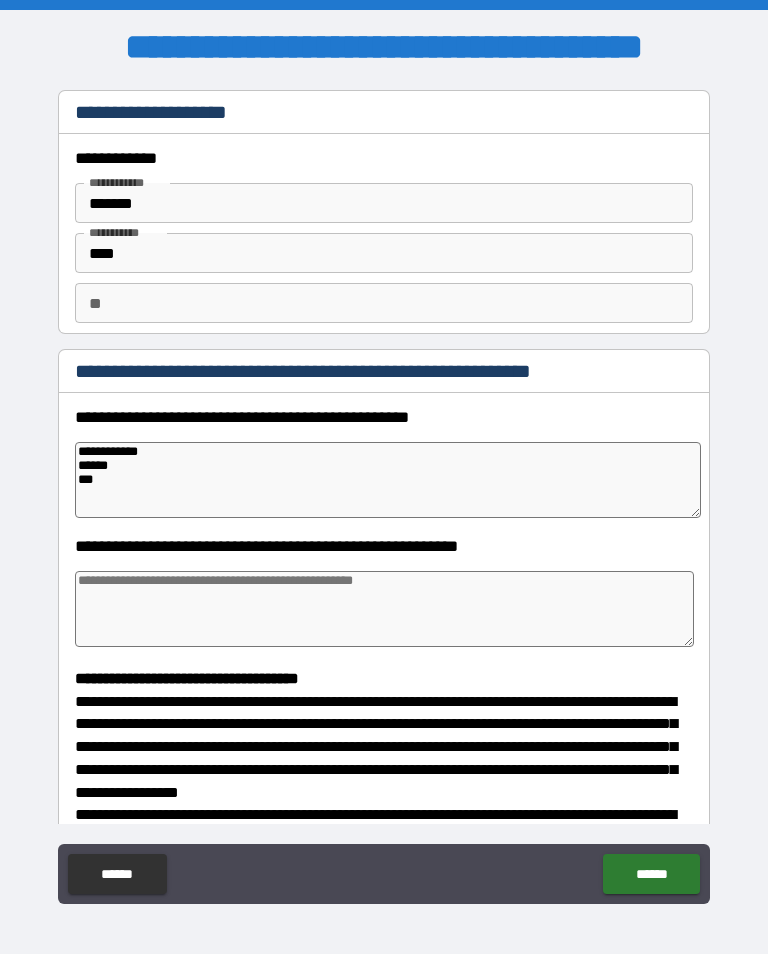 type on "*" 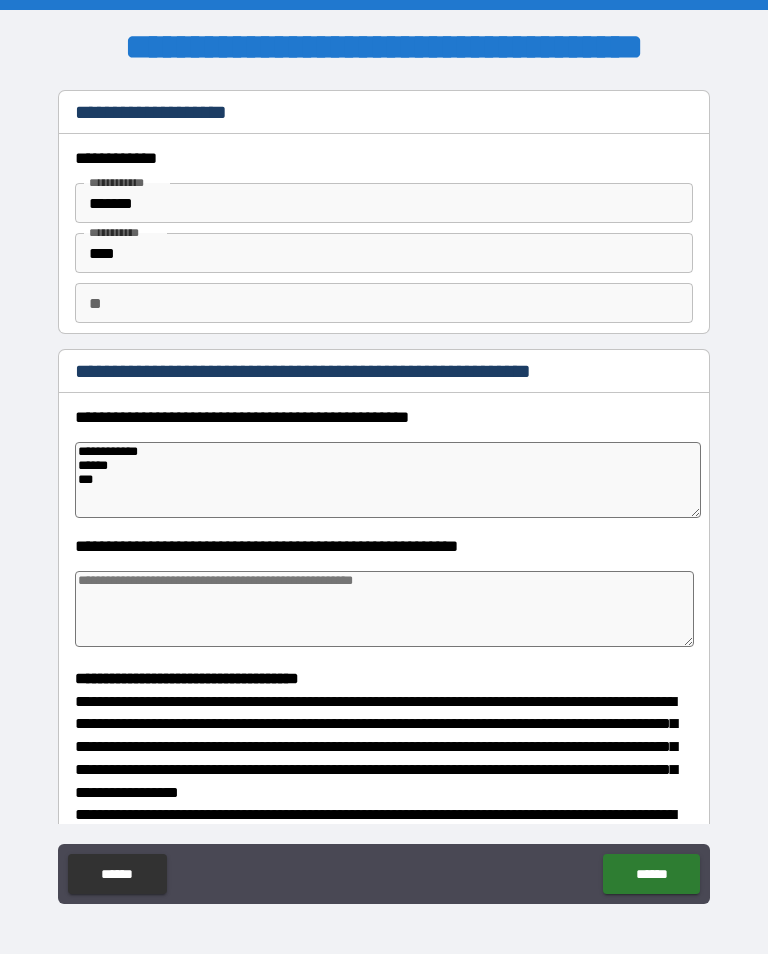 type on "[FIRST]
[LAST]
[MIDDLE]" 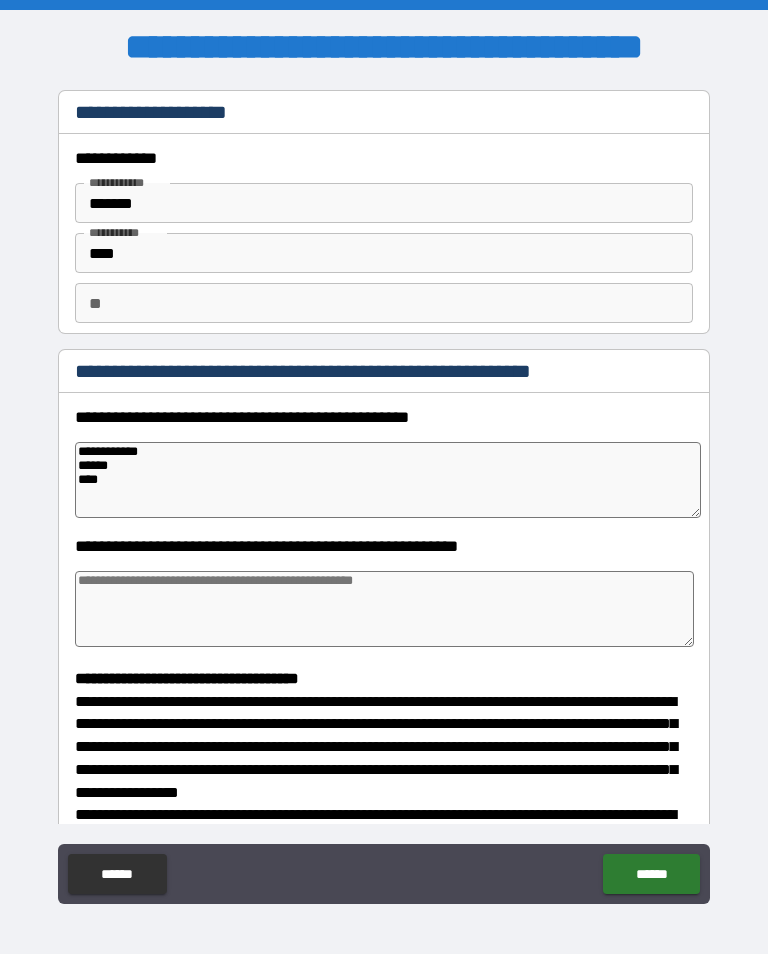 type on "*" 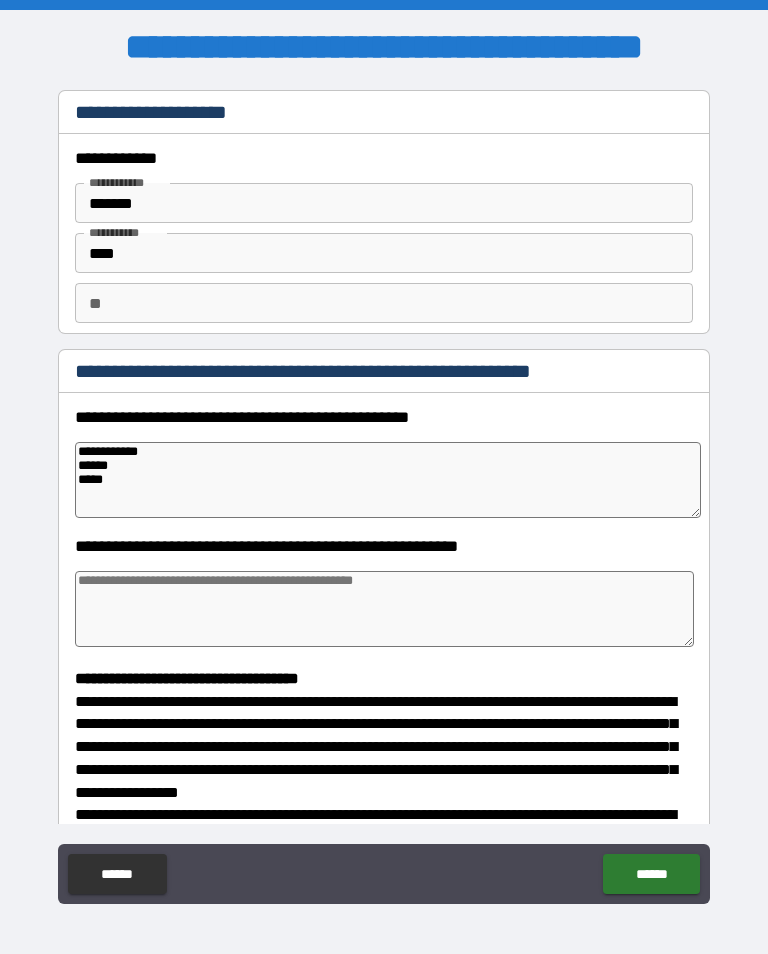 type on "*" 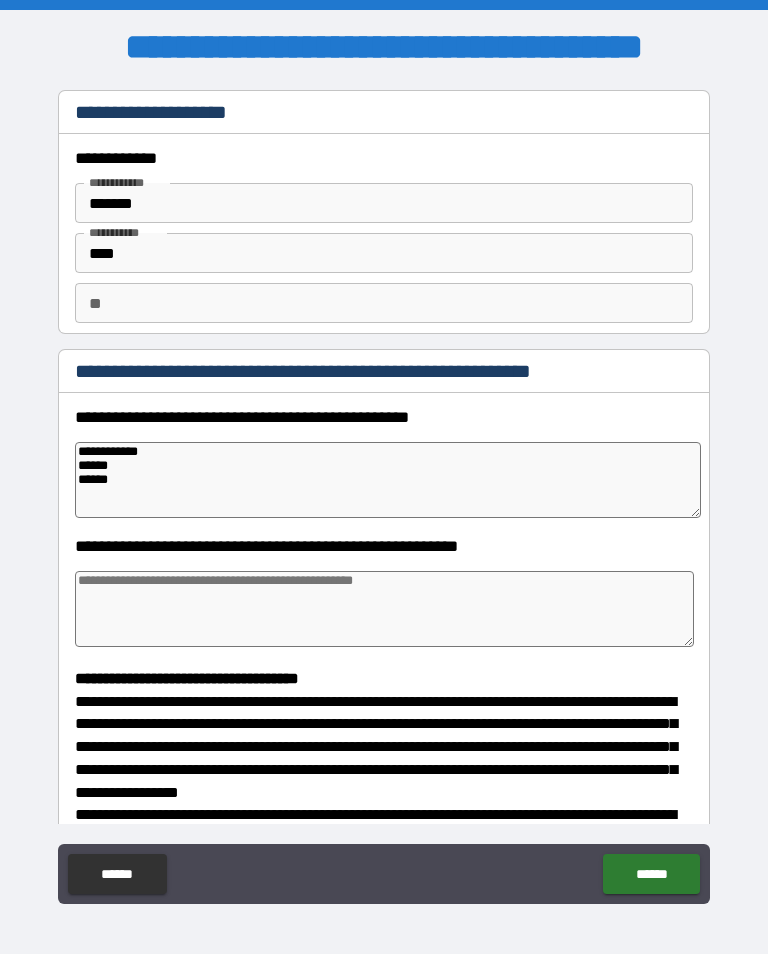 type on "*" 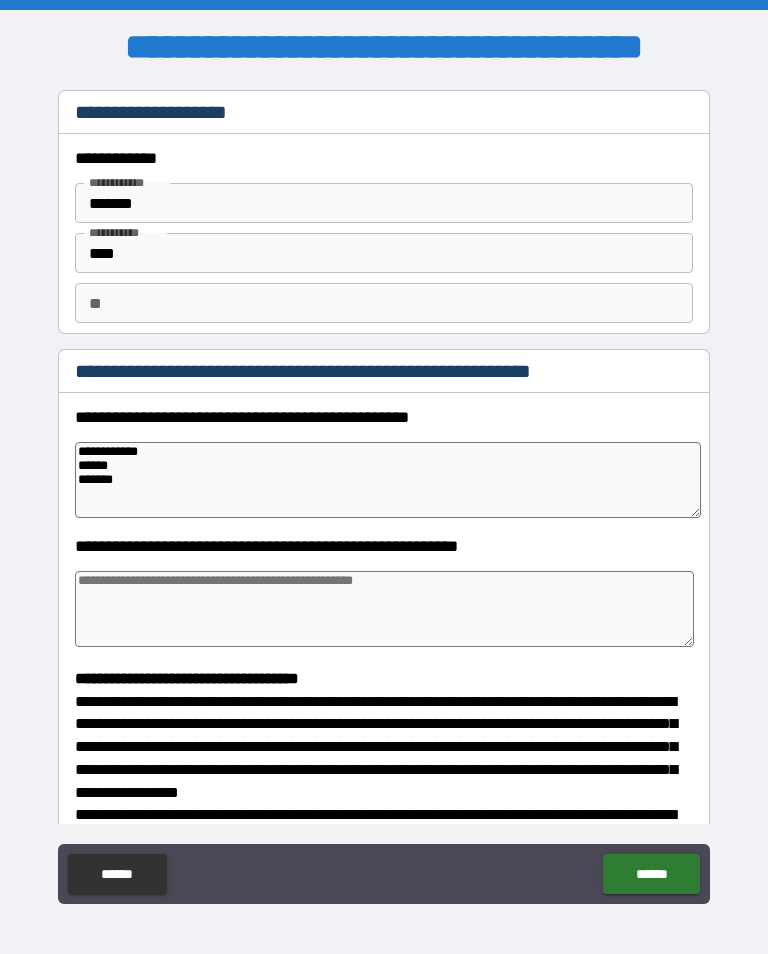 type on "*" 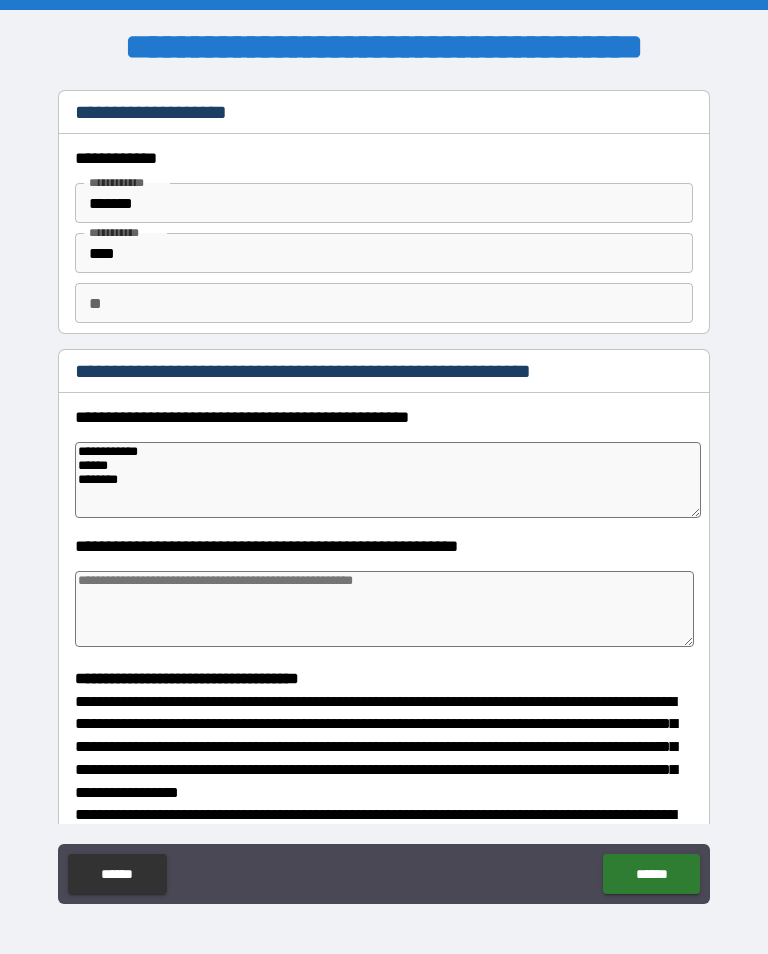 type on "*" 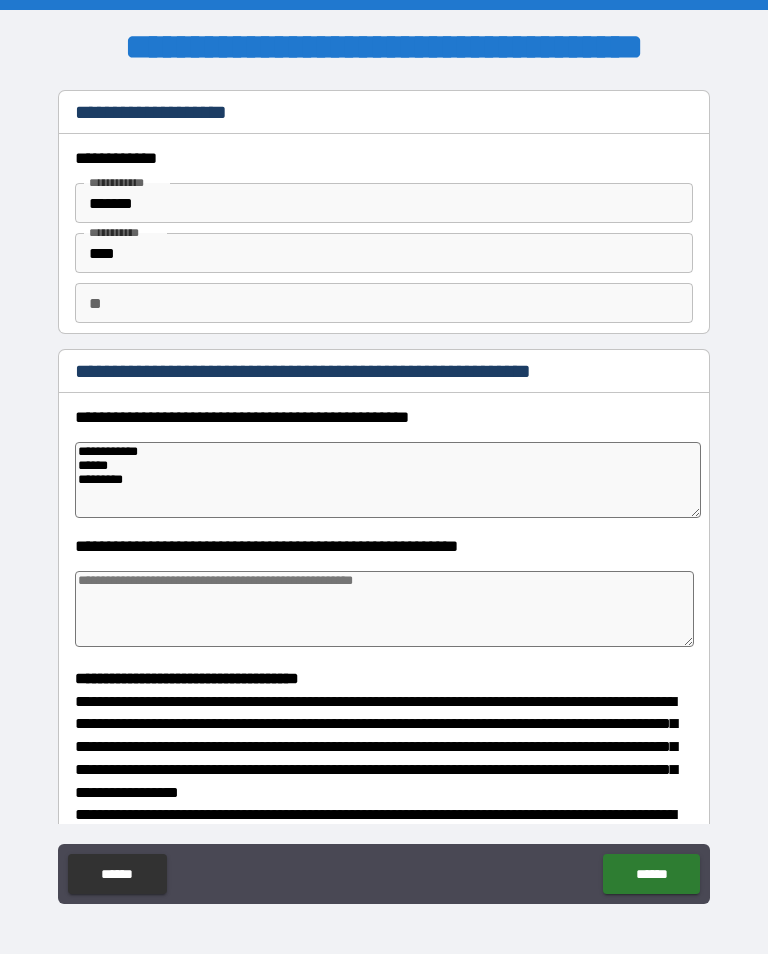type on "*" 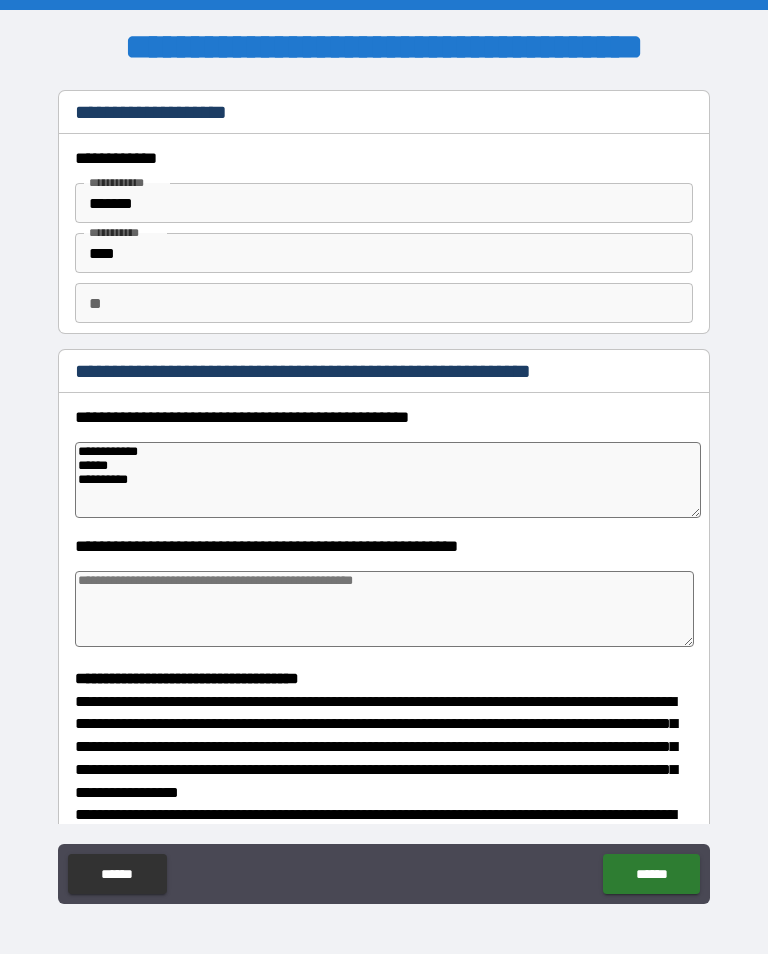 type on "*" 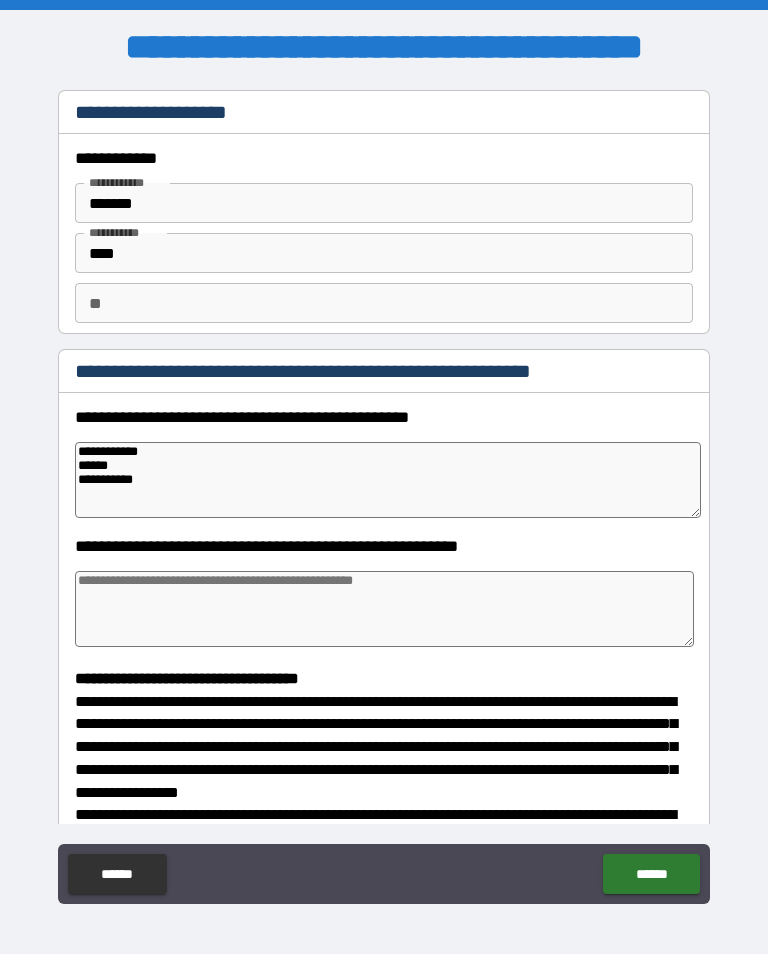 type on "*" 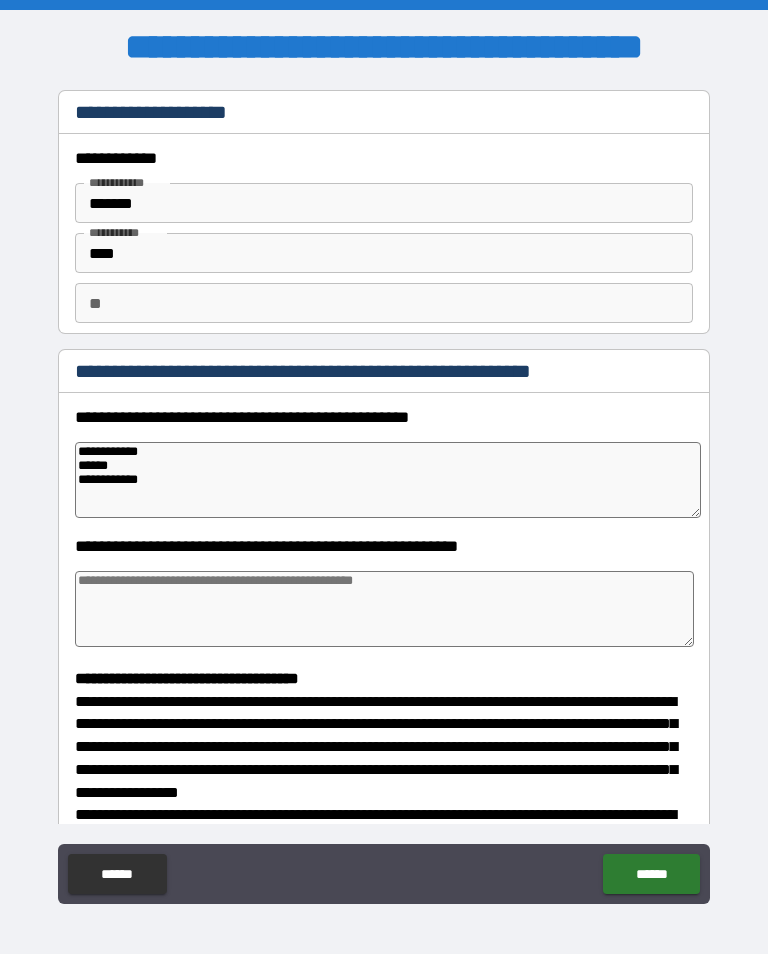 type on "*" 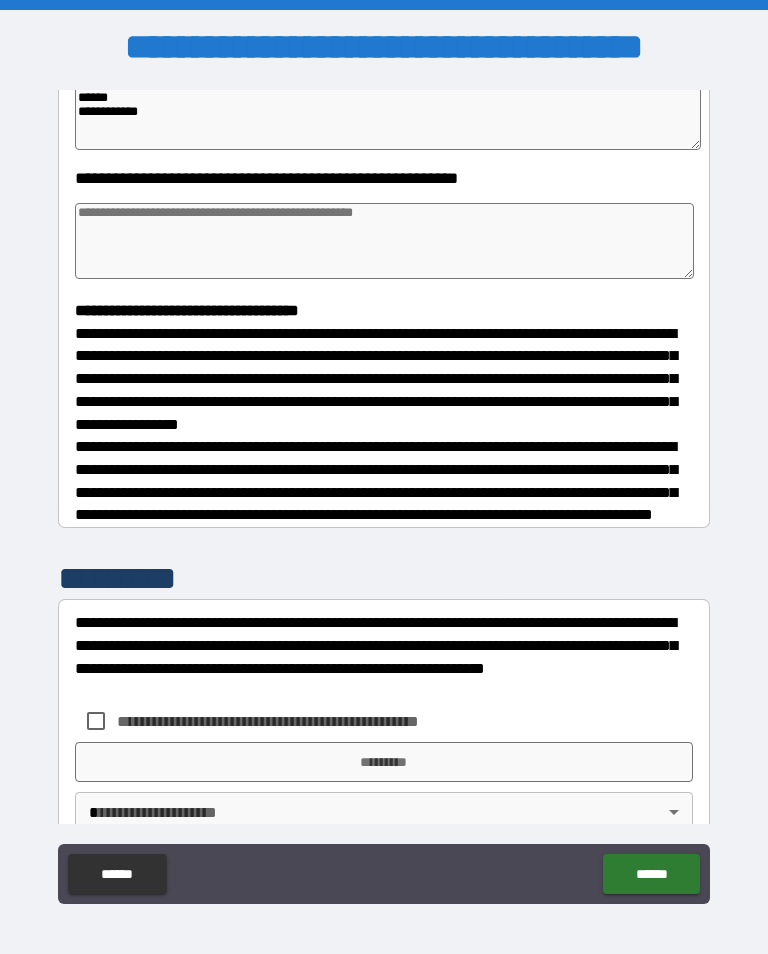 scroll, scrollTop: 381, scrollLeft: 0, axis: vertical 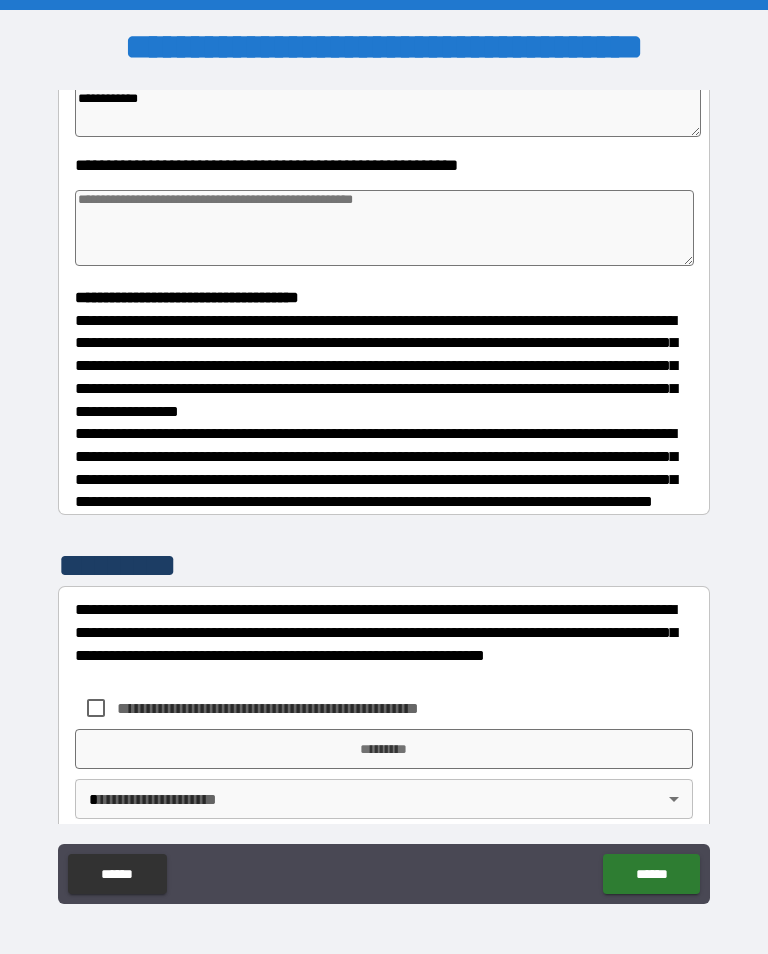 type on "**********" 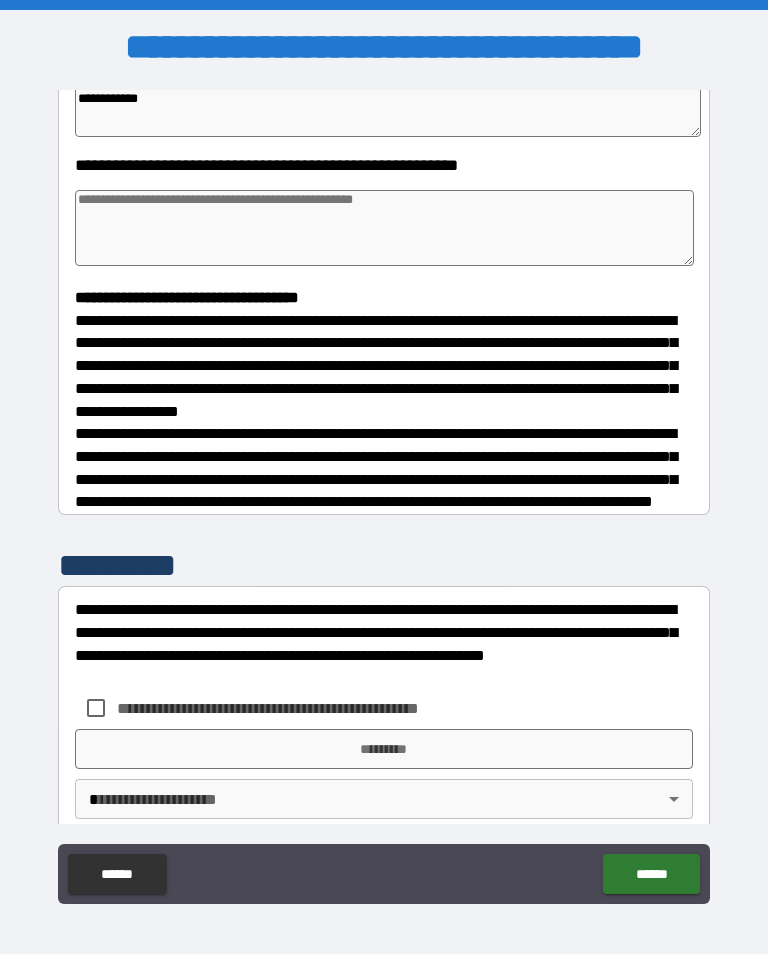 type on "*" 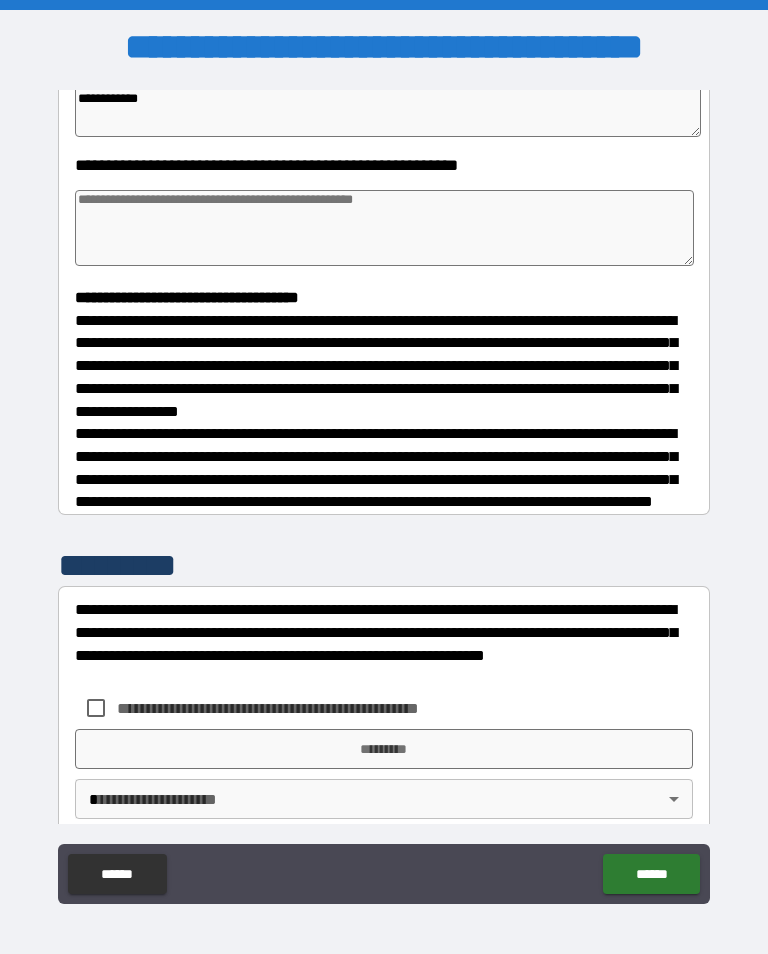 type on "*" 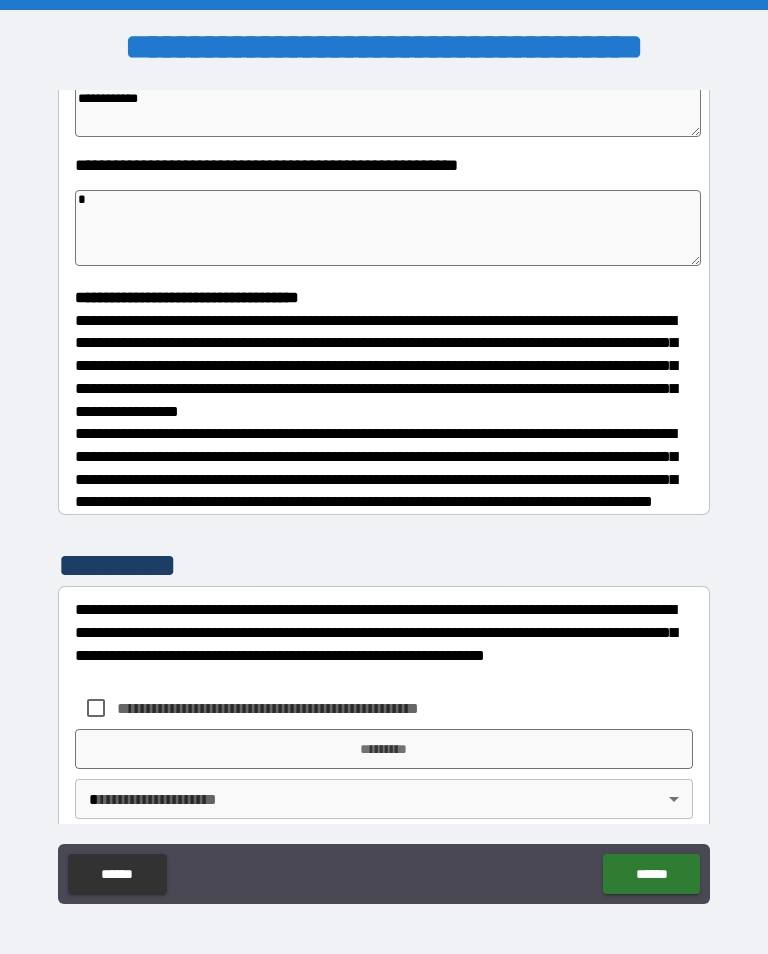 type on "*" 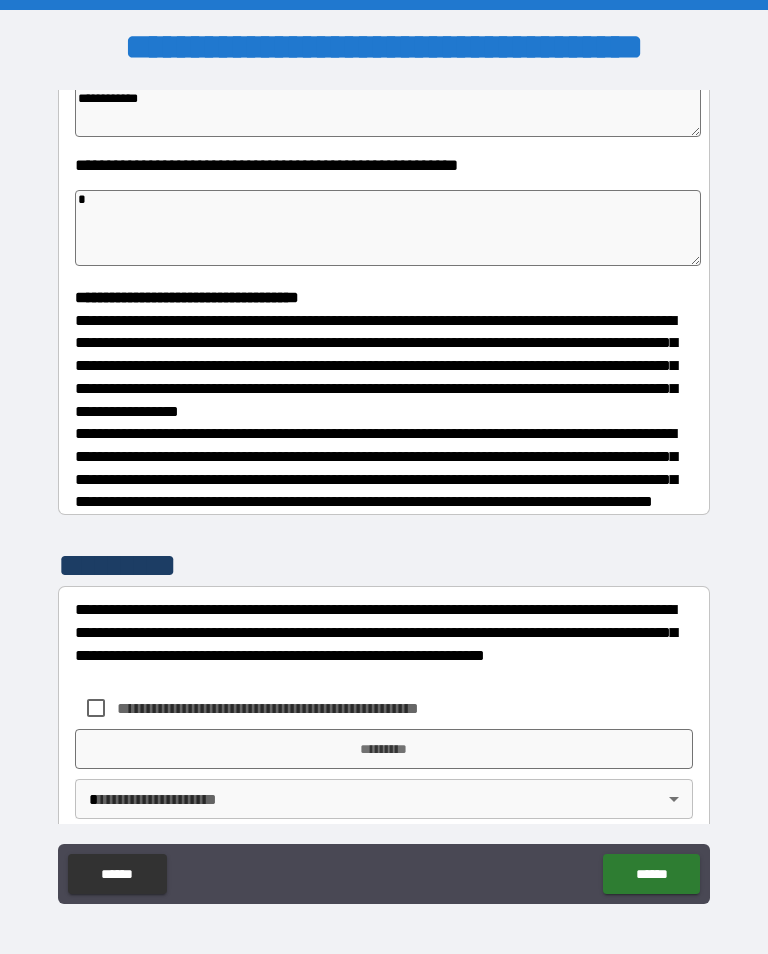 type on "*" 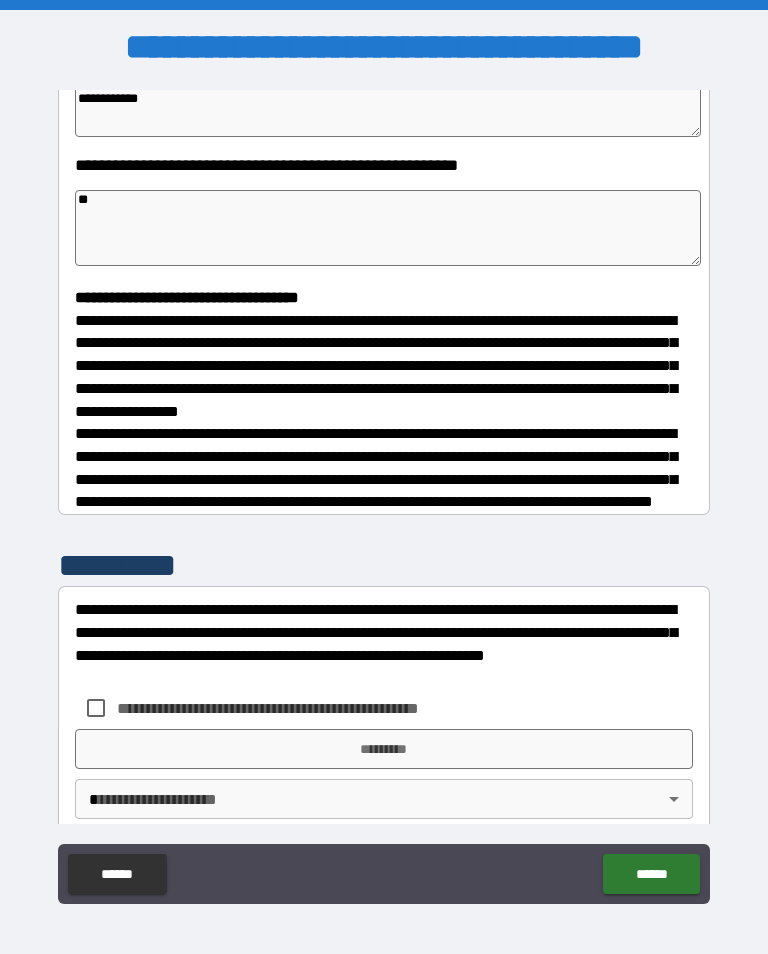 type on "*" 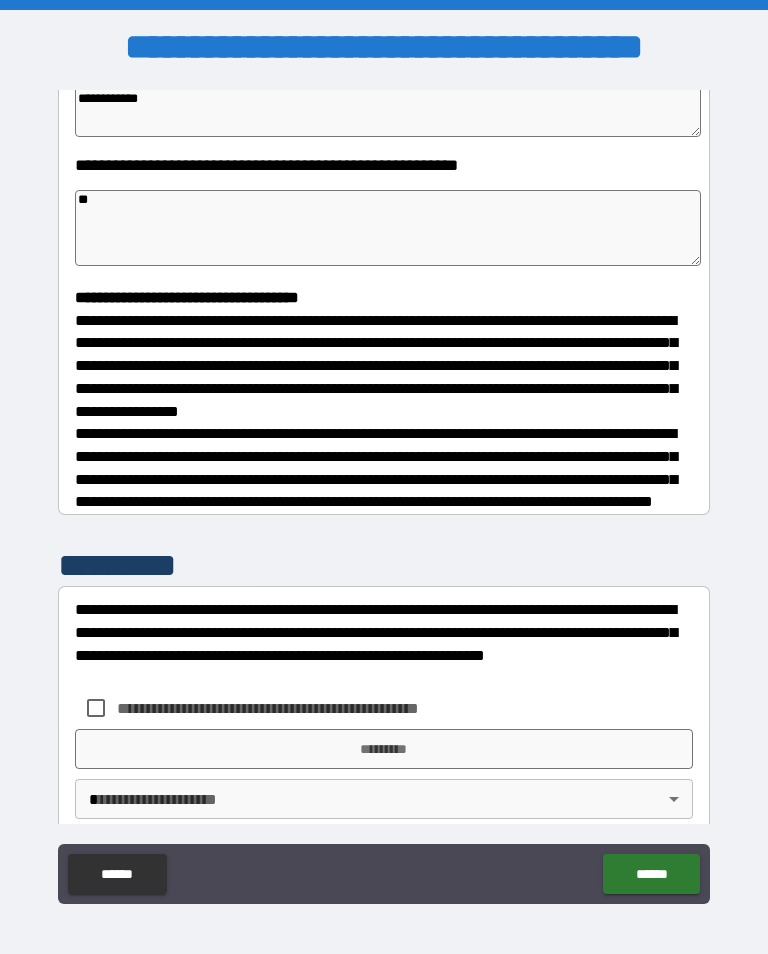 type on "*" 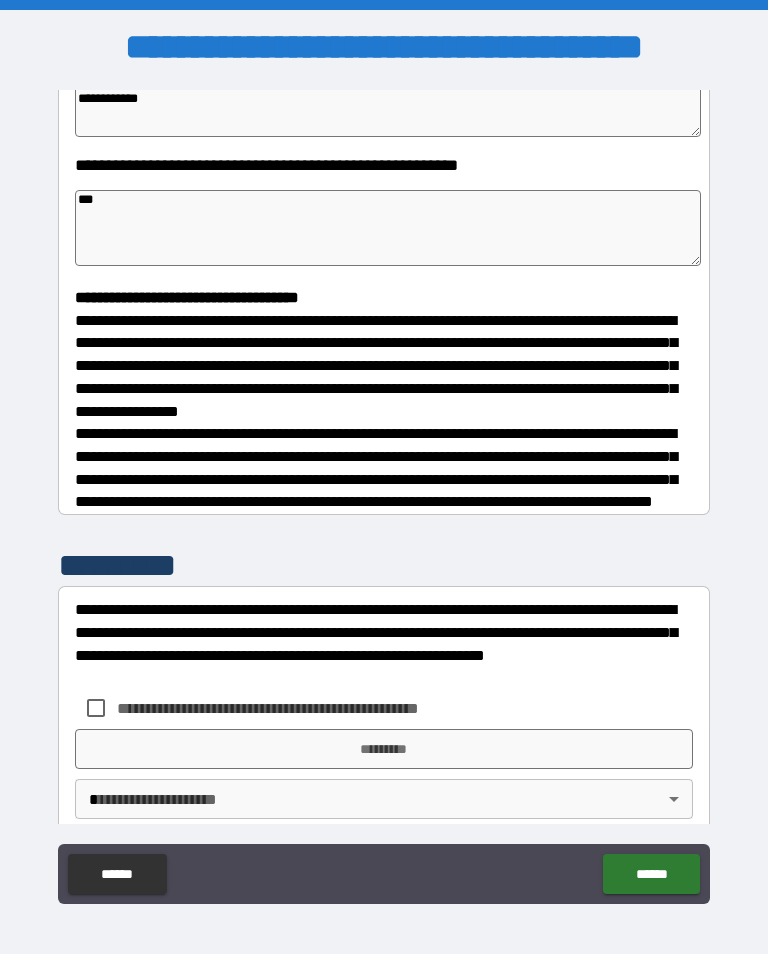 type on "*" 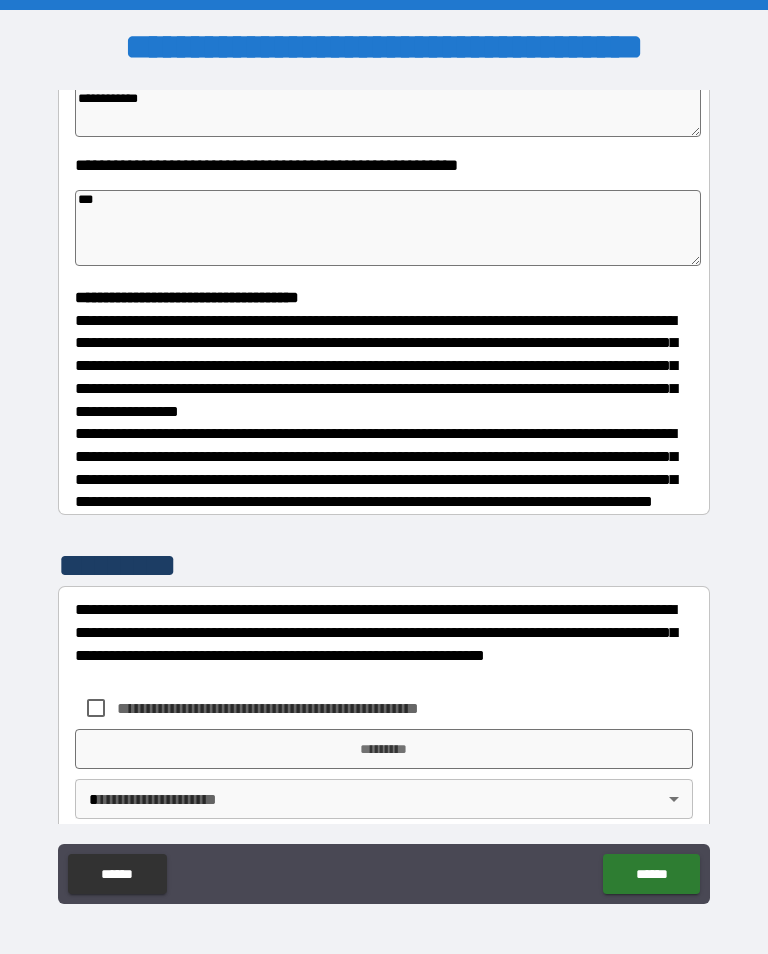 type on "****" 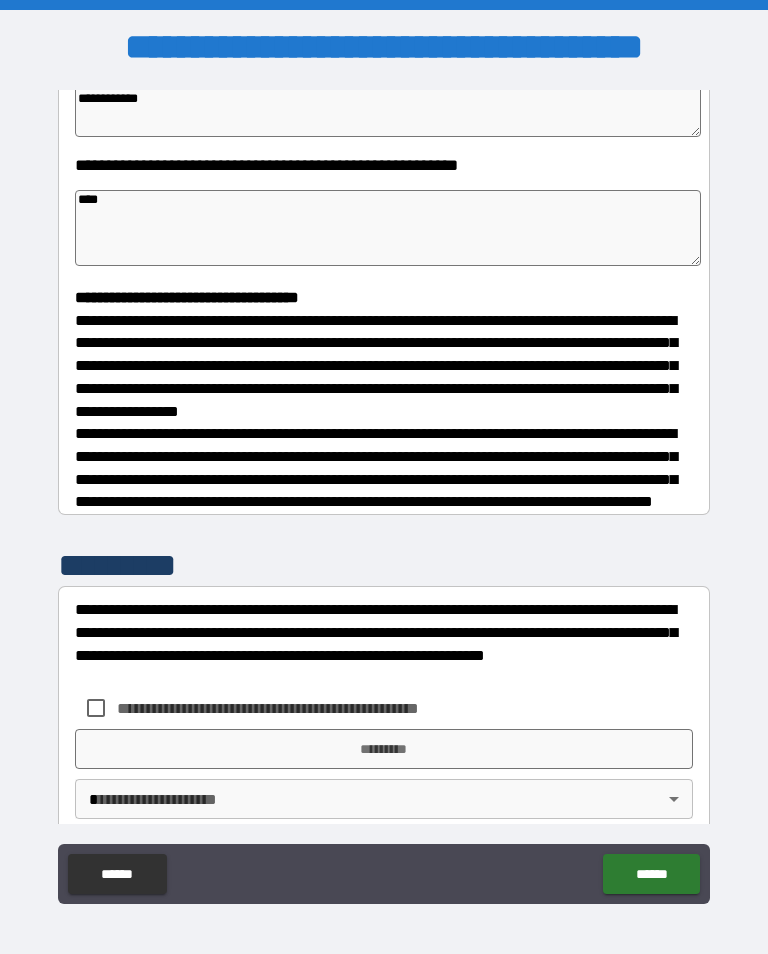 type on "*" 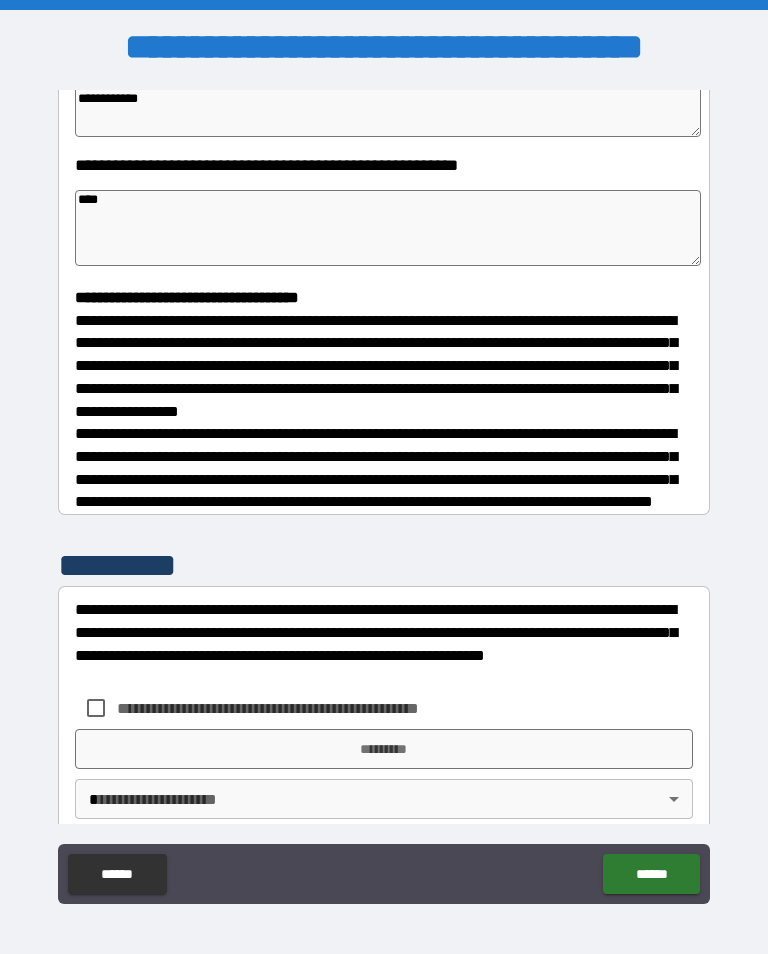 type on "*" 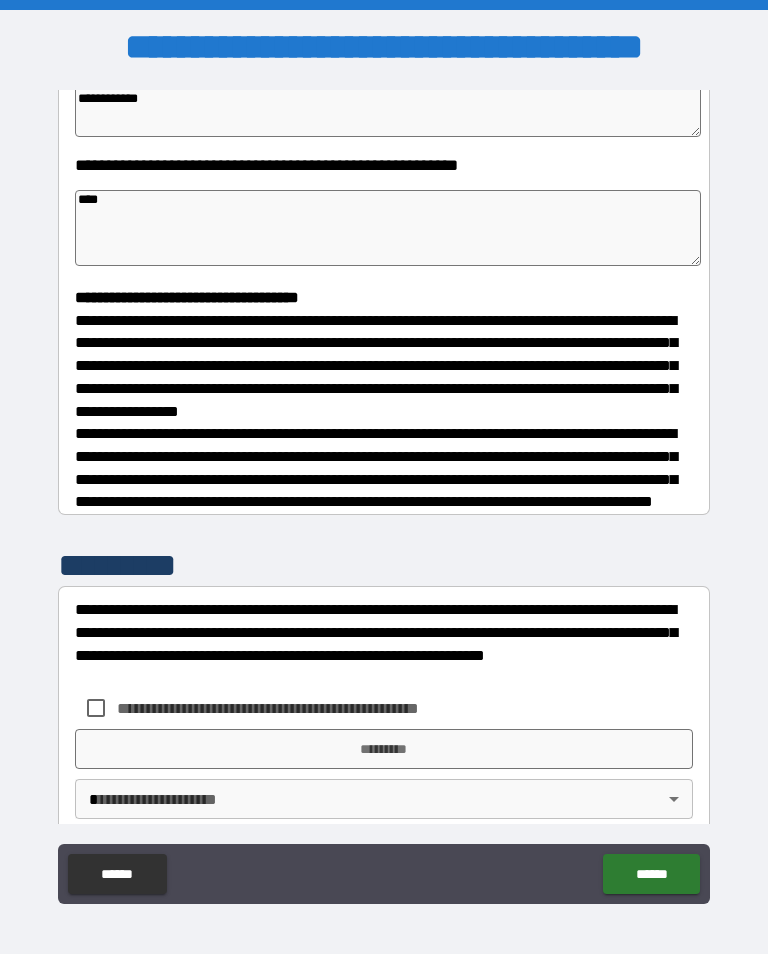 type on "*" 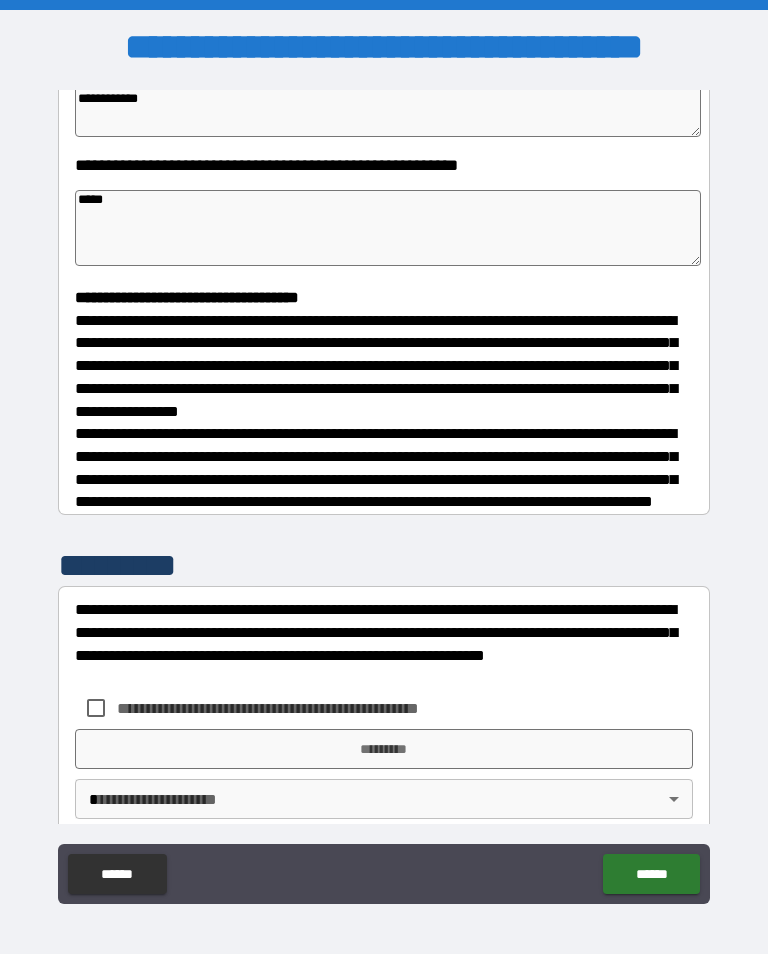 type on "*" 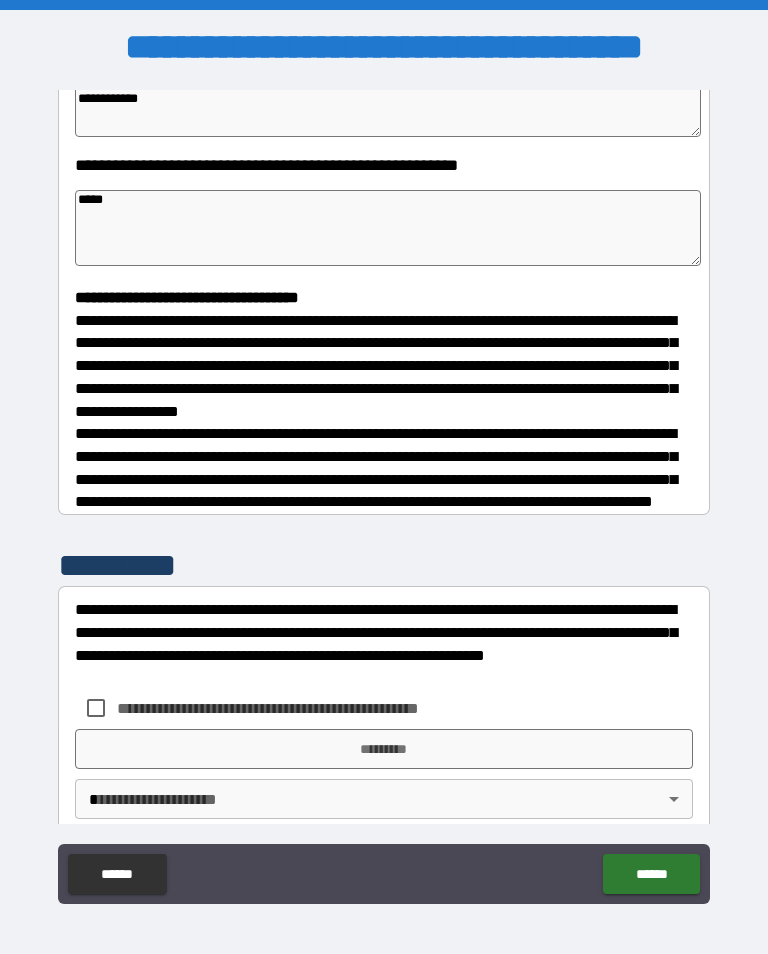 type on "******" 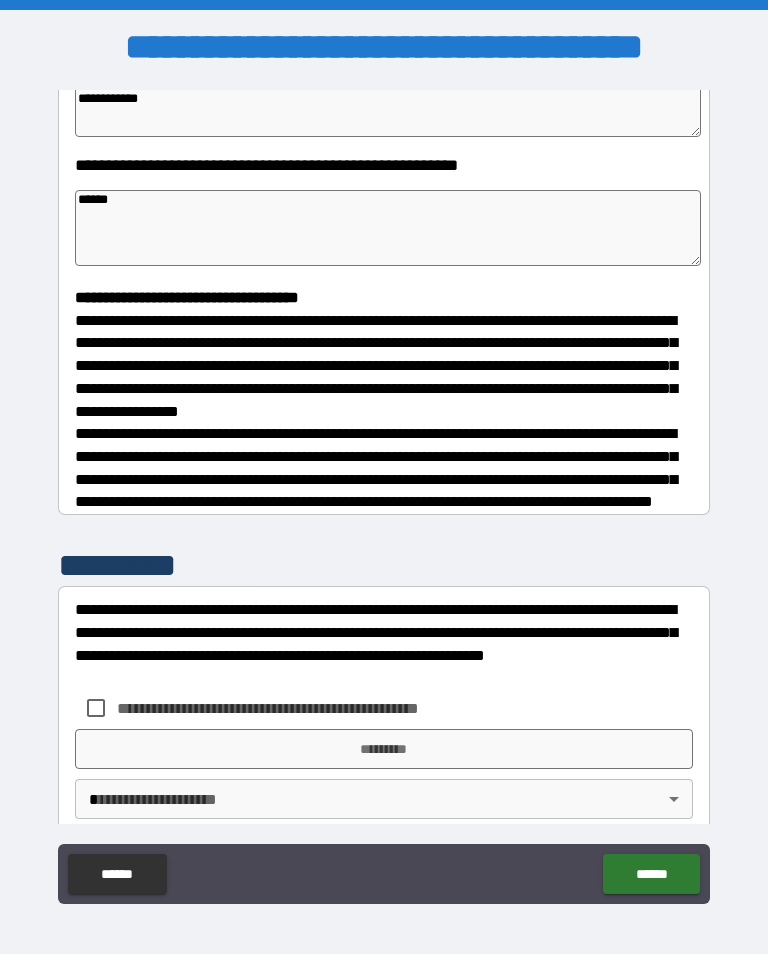 type on "*" 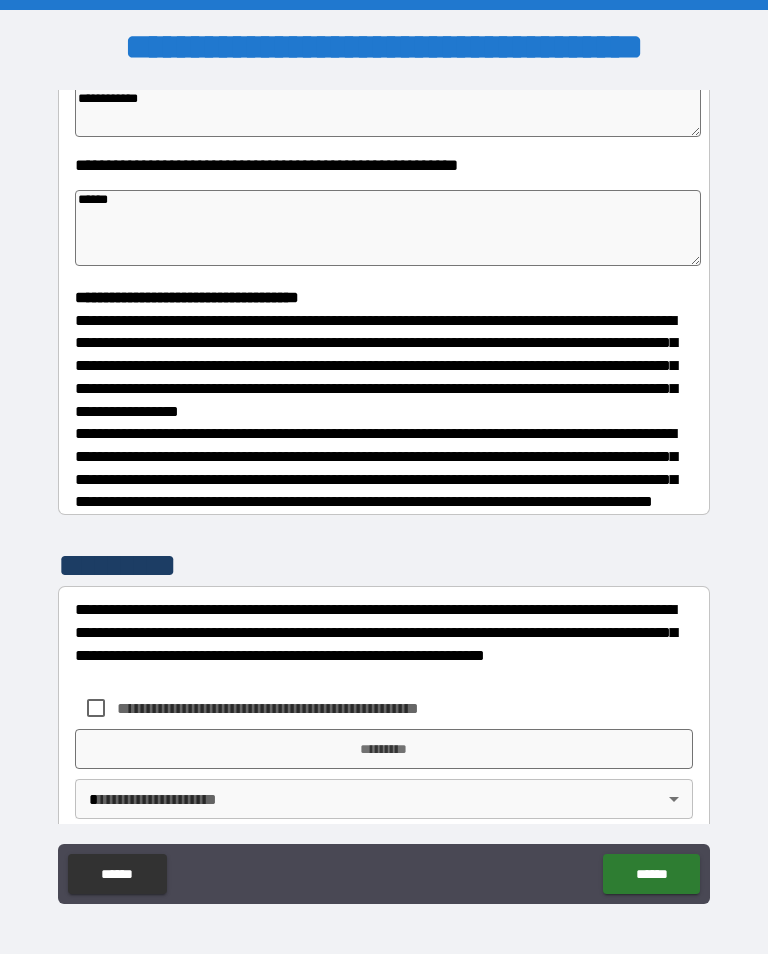 type on "*" 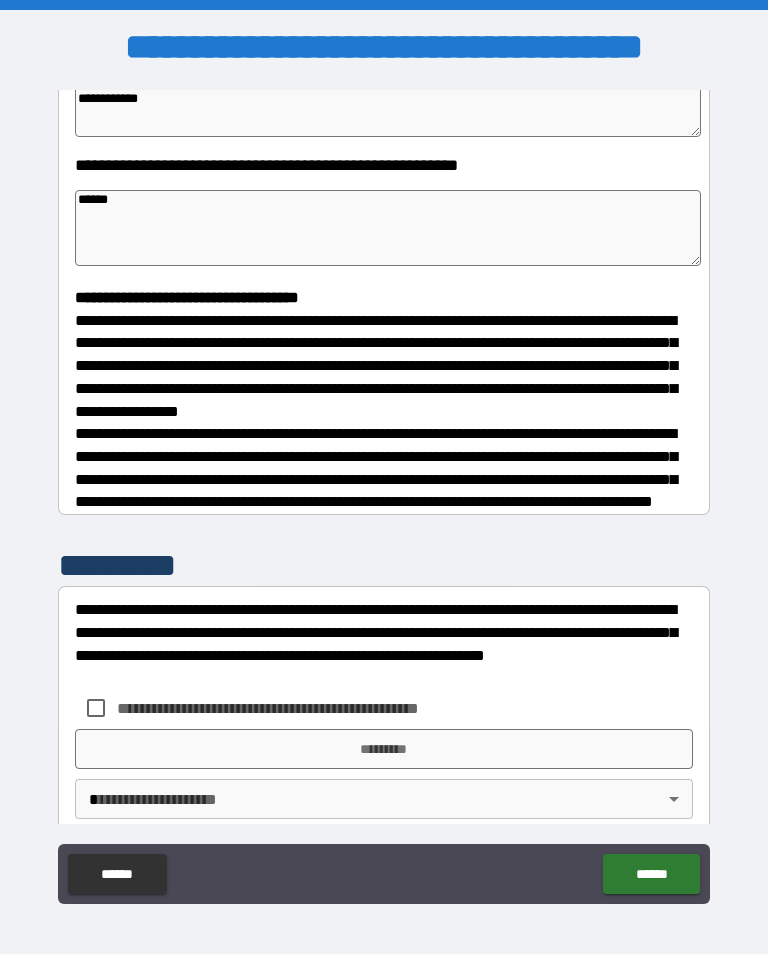 type on "*" 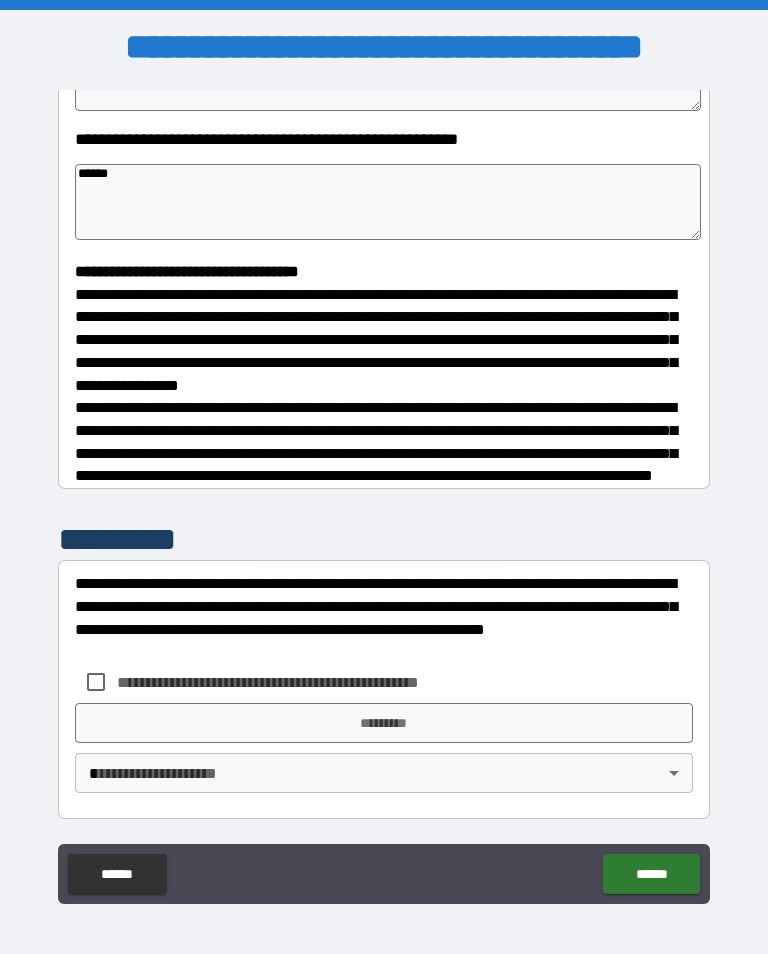scroll, scrollTop: 422, scrollLeft: 0, axis: vertical 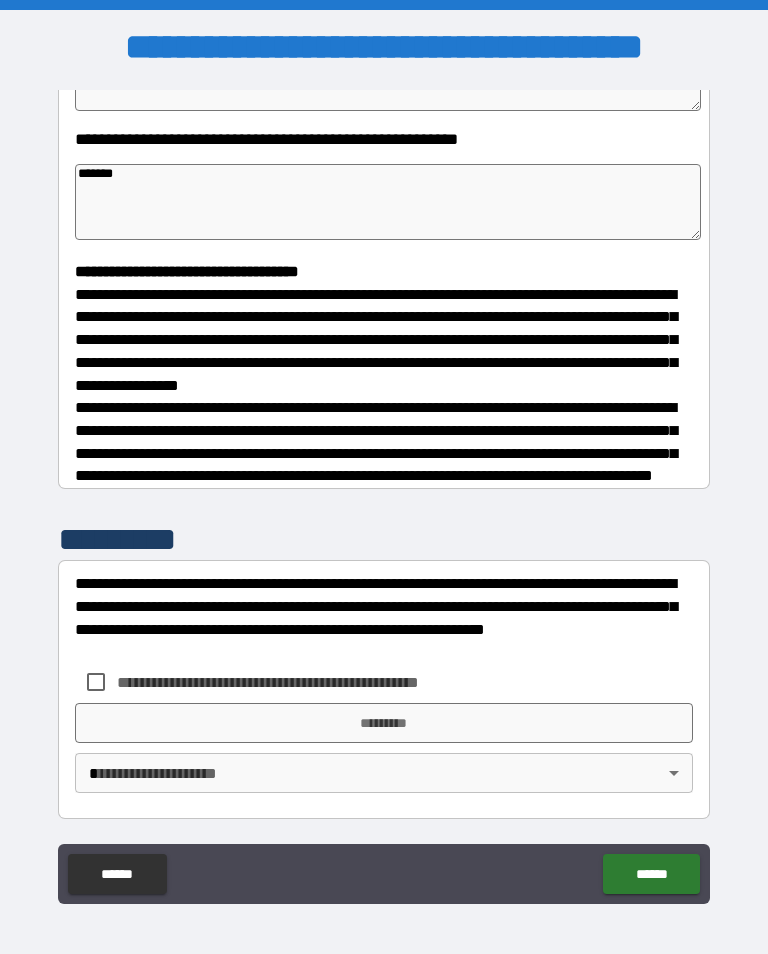 type on "*" 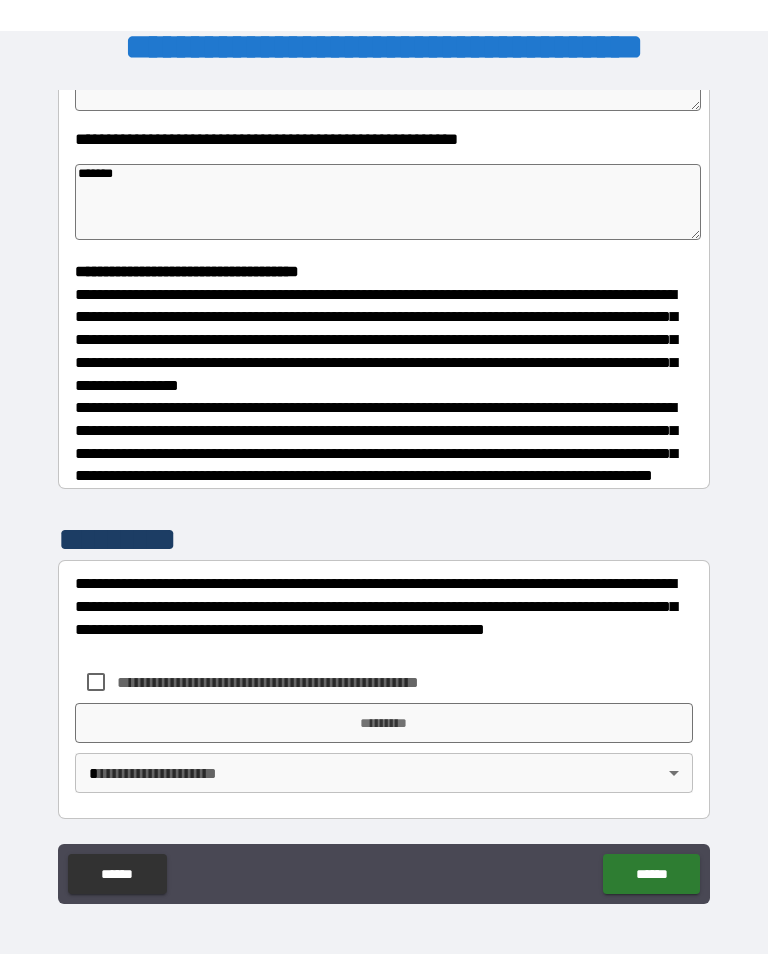 type on "******" 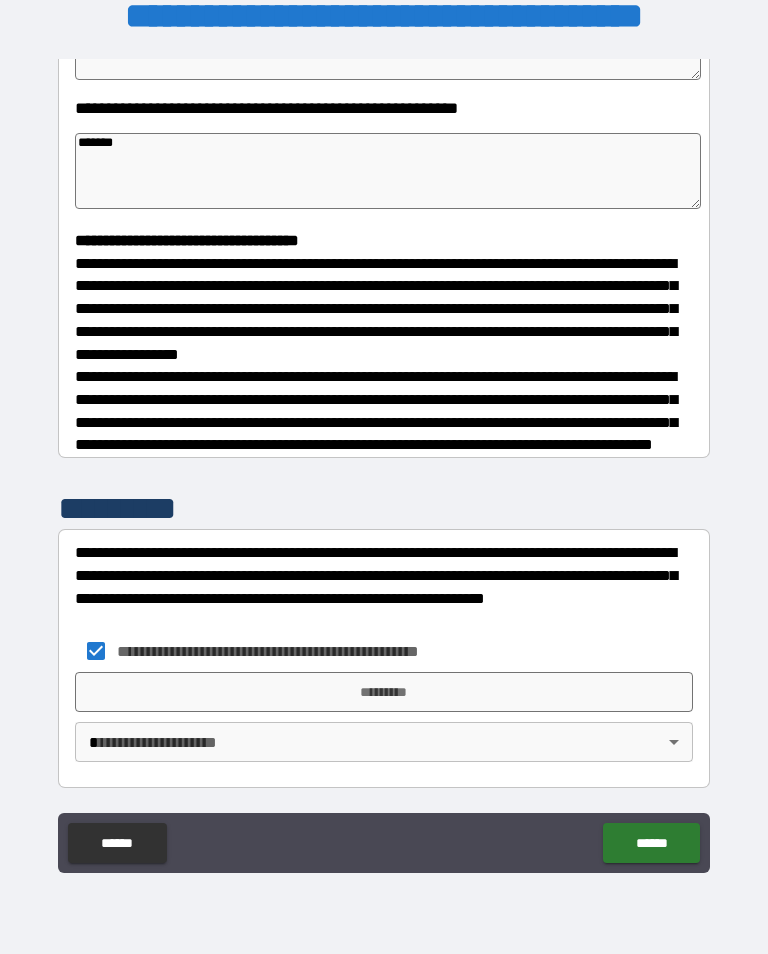 type on "*" 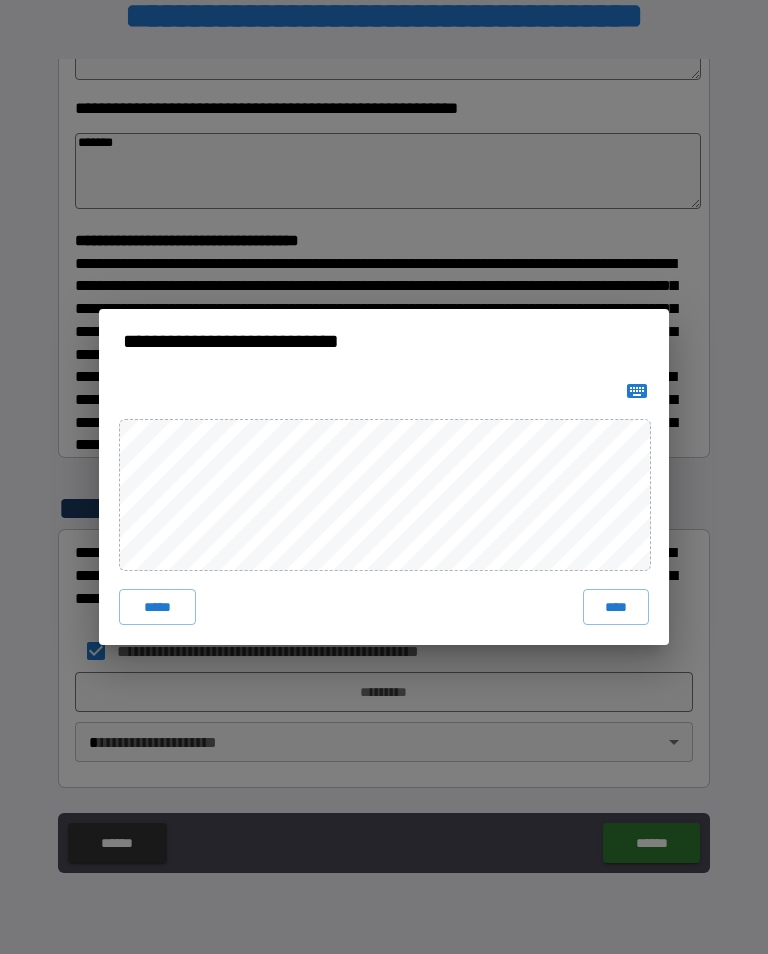 click on "****" at bounding box center (616, 607) 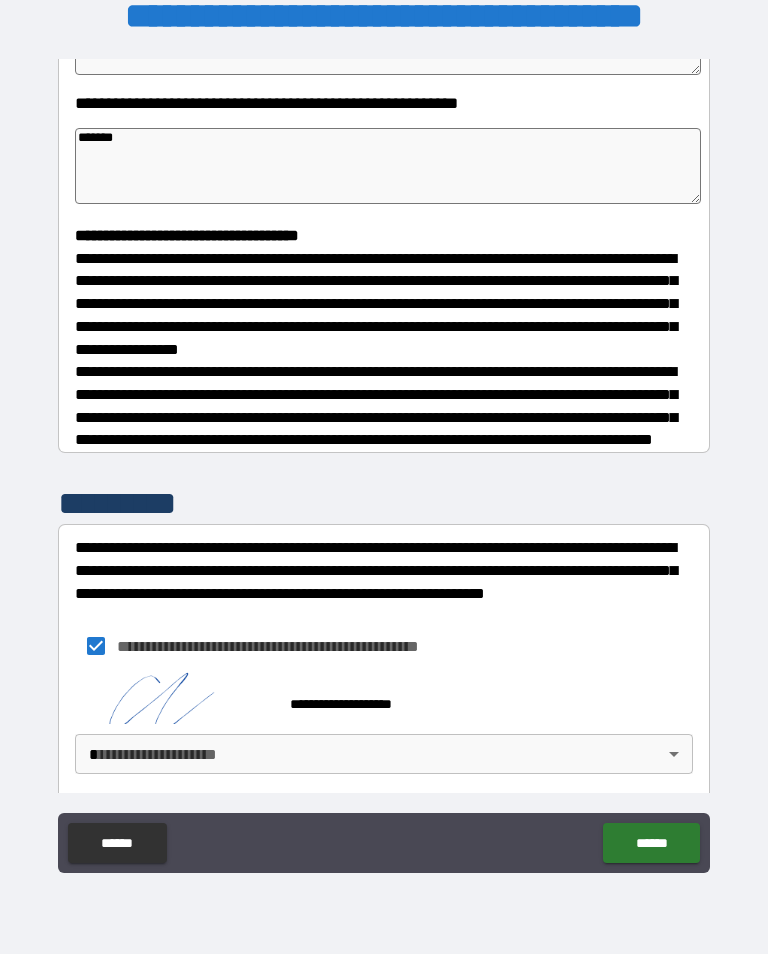 type 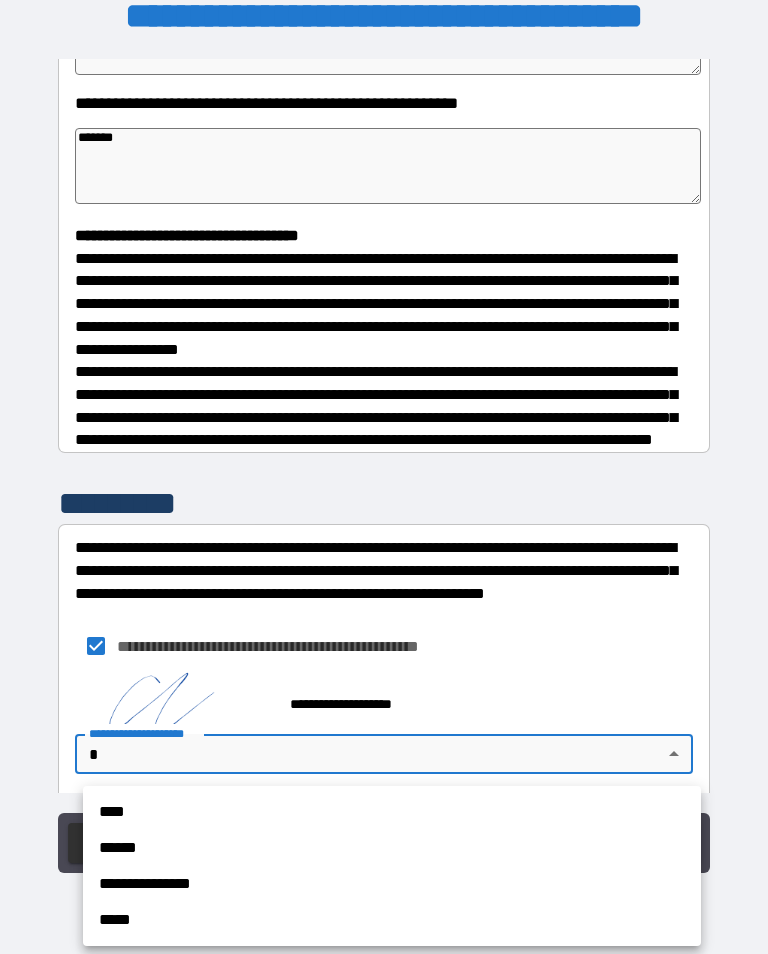click on "**********" at bounding box center (392, 884) 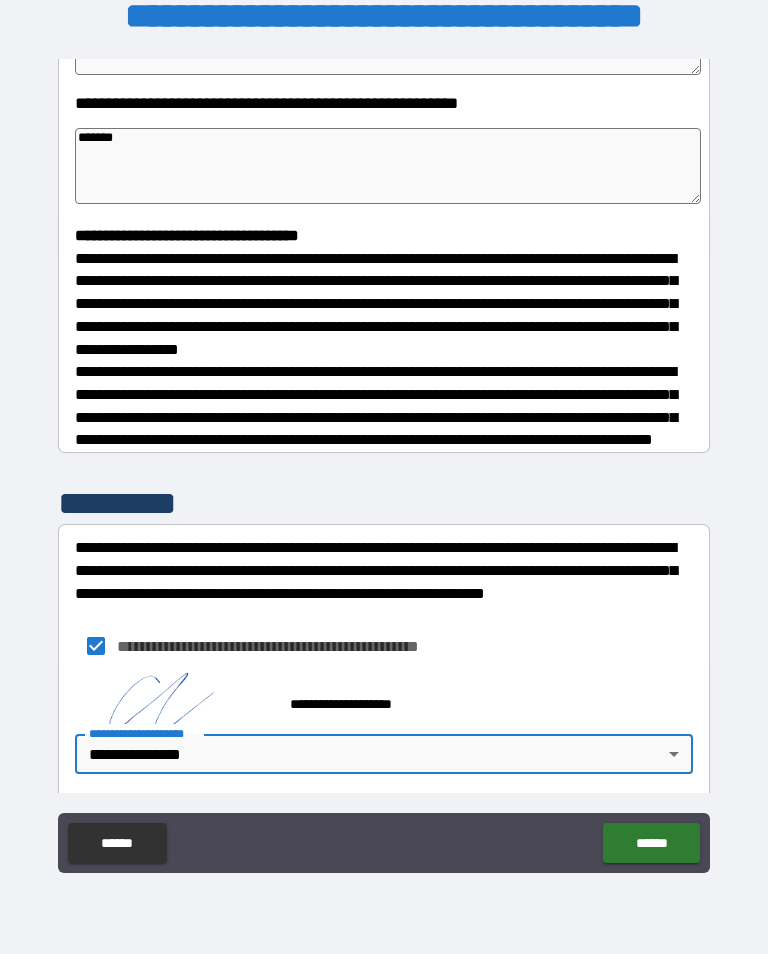 click on "******" at bounding box center [651, 843] 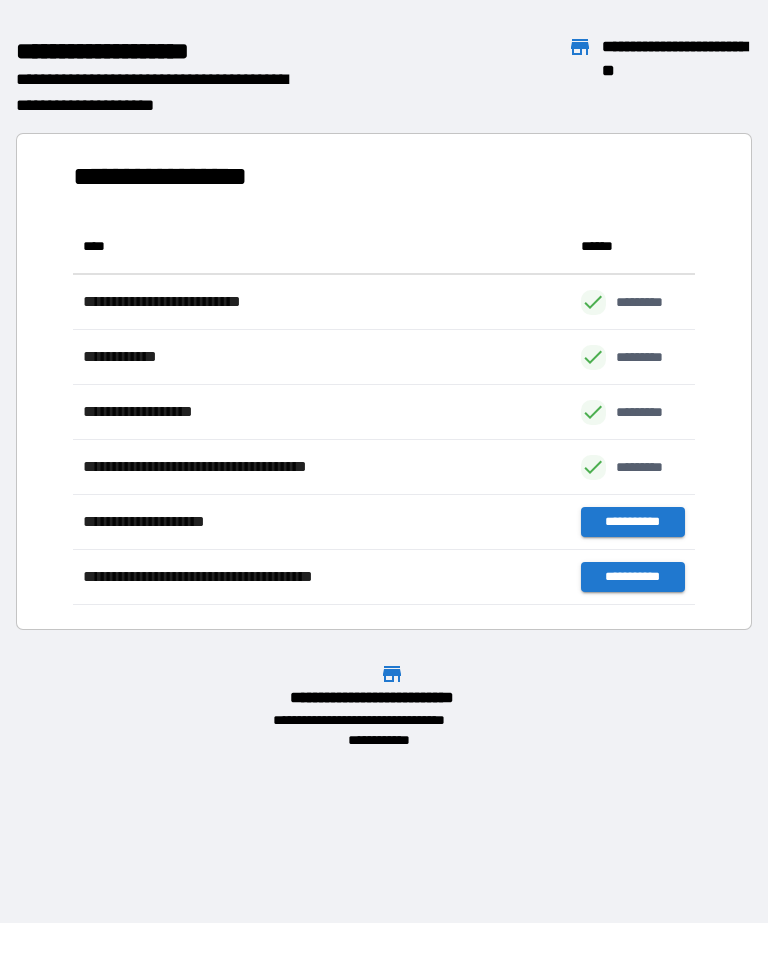 scroll, scrollTop: 1, scrollLeft: 1, axis: both 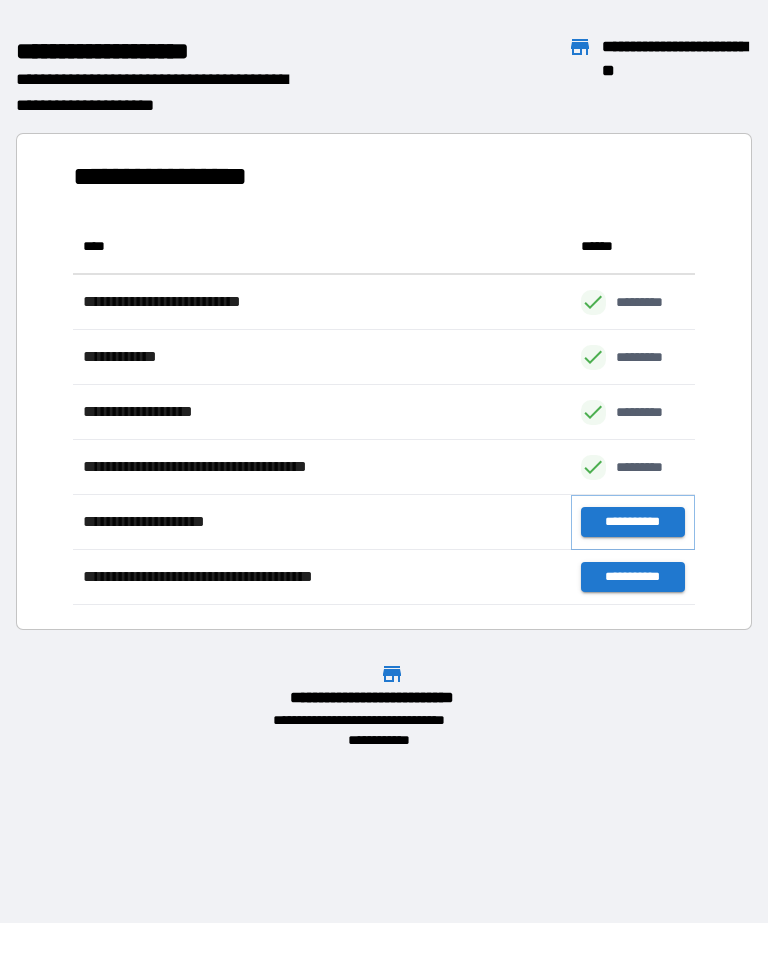 click on "**********" at bounding box center [633, 522] 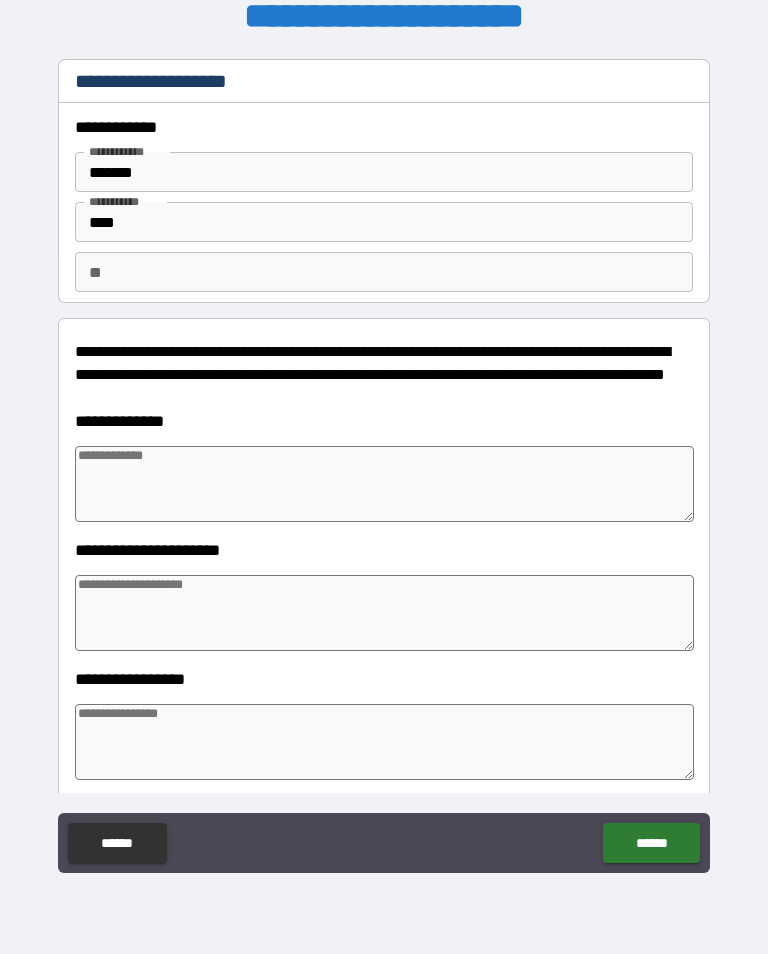 click at bounding box center (384, 484) 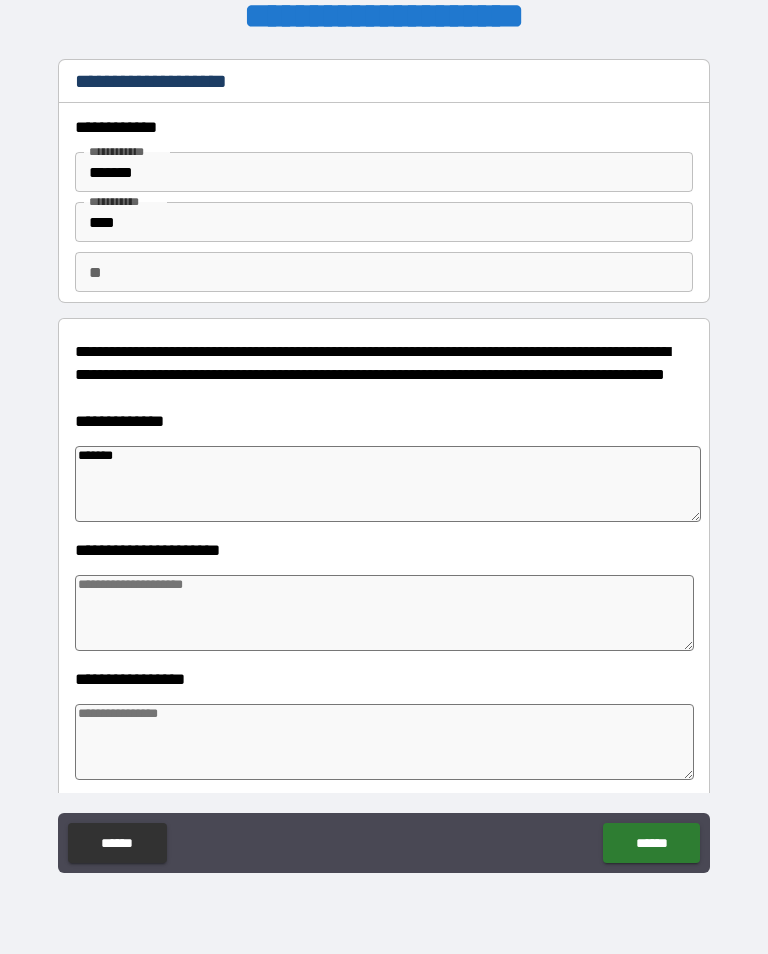 click at bounding box center (384, 613) 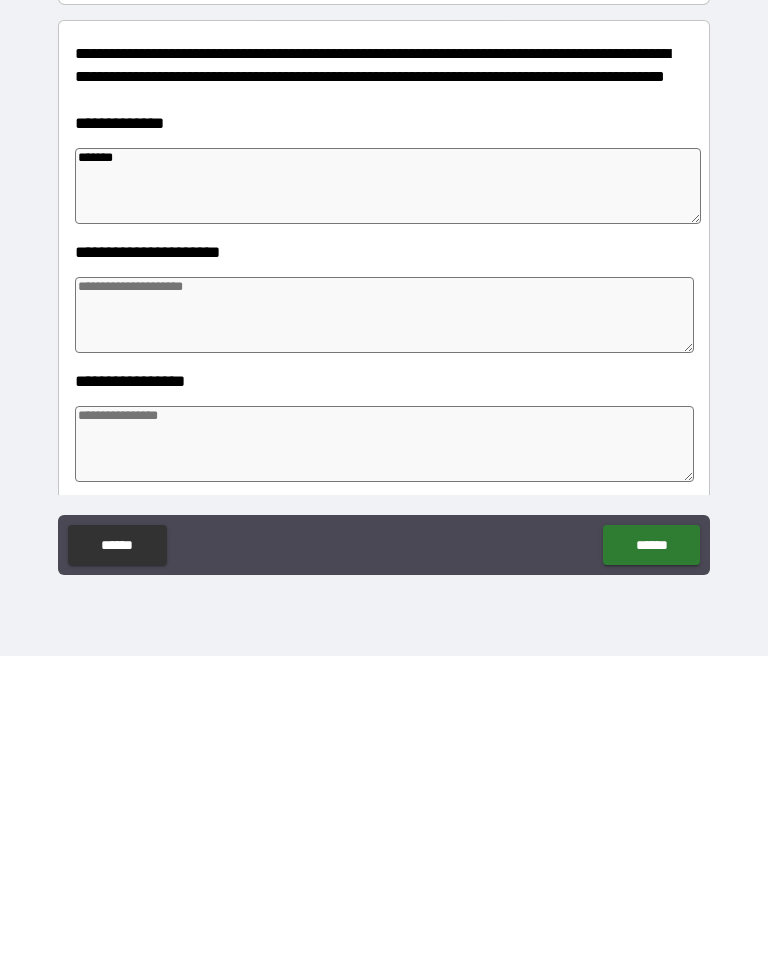 click at bounding box center (384, 742) 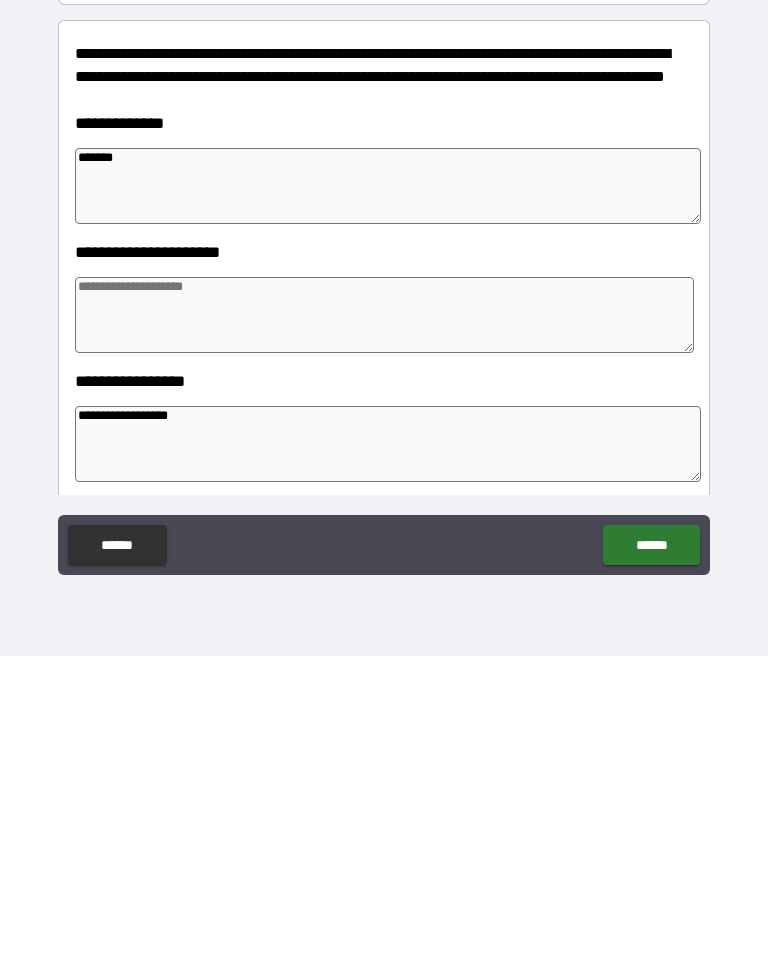 click on "******" at bounding box center (651, 843) 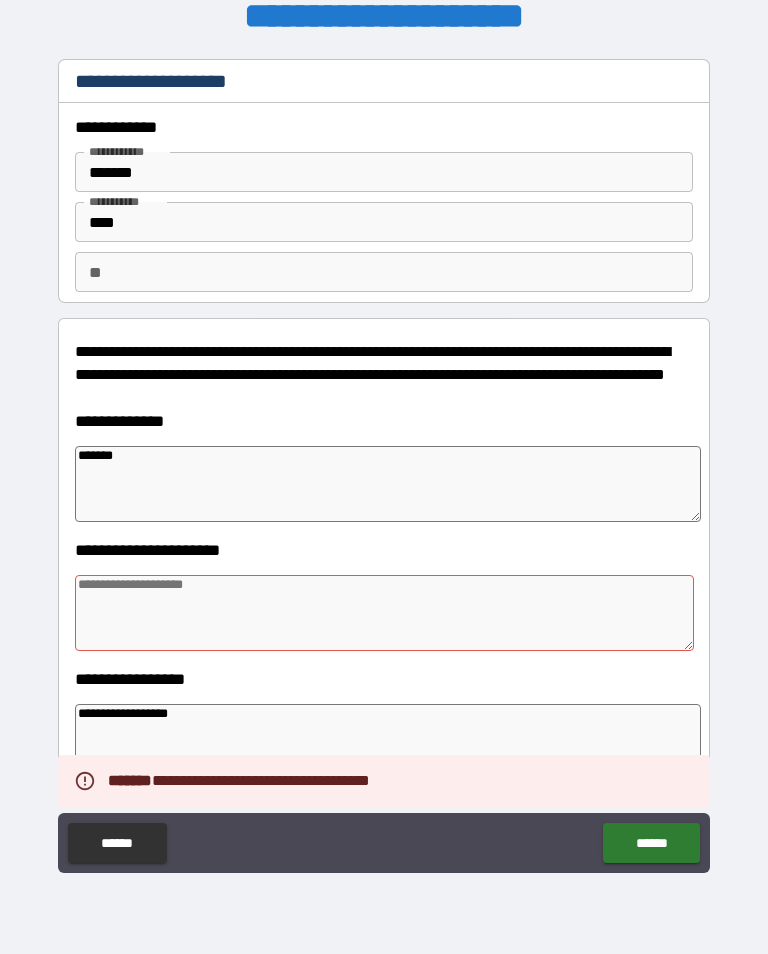 click at bounding box center [384, 613] 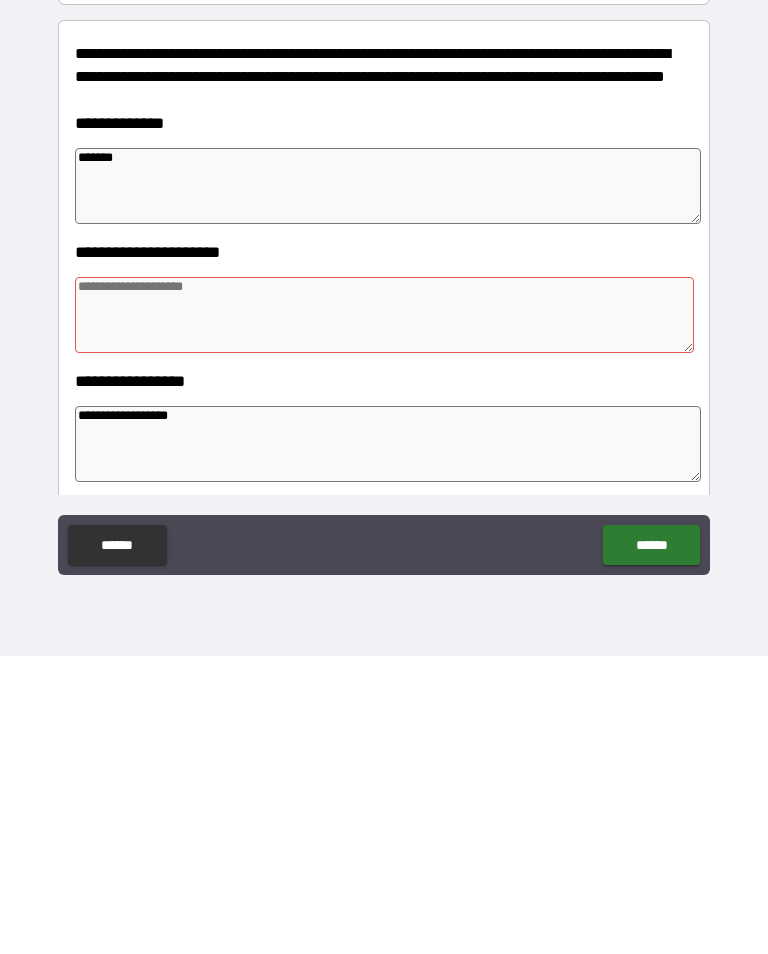 click on "**********" at bounding box center [388, 742] 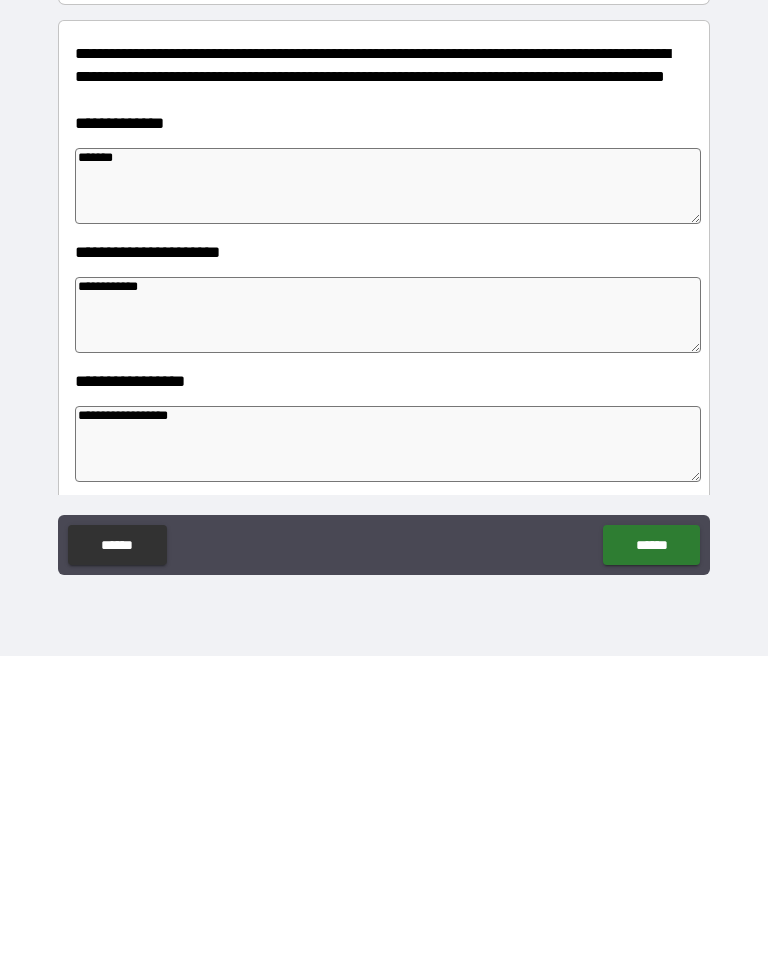 click on "******" at bounding box center [651, 843] 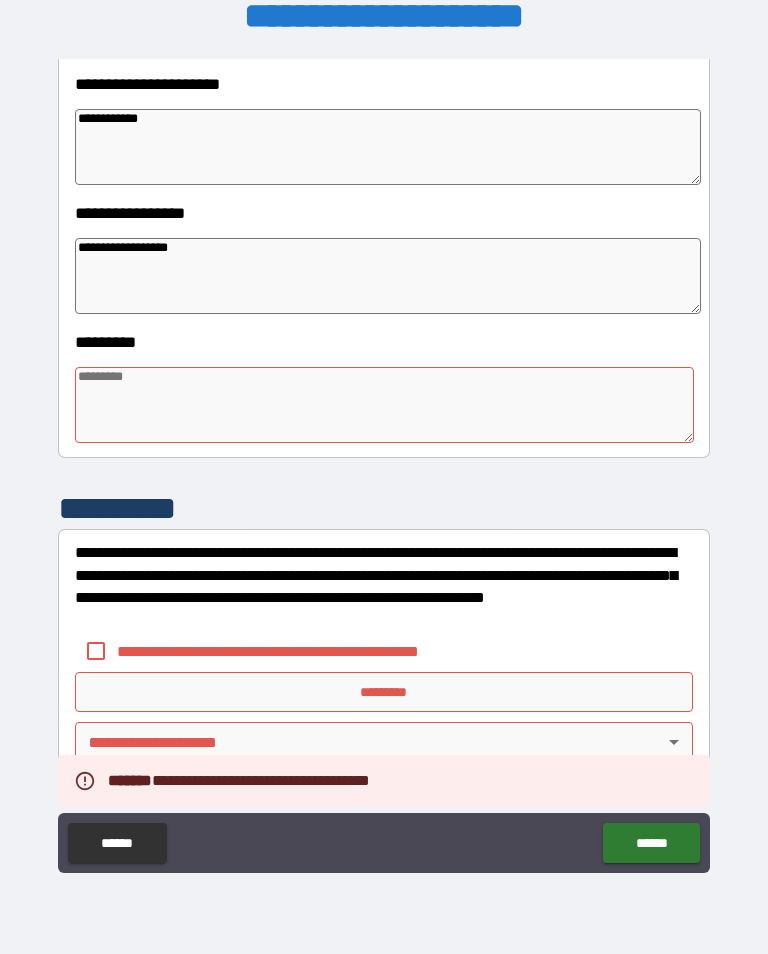 scroll, scrollTop: 466, scrollLeft: 0, axis: vertical 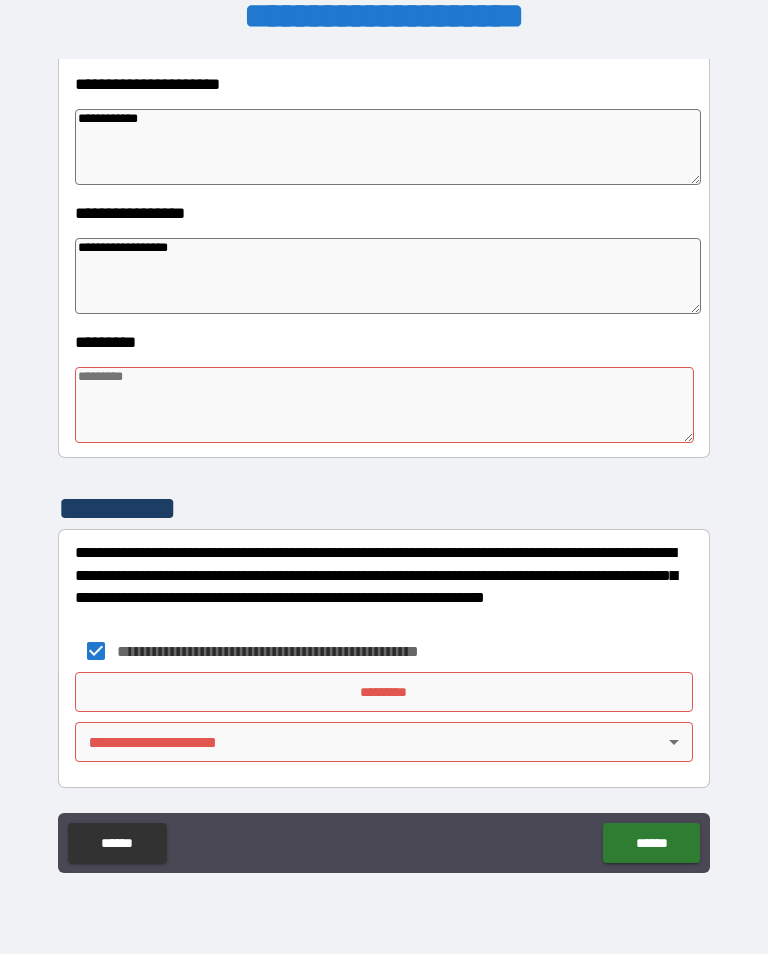 click on "*********" at bounding box center [384, 692] 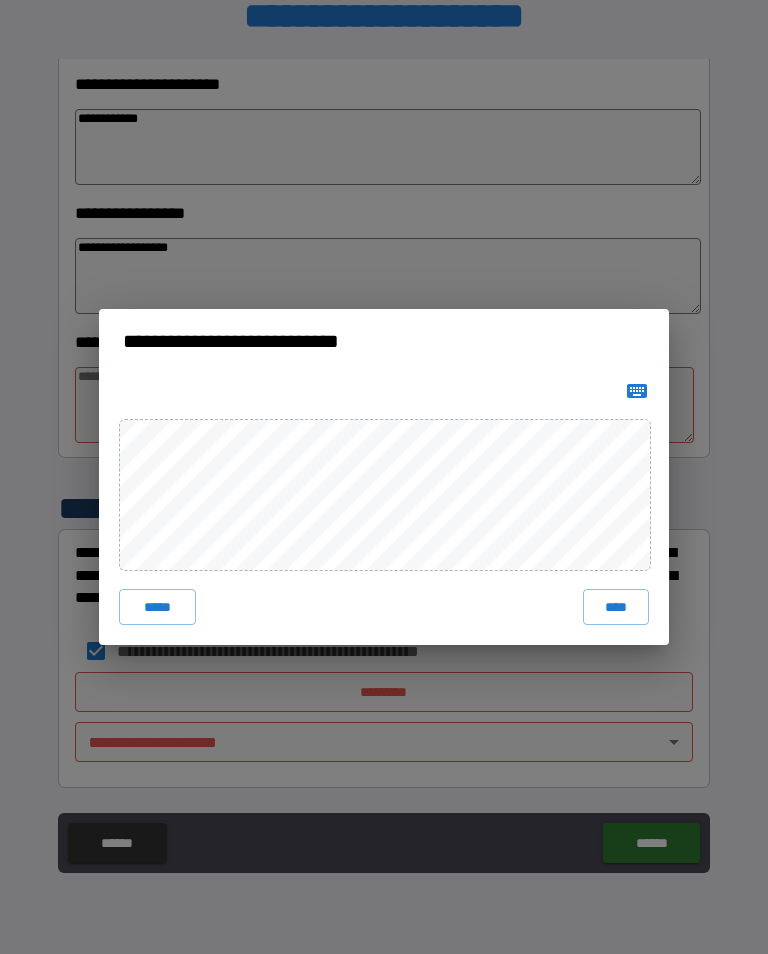 click on "****" at bounding box center (616, 607) 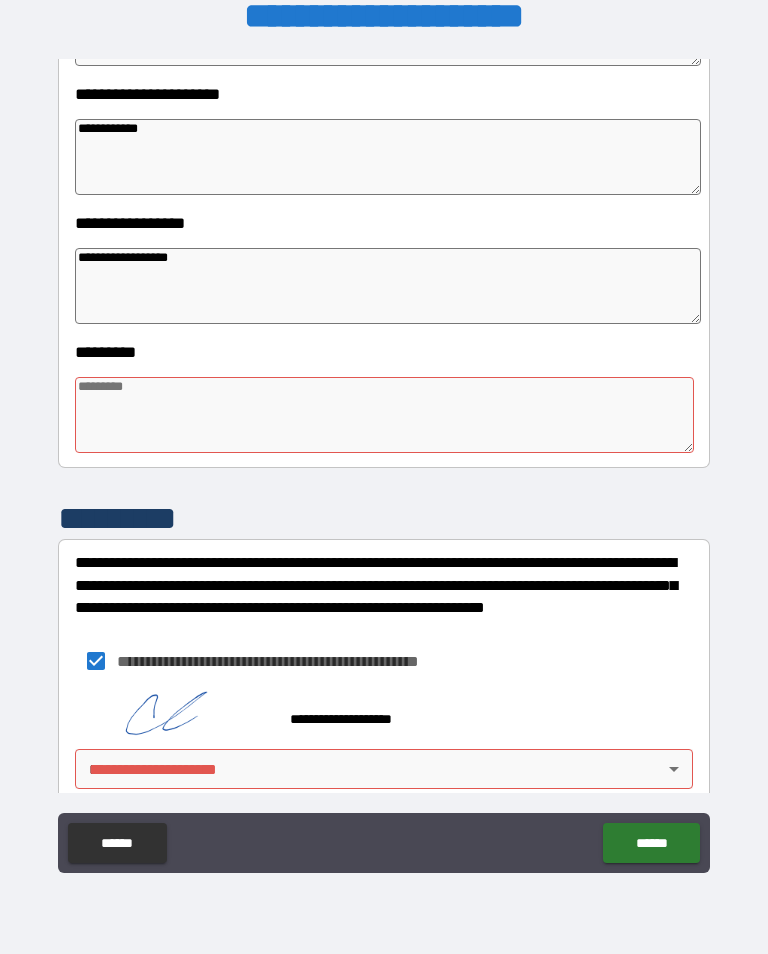 click on "[FIRST] [LAST] [MIDDLE] [STREET_NAME] [CITY] [STATE] [ZIP_CODE] [COUNTRY] [PHONE] [EMAIL] [SSN] [CREDIT_CARD] [DOB] [AGE] [ADDRESS_LINE_1] [ADDRESS_LINE_2] [ADDRESS_LINE_3] [ADDRESS_LINE_4] [ADDRESS_LINE_5] [ADDRESS_LINE_6] [ADDRESS_LINE_7] [ADDRESS_LINE_8] [ADDRESS_LINE_9] [ADDRESS_LINE_10] [ADDRESS_LINE_11] [ADDRESS_LINE_12] [ADDRESS_LINE_13] [ADDRESS_LINE_14] [ADDRESS_LINE_15] [ADDRESS_LINE_16] [ADDRESS_LINE_17] [ADDRESS_LINE_18] [ADDRESS_LINE_19] [ADDRESS_LINE_20] [ADDRESS_LINE_21] [ADDRESS_LINE_22] [ADDRESS_LINE_23] [ADDRESS_LINE_24] [ADDRESS_LINE_25] [ADDRESS_LINE_26] [ADDRESS_LINE_27] [ADDRESS_LINE_28] [ADDRESS_LINE_29] [ADDRESS_LINE_30] [ADDRESS_LINE_31] [ADDRESS_LINE_32] [ADDRESS_LINE_33] [ADDRESS_LINE_34] [ADDRESS_LINE_35] [ADDRESS_LINE_36] [ADDRESS_LINE_37] [ADDRESS_LINE_38] [ADDRESS_LINE_39] [ADDRESS_LINE_40] [ADDRESS_LINE_41] [ADDRESS_LINE_42] [ADDRESS_LINE_43] [ADDRESS_LINE_44] [ADDRESS_LINE_45] [ADDRESS_LINE_46] [ADDRESS_LINE_47] [ADDRESS_LINE_48] [ADDRESS_LINE_49] [ADDRESS_LINE_50] [ADDRESS_LINE_51] [ADDRESS_LINE_52] [ADDRESS_LINE_53] [ADDRESS_LINE_54] [ADDRESS_LINE_55] [ADDRESS_LINE_56] [ADDRESS_LINE_57] [ADDRESS_LINE_58] [ADDRESS_LINE_59] [ADDRESS_LINE_60] [ADDRESS_LINE_61] [ADDRESS_LINE_62] [ADDRESS_LINE_63] [ADDRESS_LINE_64] [ADDRESS_LINE_65] [ADDRESS_LINE_66] [ADDRESS_LINE_67] [ADDRESS_LINE_68] [ADDRESS_LINE_69] [ADDRESS_LINE_70] [ADDRESS_LINE_71] [ADDRESS_LINE_72] [ADDRESS_LINE_73] [ADDRESS_LINE_74] [ADDRESS_LINE_75] [ADDRESS_LINE_76] [ADDRESS_LINE_77] [ADDRESS_LINE_78] [ADDRESS_LINE_79] [ADDRESS_LINE_80] [ADDRESS_LINE_81] [ADDRESS_LINE_82] [ADDRESS_LINE_83] [ADDRESS_LINE_84] [ADDRESS_LINE_85] [ADDRESS_LINE_86] [ADDRESS_LINE_87] [ADDRESS_LINE_88] [ADDRESS_LINE_89] [ADDRESS_LINE_90] [ADDRESS_LINE_91] [ADDRESS_LINE_92] [ADDRESS_LINE_93] [ADDRESS_LINE_94] [ADDRESS_LINE_95] [ADDRESS_LINE_96] [ADDRESS_LINE_97] [ADDRESS_LINE_98] [ADDRESS_LINE_99] [ADDRESS_LINE_100]" at bounding box center (384, 461) 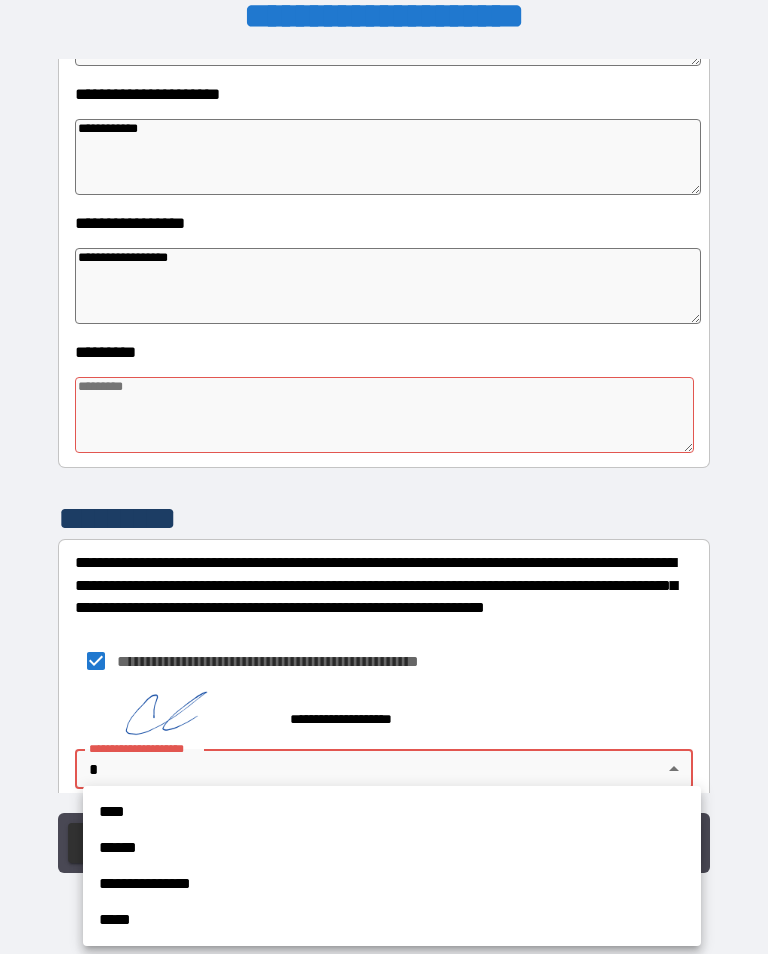 click on "**********" at bounding box center [392, 884] 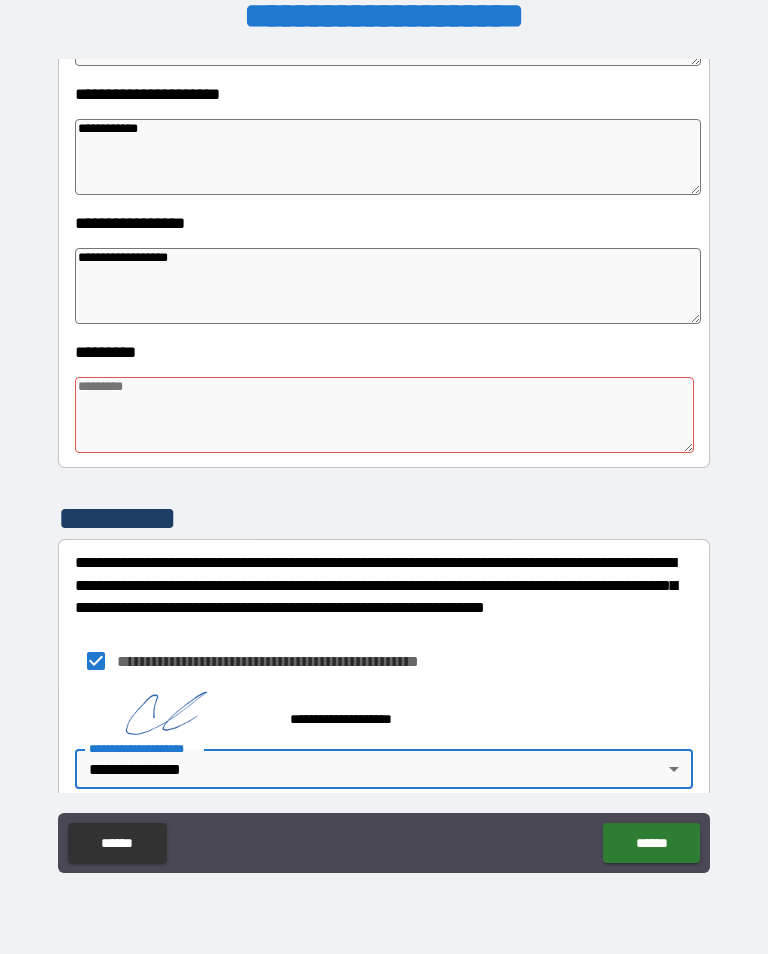 click on "******" at bounding box center [651, 843] 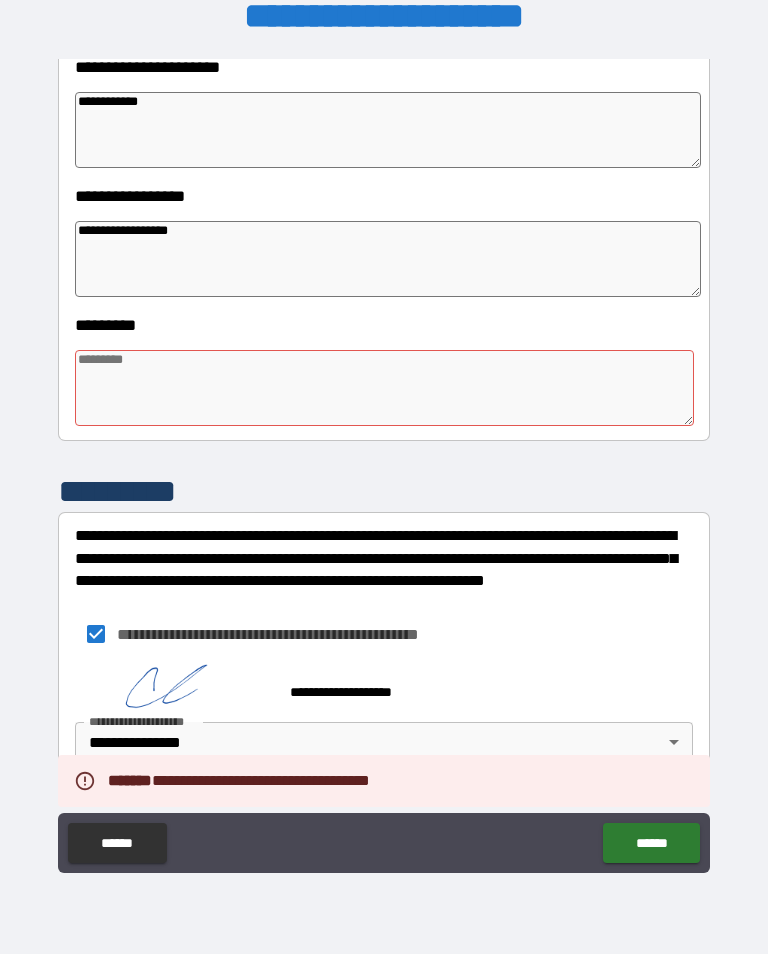 scroll, scrollTop: 483, scrollLeft: 0, axis: vertical 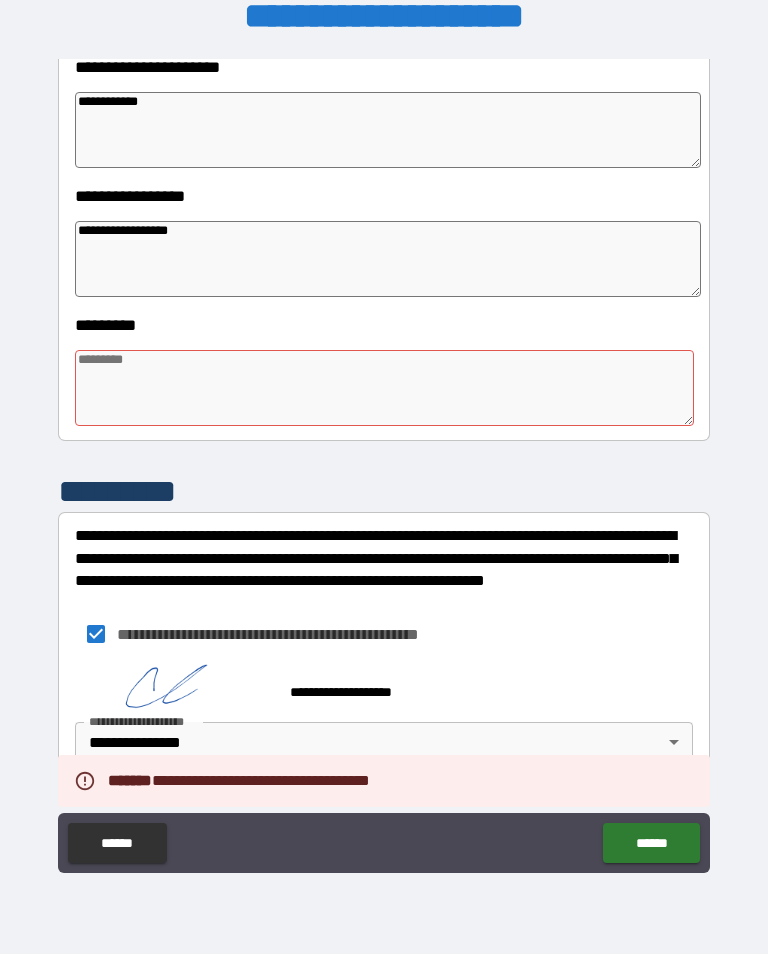 click at bounding box center [384, 388] 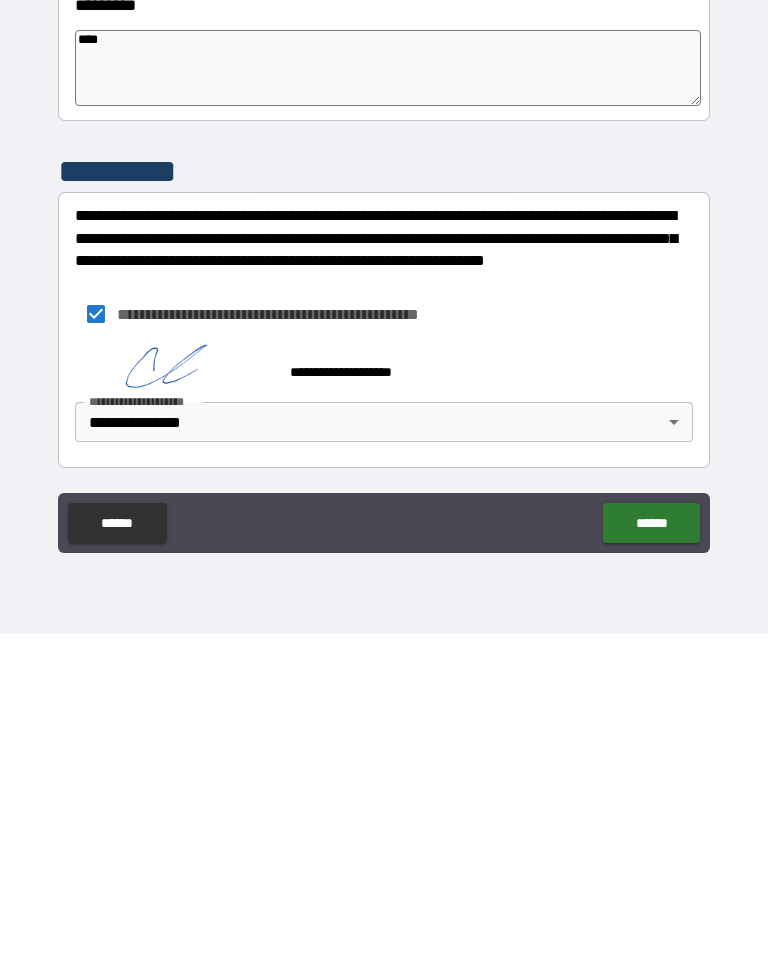 click on "******" at bounding box center [651, 843] 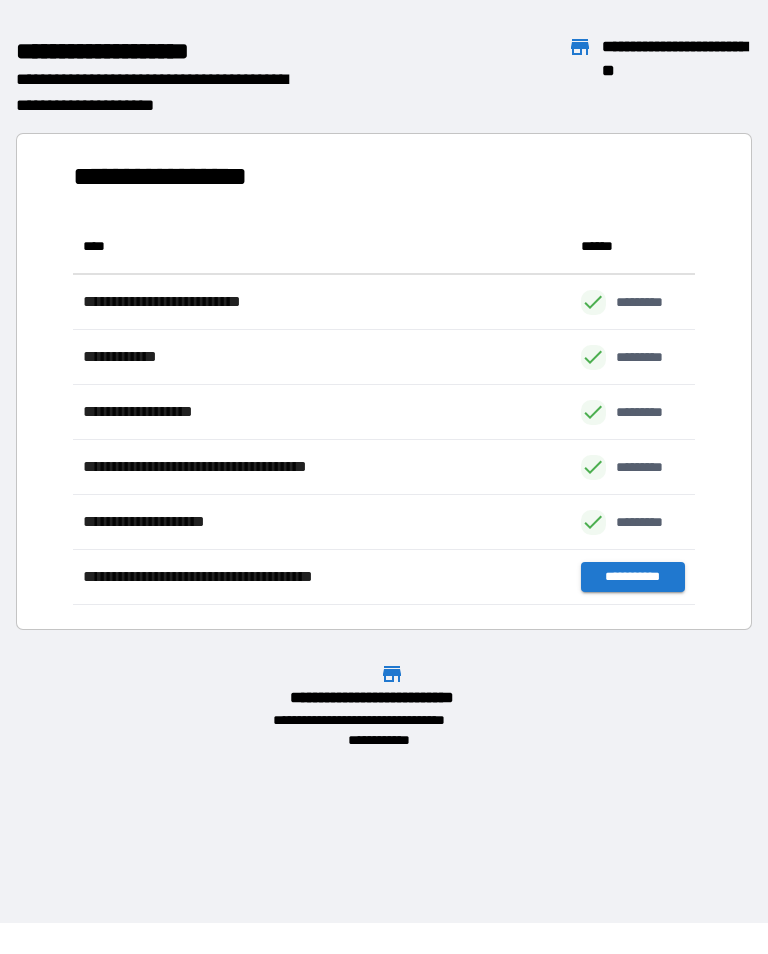 scroll, scrollTop: 1, scrollLeft: 1, axis: both 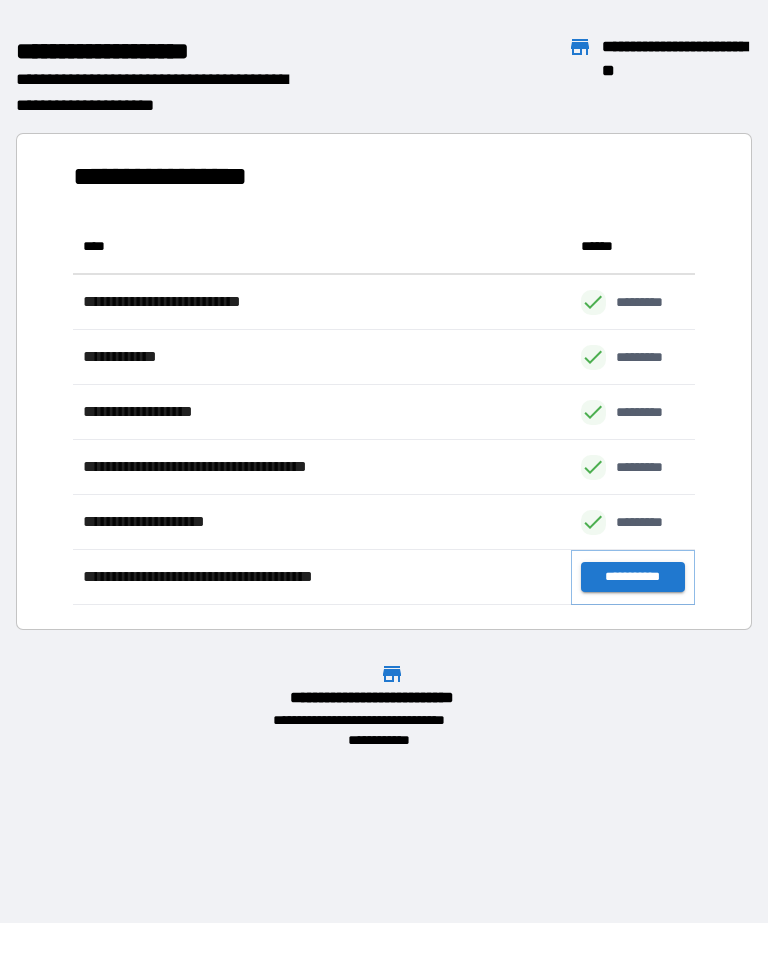 click on "**********" at bounding box center (633, 577) 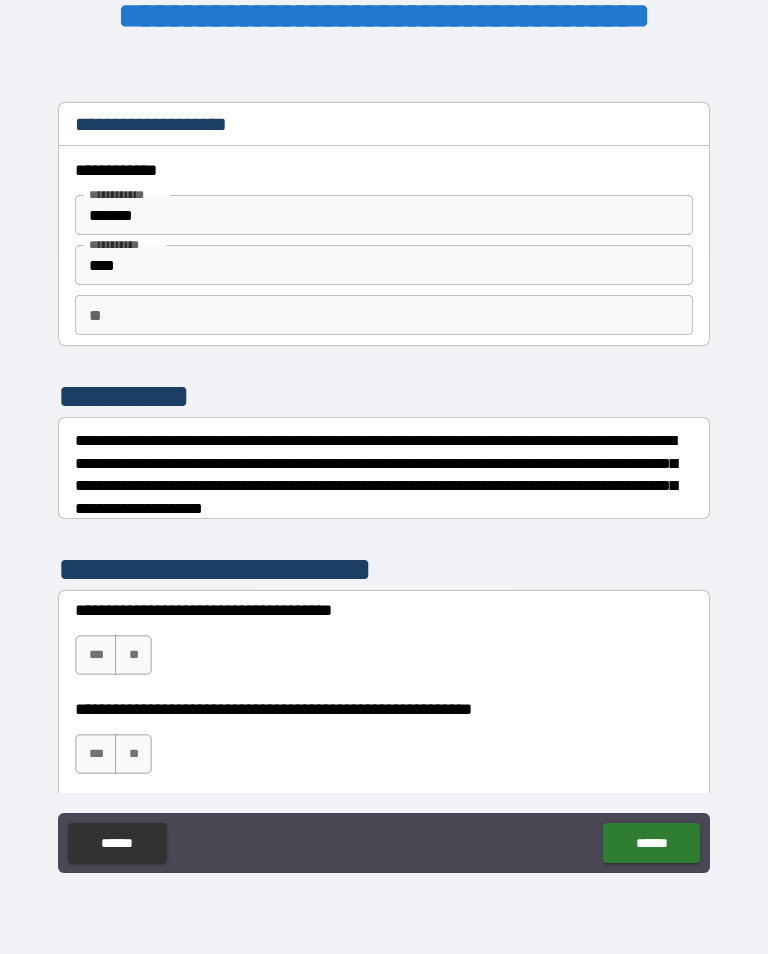 click on "**" at bounding box center [133, 655] 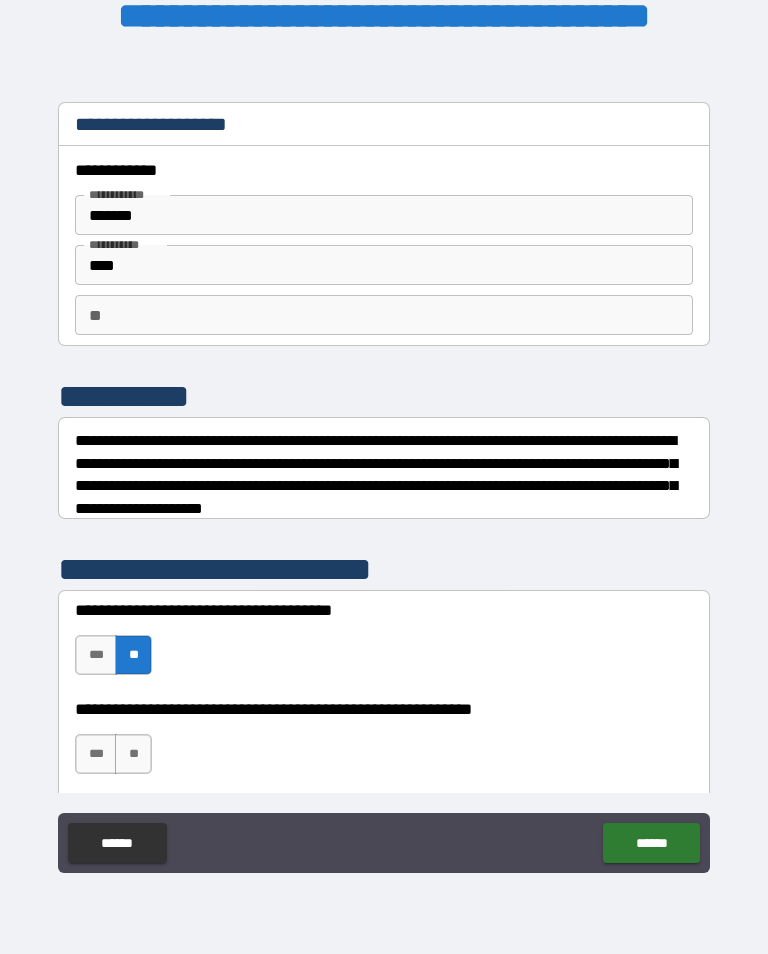 click on "**" at bounding box center (133, 754) 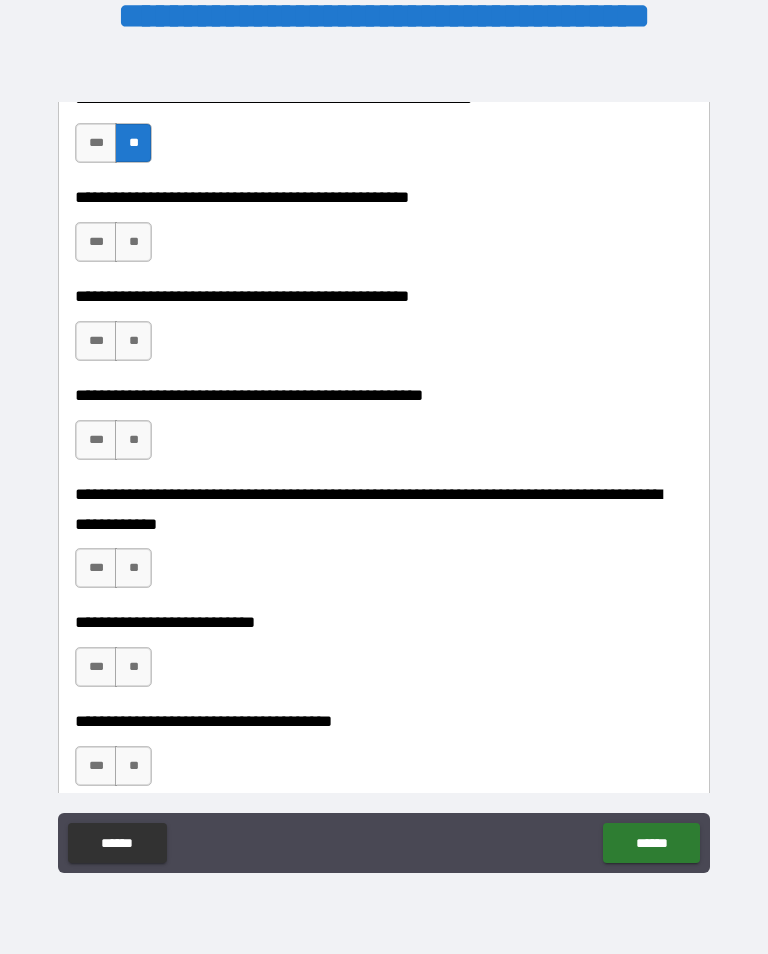 scroll, scrollTop: 623, scrollLeft: 0, axis: vertical 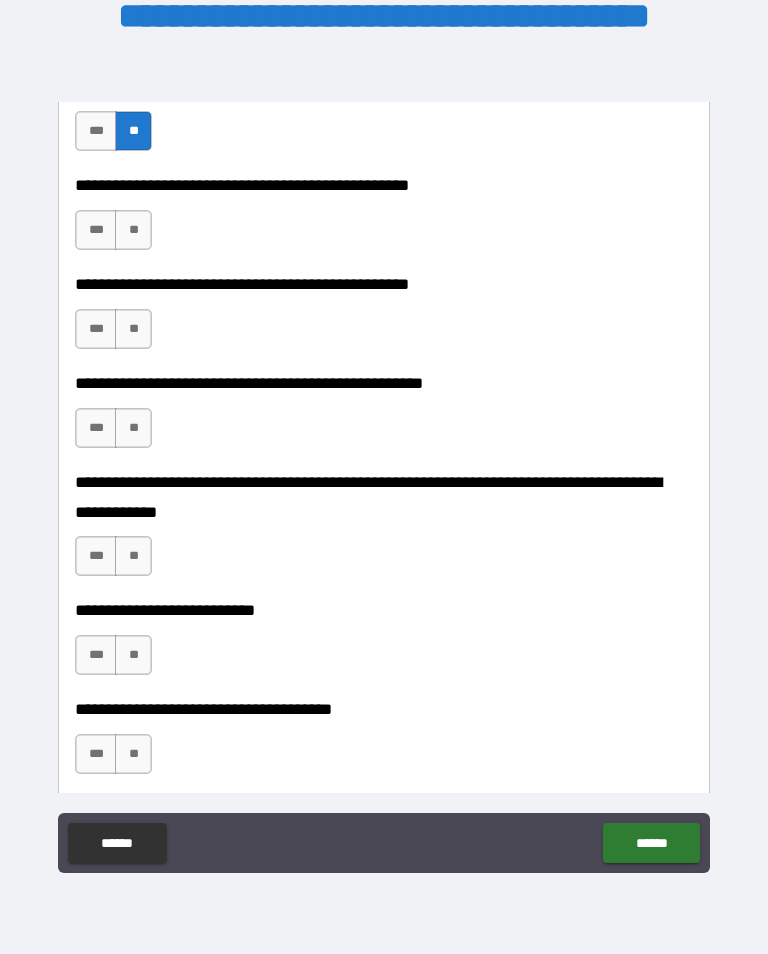 click on "**" at bounding box center (133, 230) 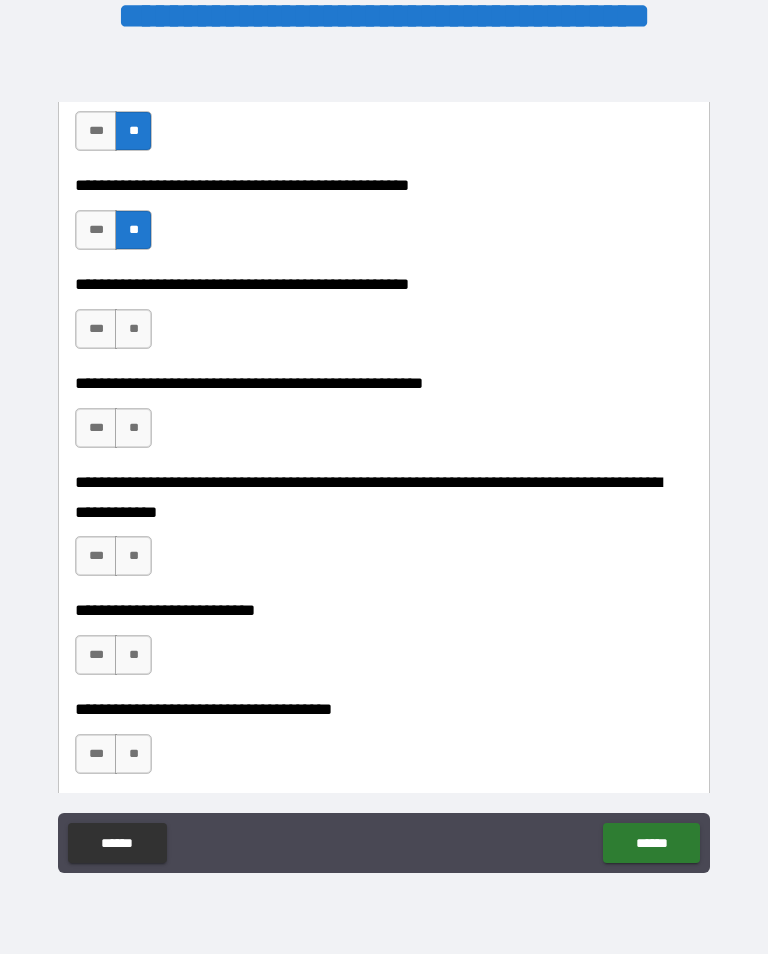 click on "**" at bounding box center [133, 329] 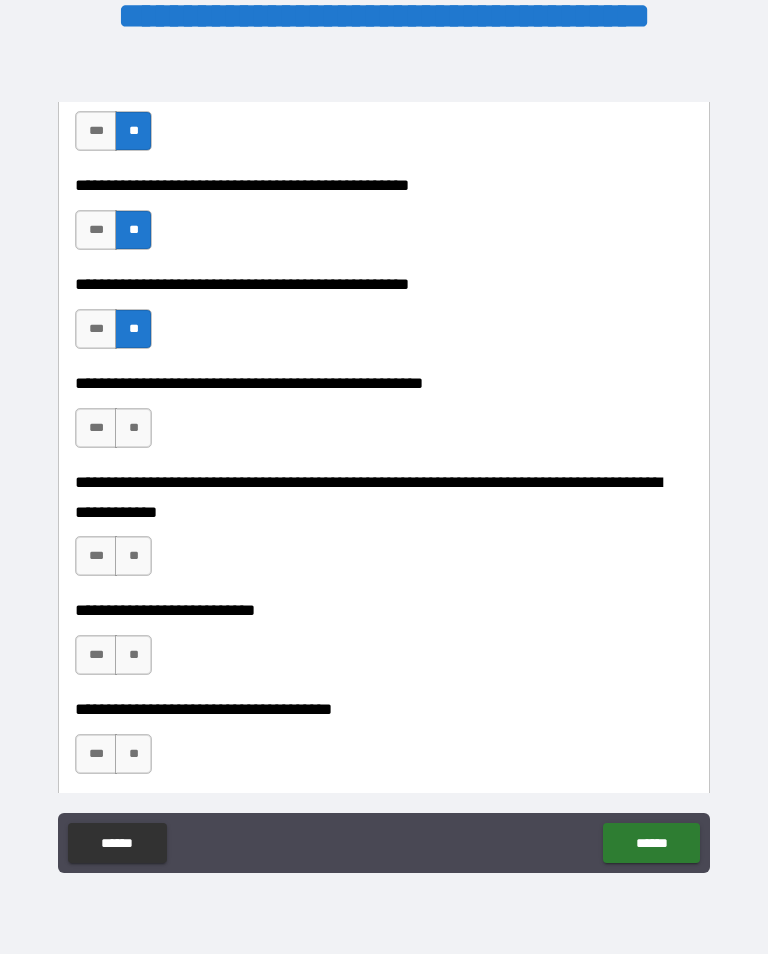 click on "**" at bounding box center (133, 428) 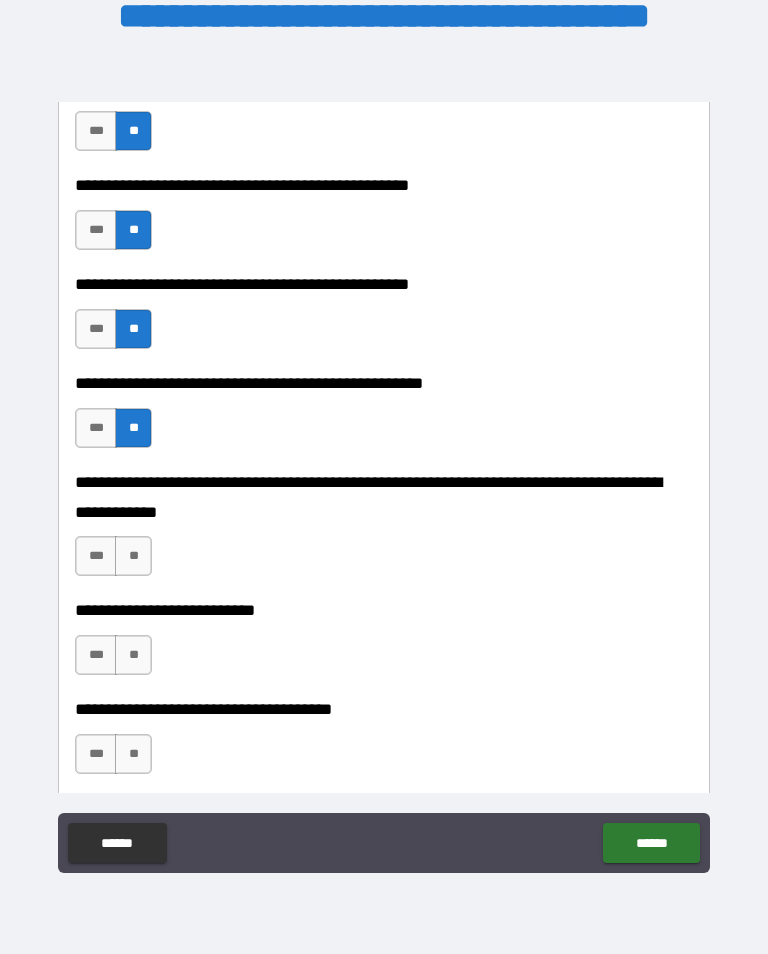 click on "**" at bounding box center (133, 556) 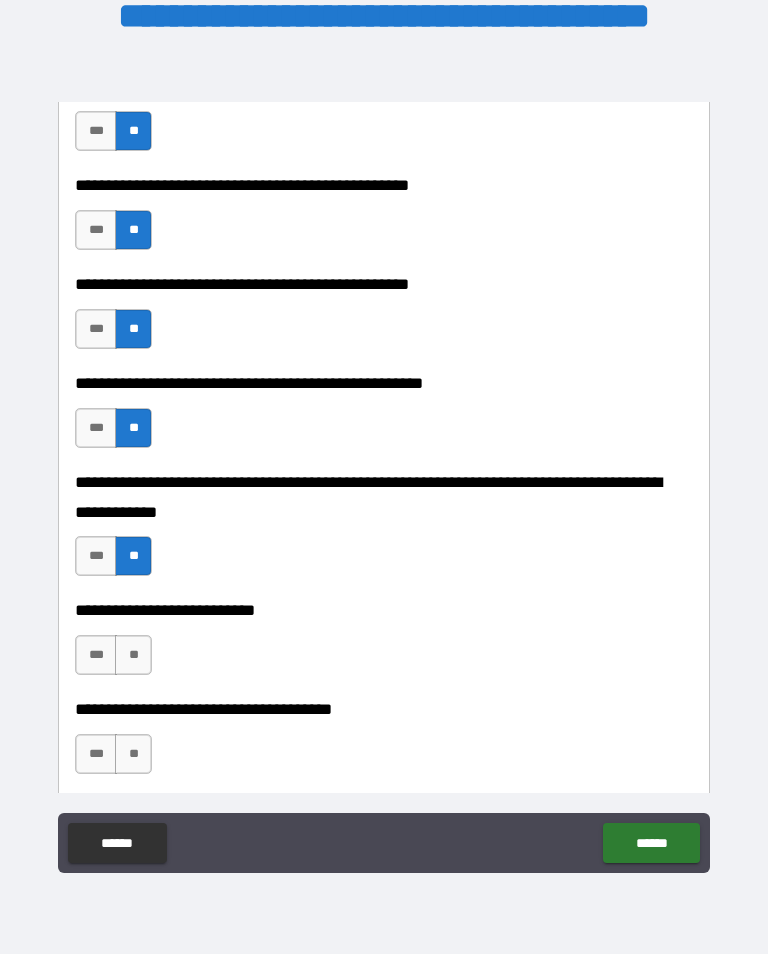 click on "**" at bounding box center (133, 655) 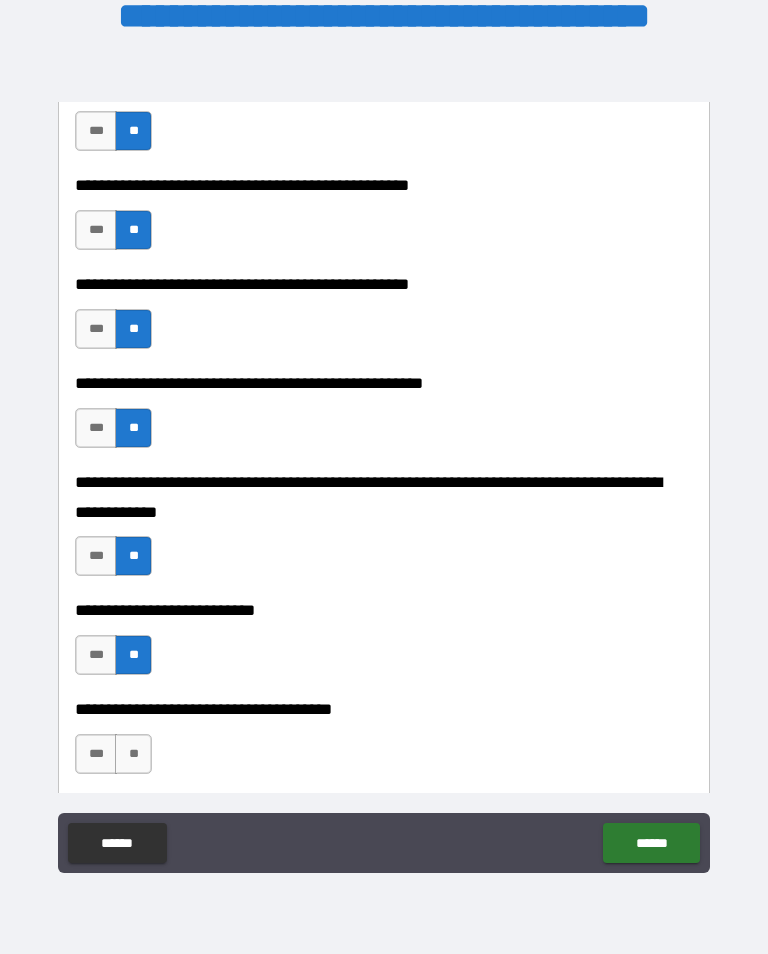 click on "**" at bounding box center [133, 754] 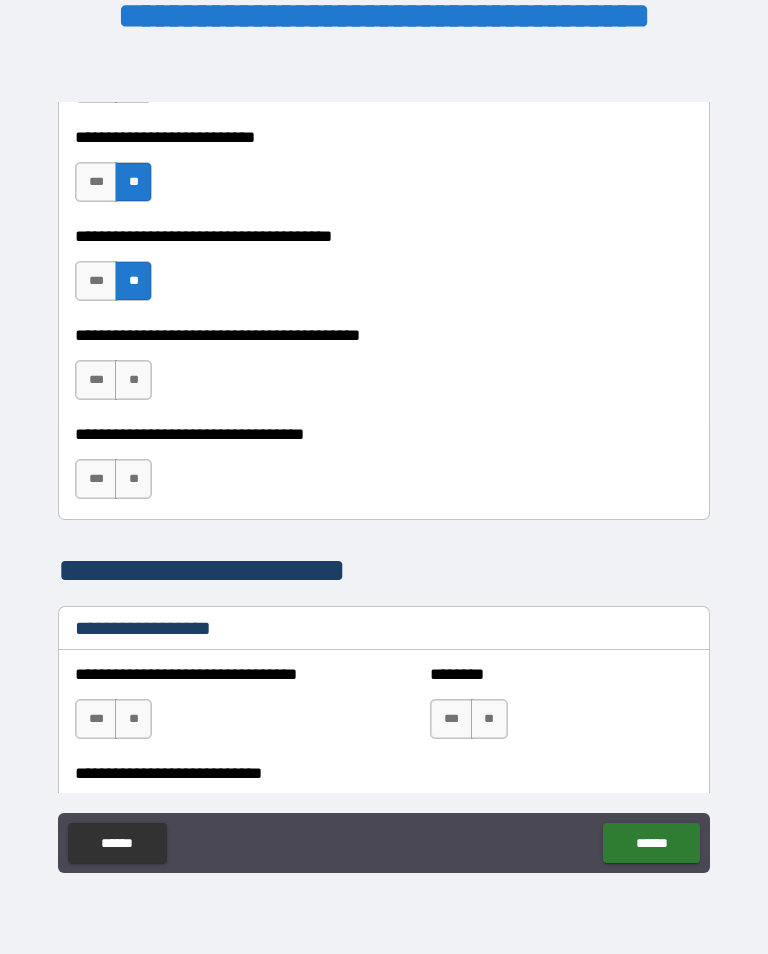 scroll, scrollTop: 1102, scrollLeft: 0, axis: vertical 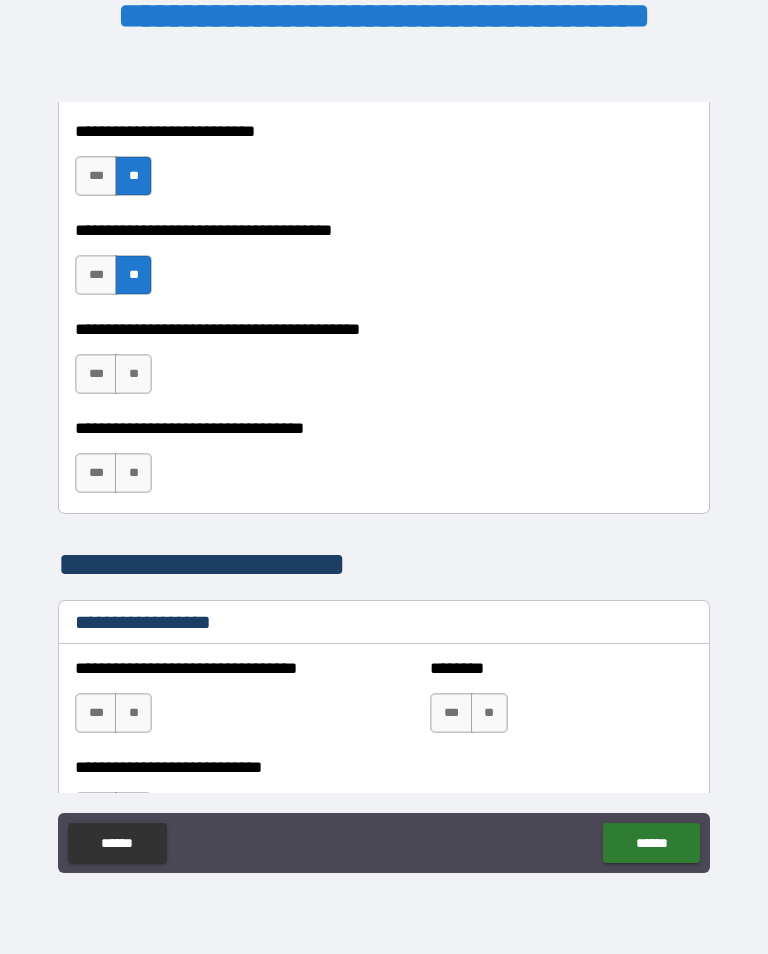 click on "**" at bounding box center (133, 374) 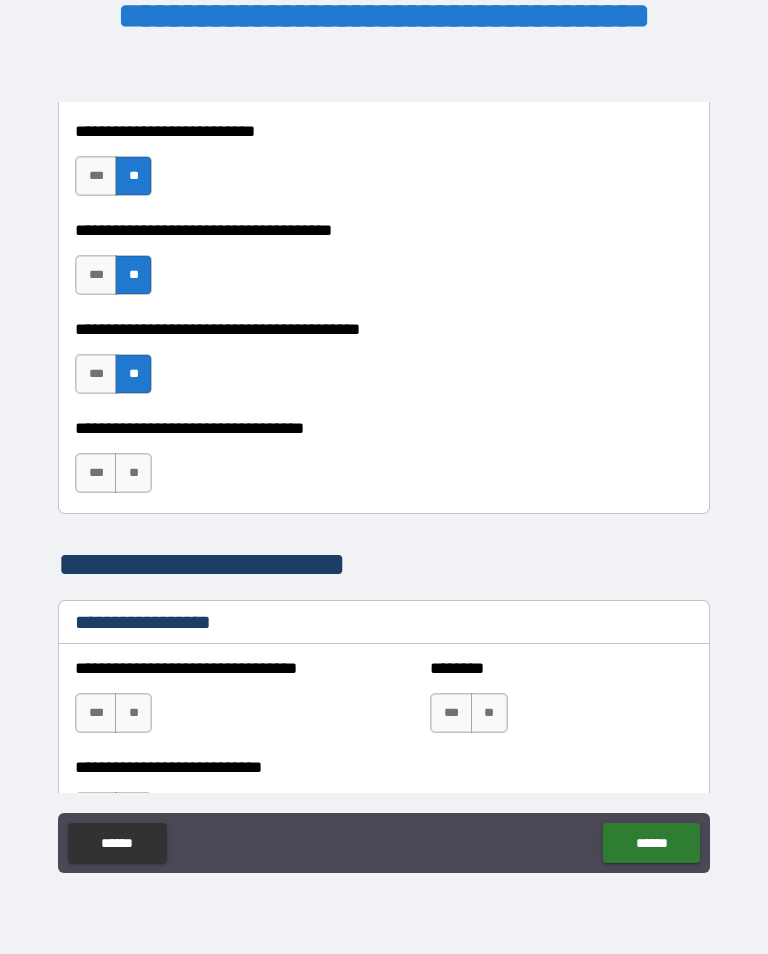 click on "**" at bounding box center [133, 473] 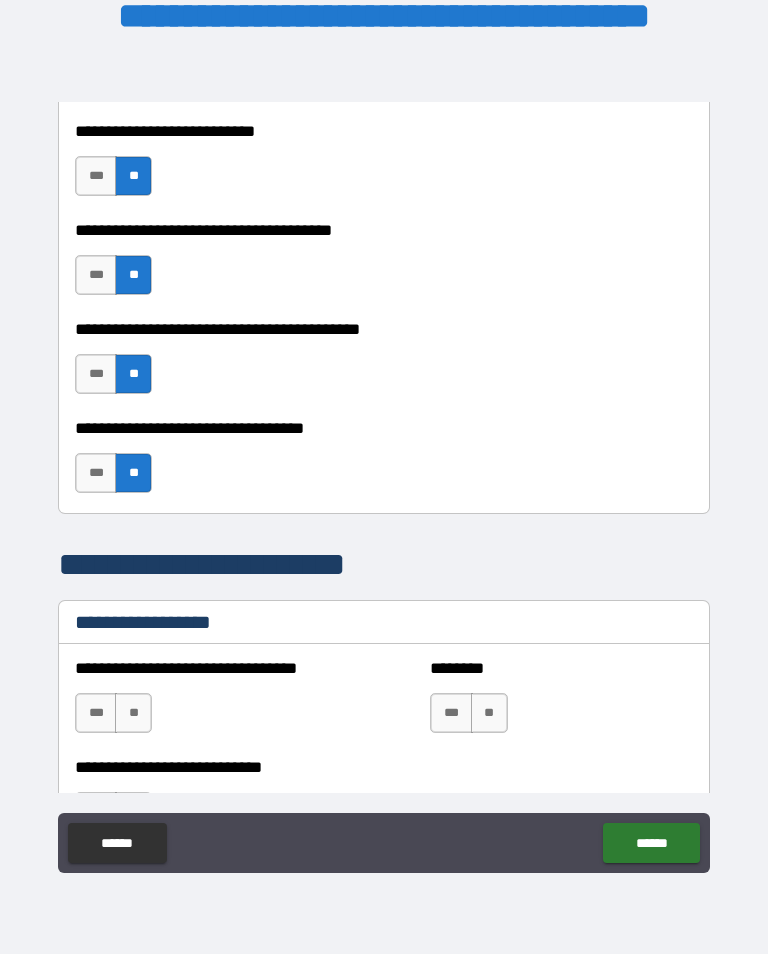 click on "**" at bounding box center (133, 713) 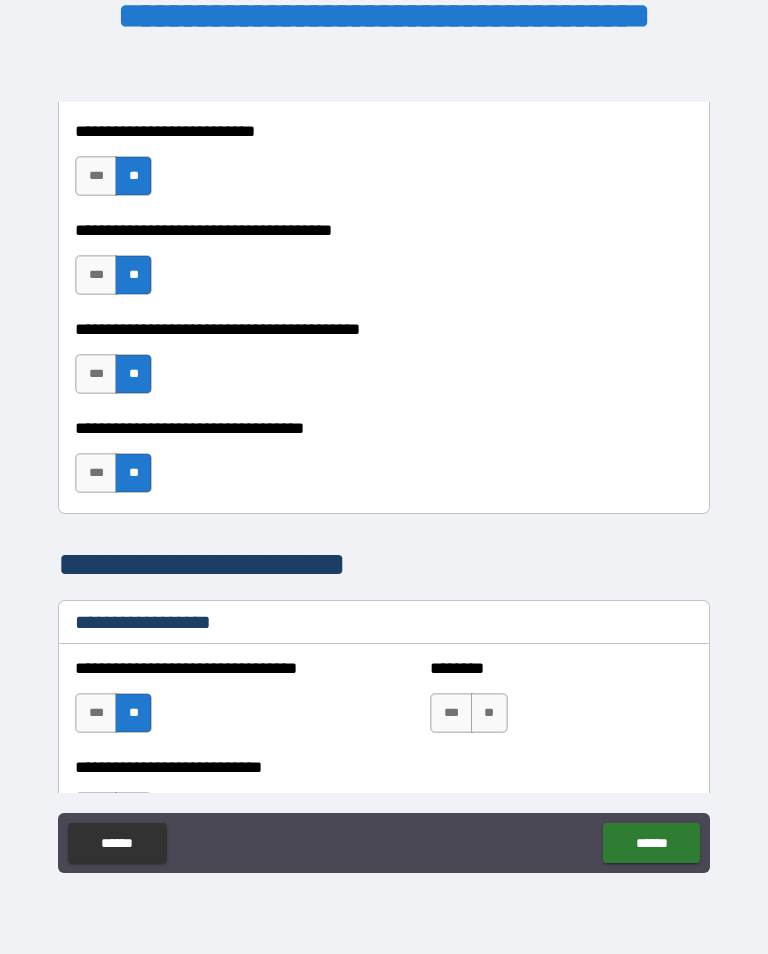 click on "**" at bounding box center [489, 713] 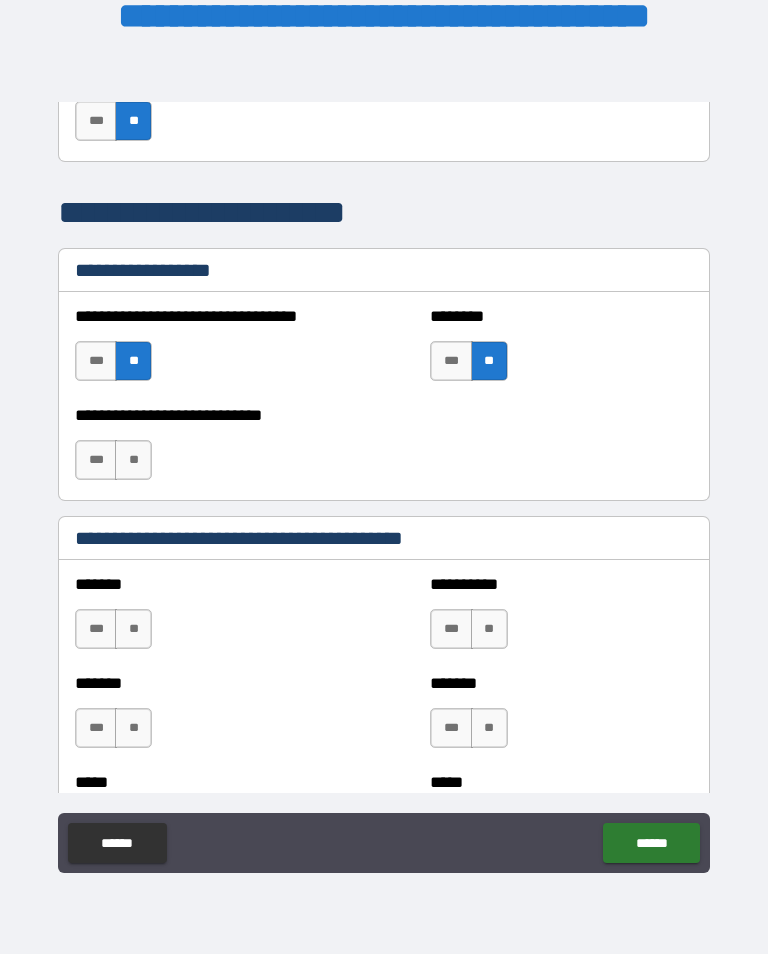 scroll, scrollTop: 1465, scrollLeft: 0, axis: vertical 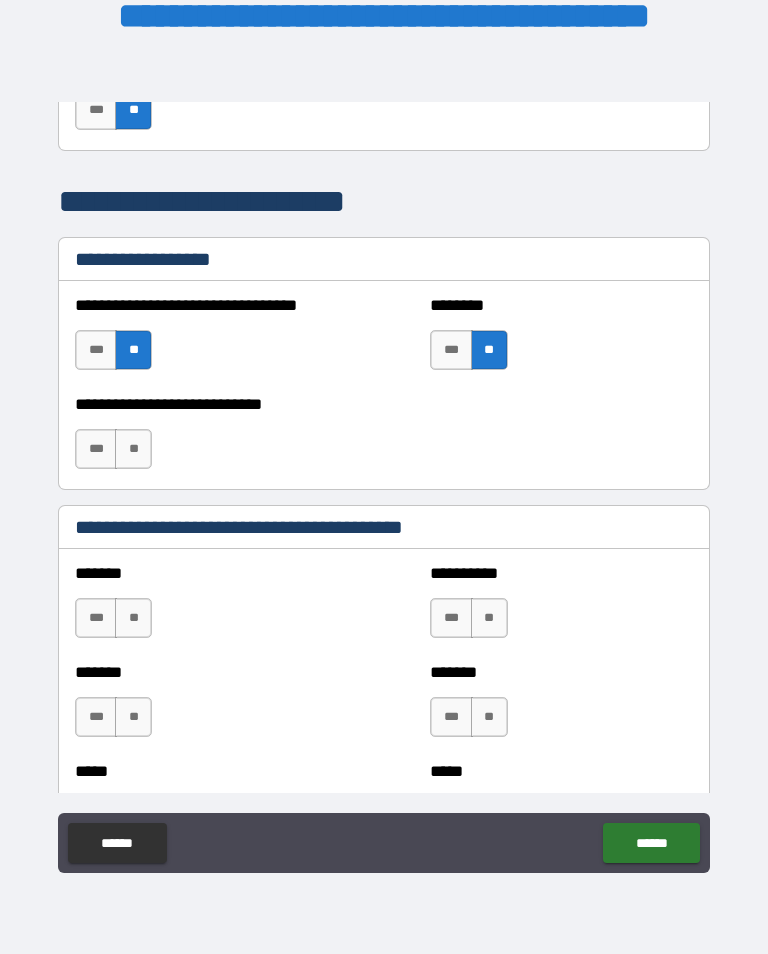 click on "**" at bounding box center [133, 449] 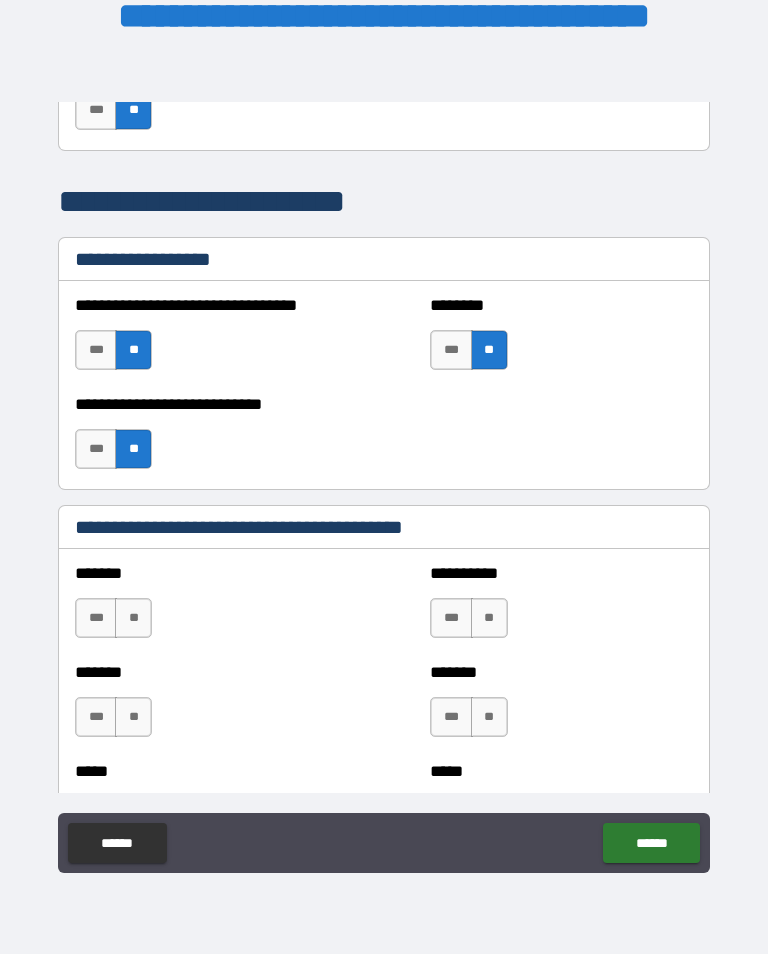 click on "**" at bounding box center (133, 618) 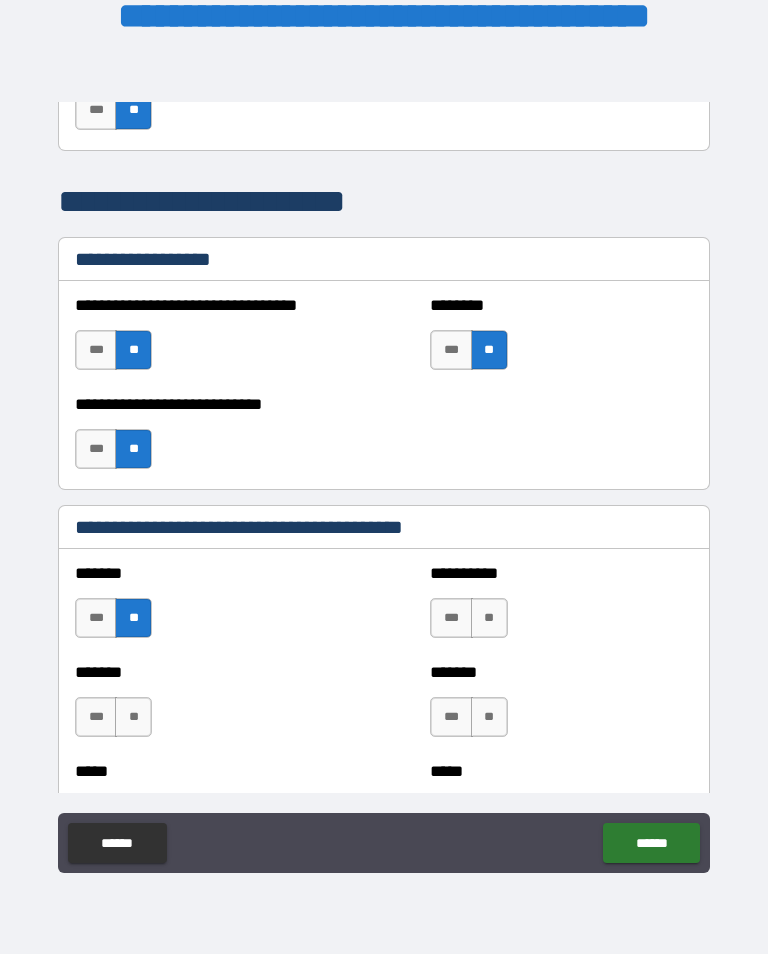 click on "**" at bounding box center (489, 618) 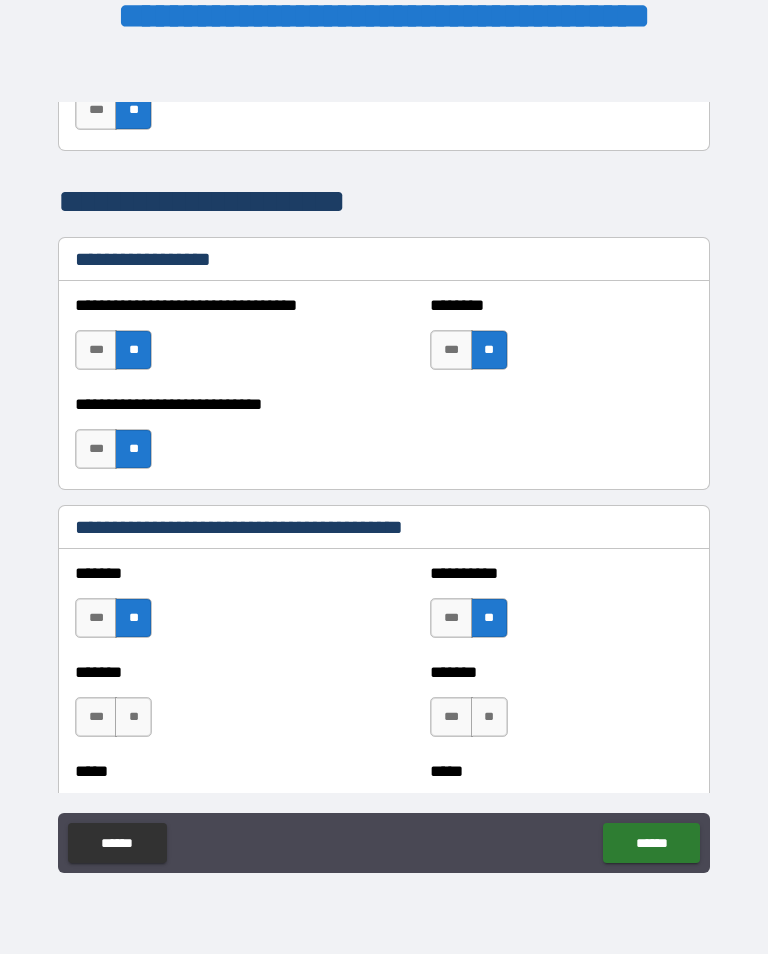 click on "**" at bounding box center [489, 717] 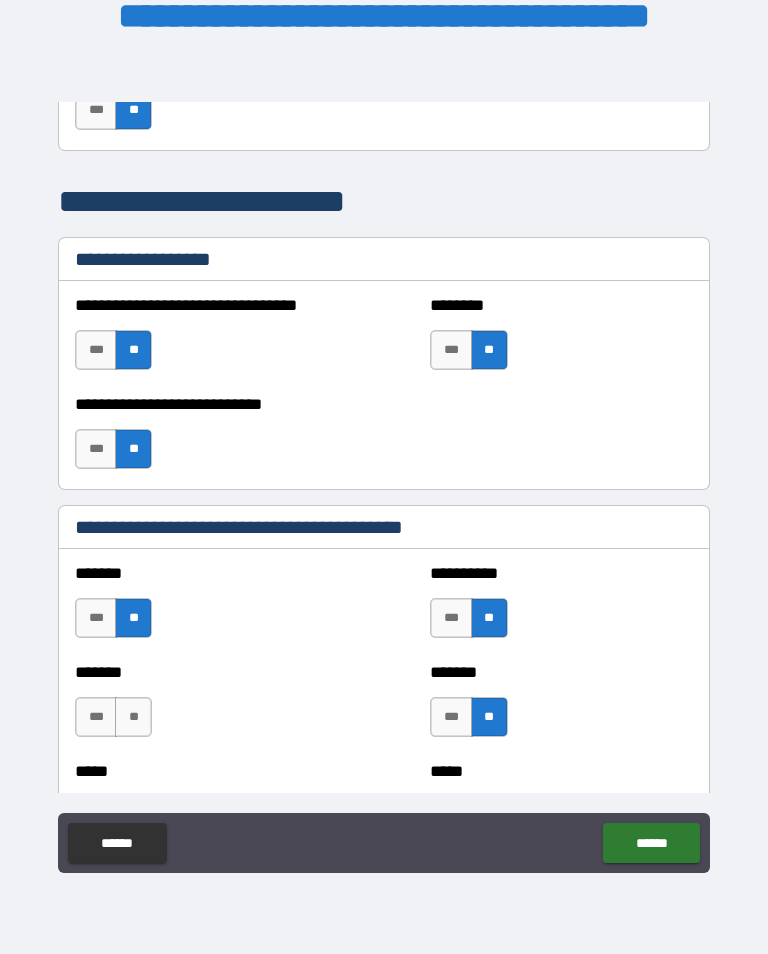 click on "**" at bounding box center [133, 717] 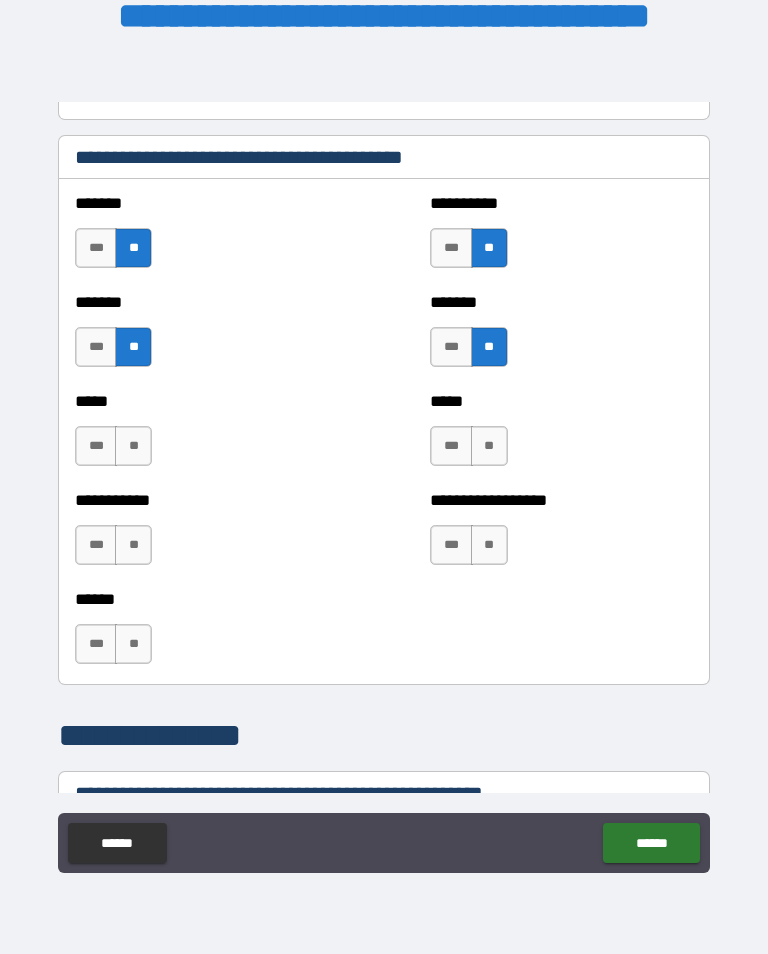 scroll, scrollTop: 1847, scrollLeft: 0, axis: vertical 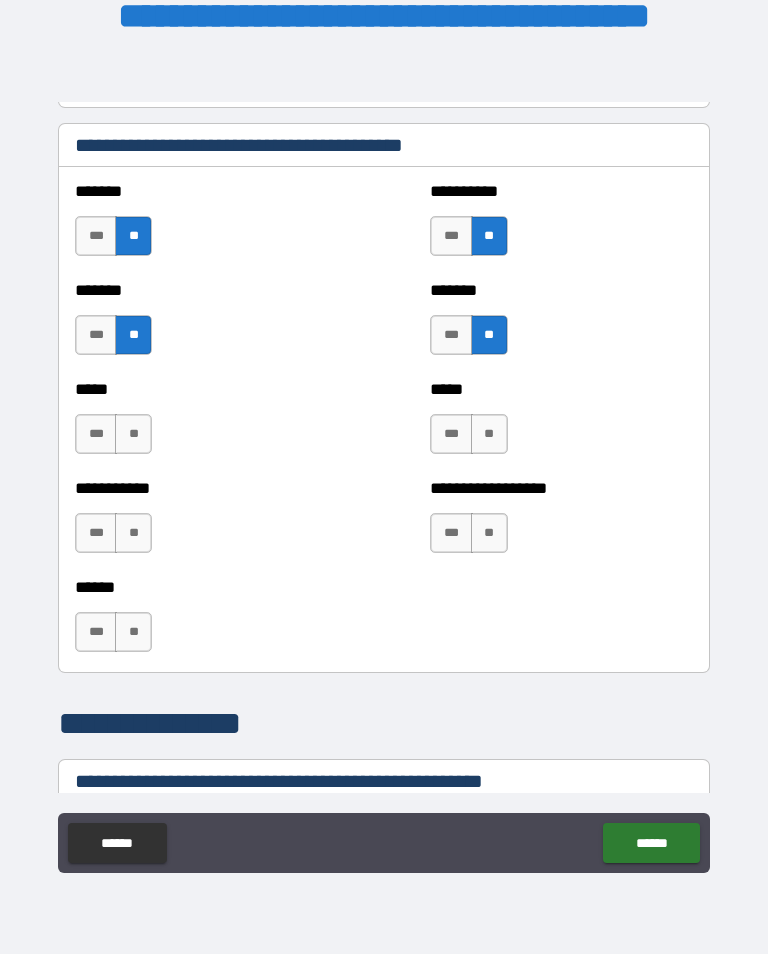 click on "**" at bounding box center [133, 434] 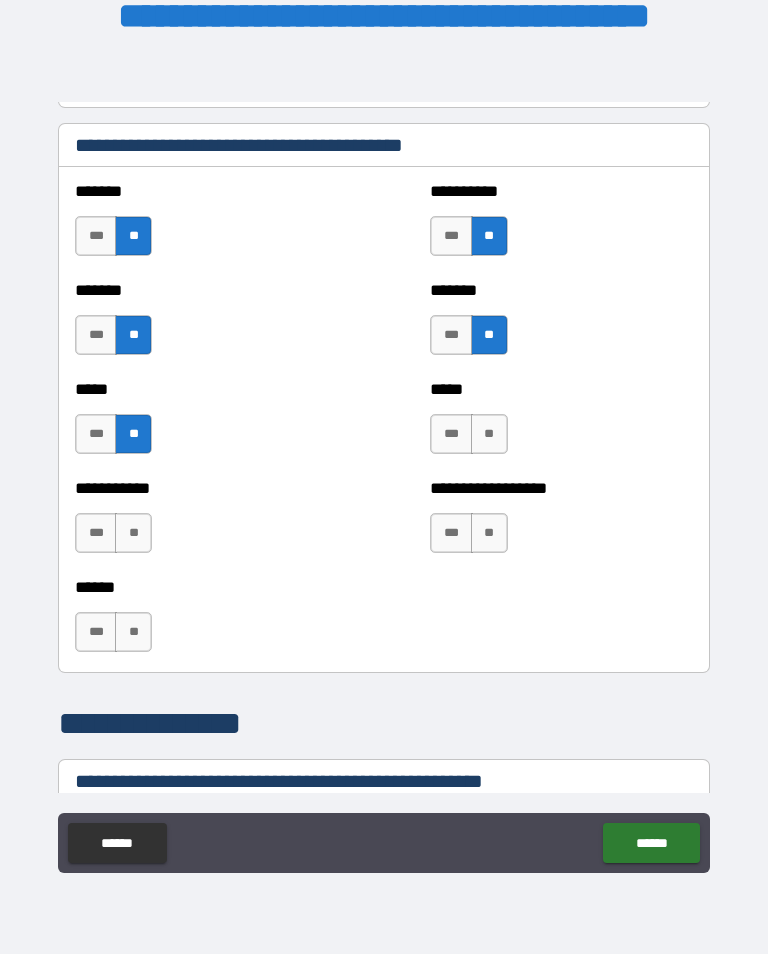click on "**" at bounding box center (133, 533) 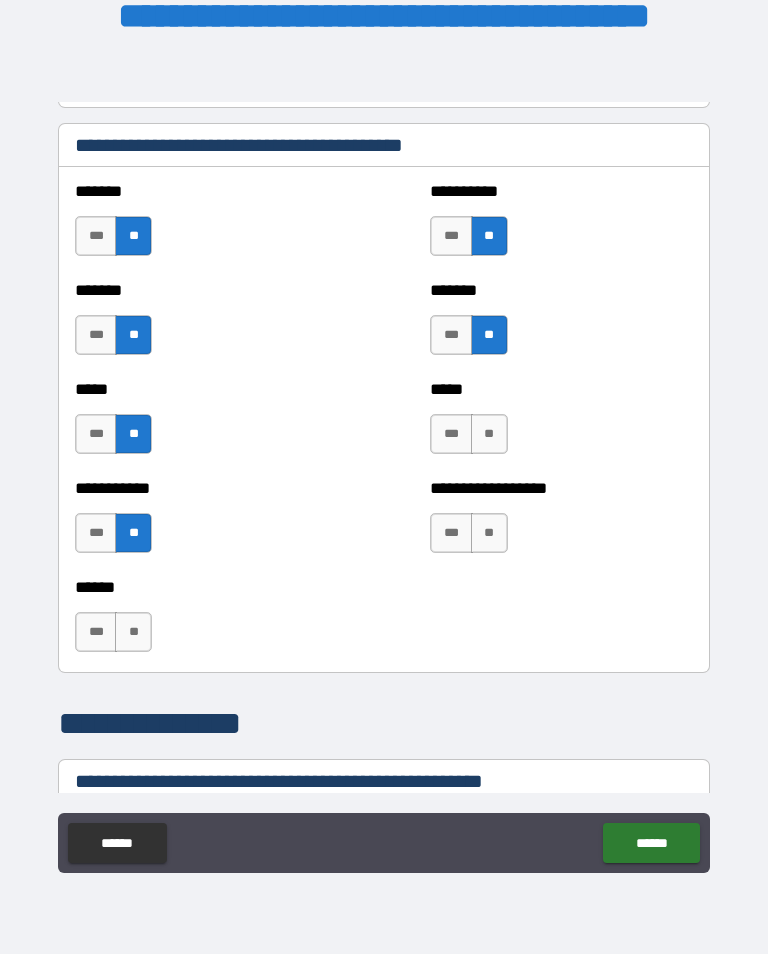 click on "**" at bounding box center [489, 434] 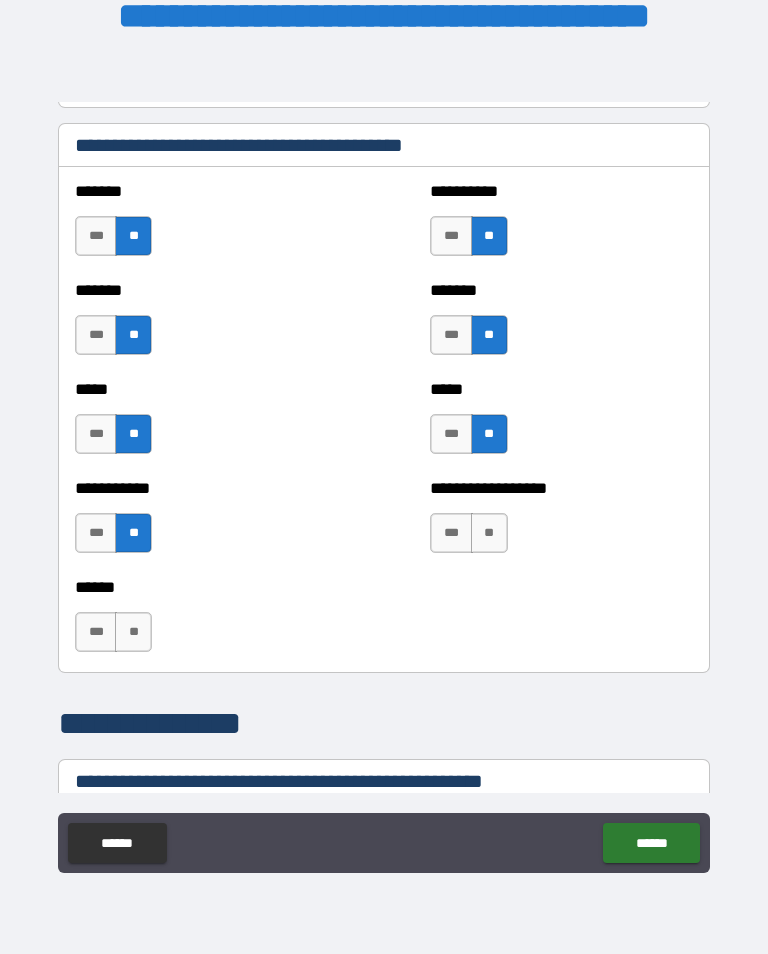 click on "**" at bounding box center [489, 533] 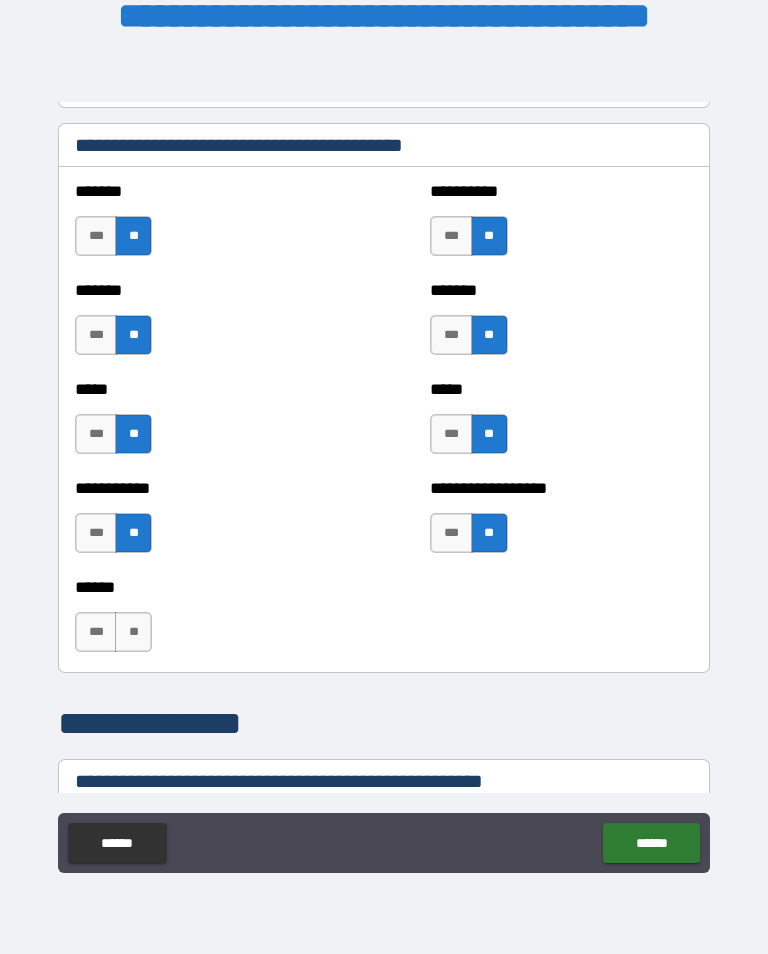 click on "**" at bounding box center (133, 632) 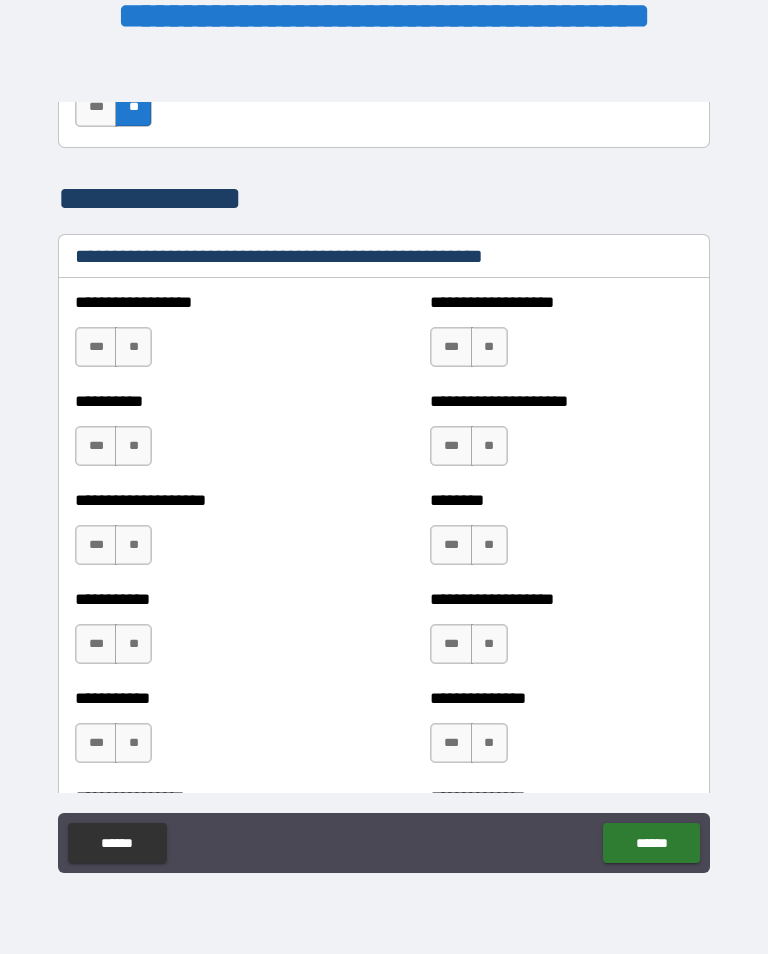 scroll, scrollTop: 2377, scrollLeft: 0, axis: vertical 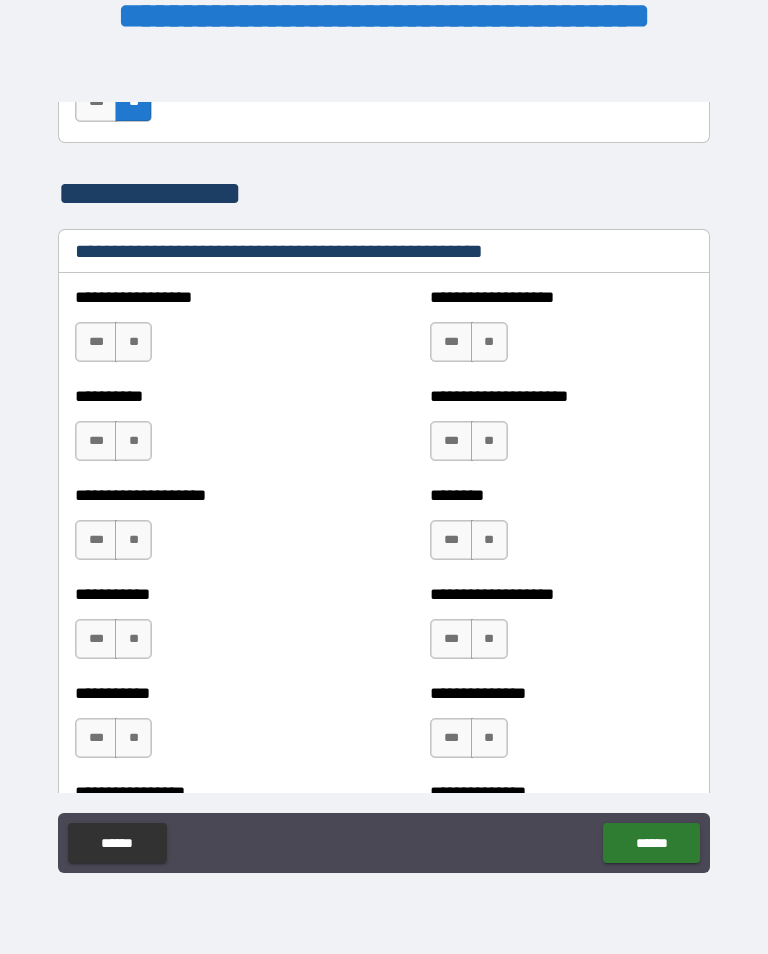 click on "**" at bounding box center (133, 342) 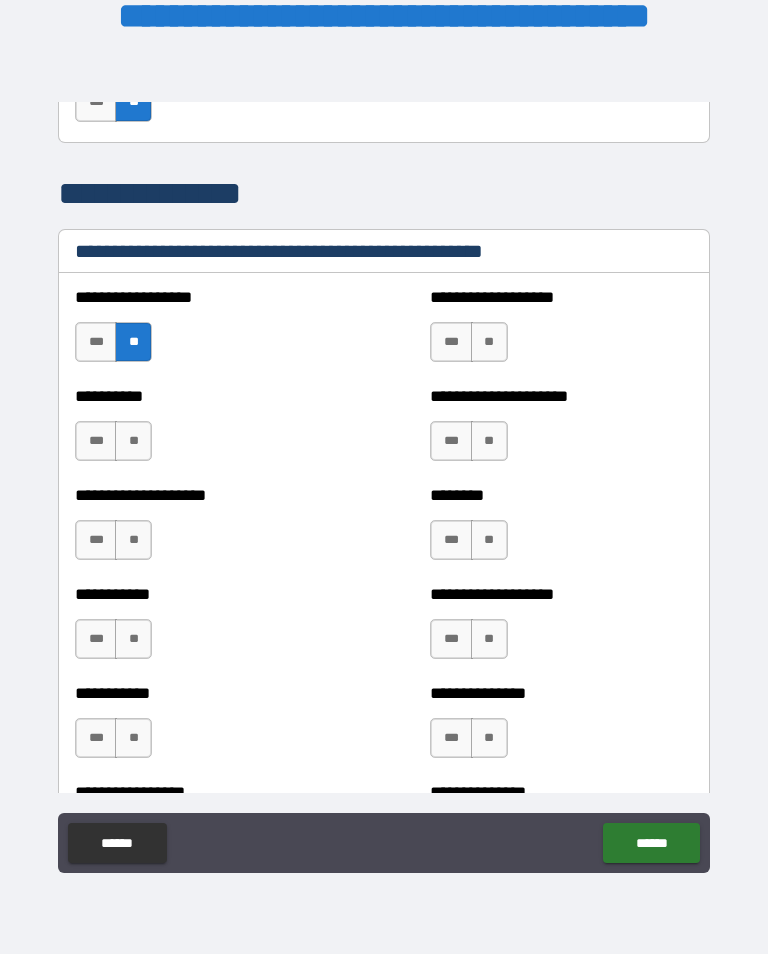 click on "**" at bounding box center (133, 441) 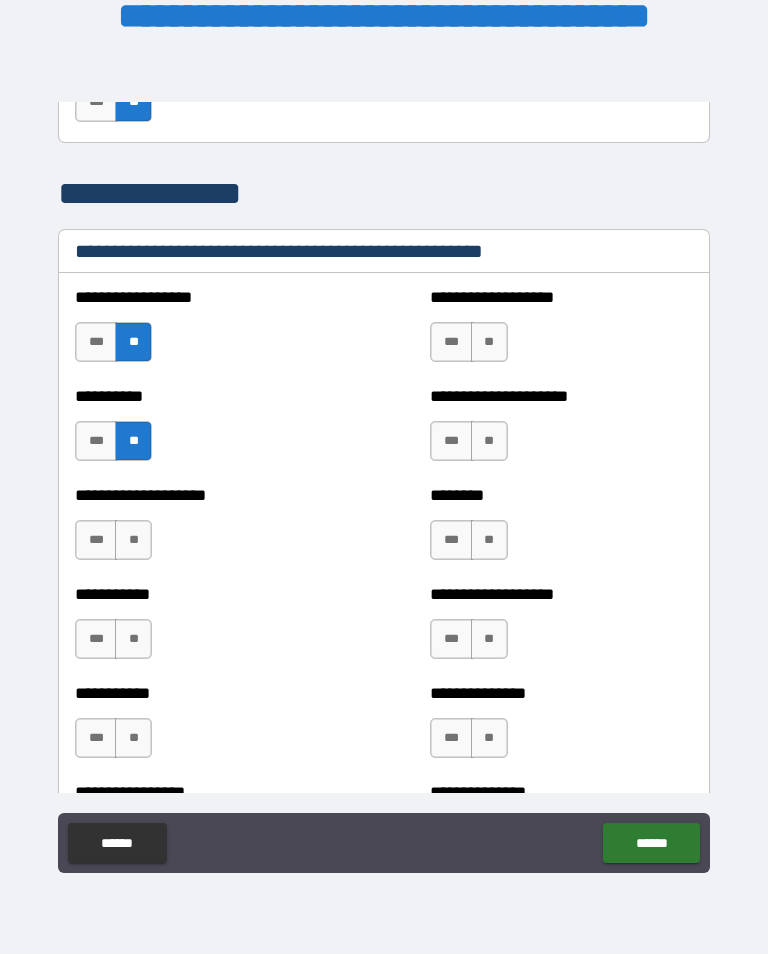 click on "**" at bounding box center [489, 342] 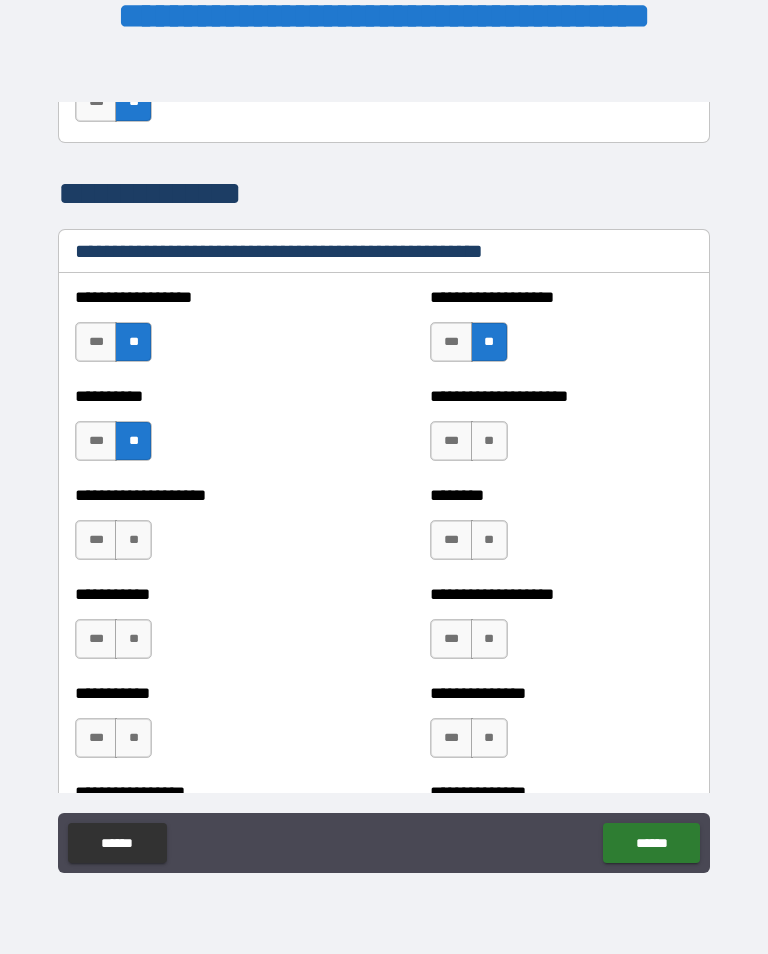 click on "**" at bounding box center [489, 441] 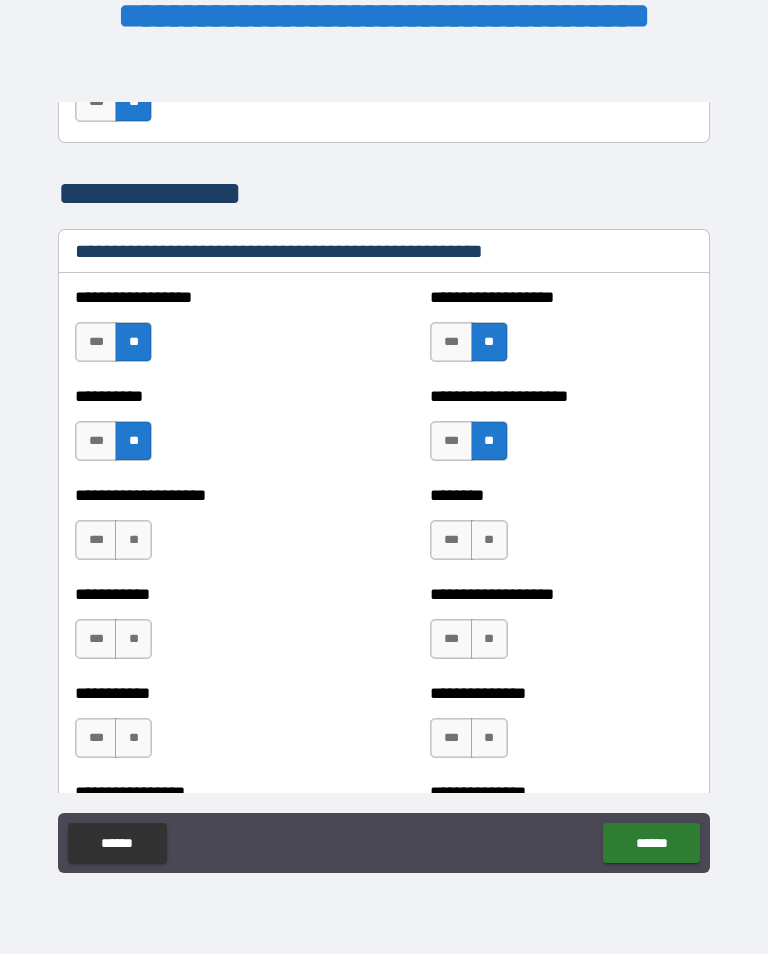 click on "**" at bounding box center (489, 540) 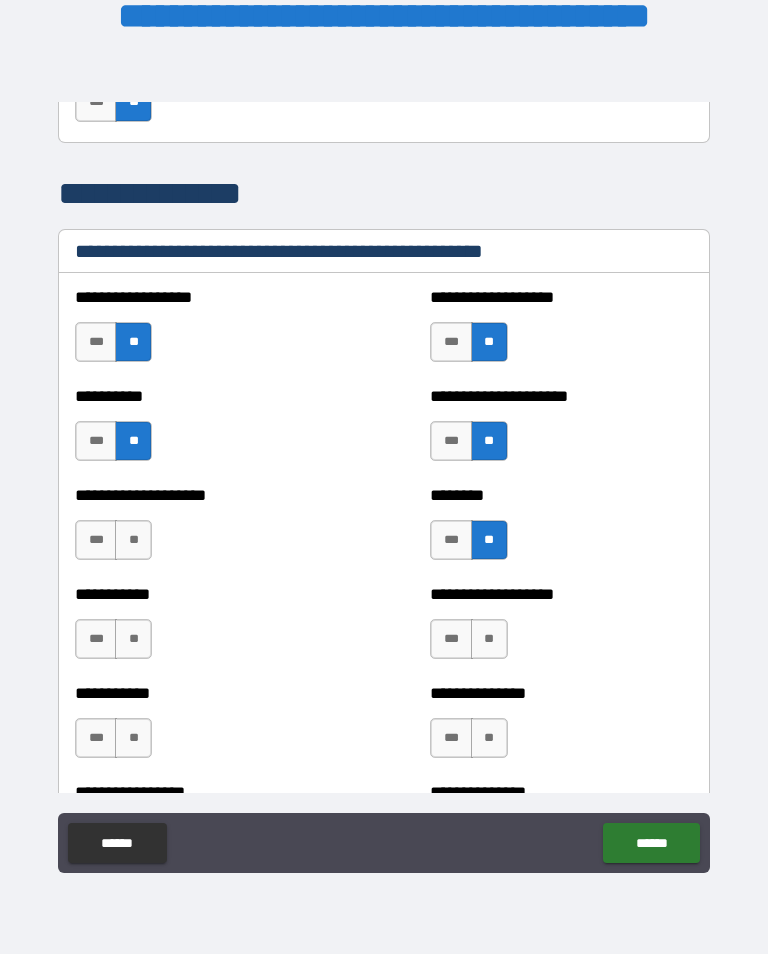 click on "**" at bounding box center (133, 540) 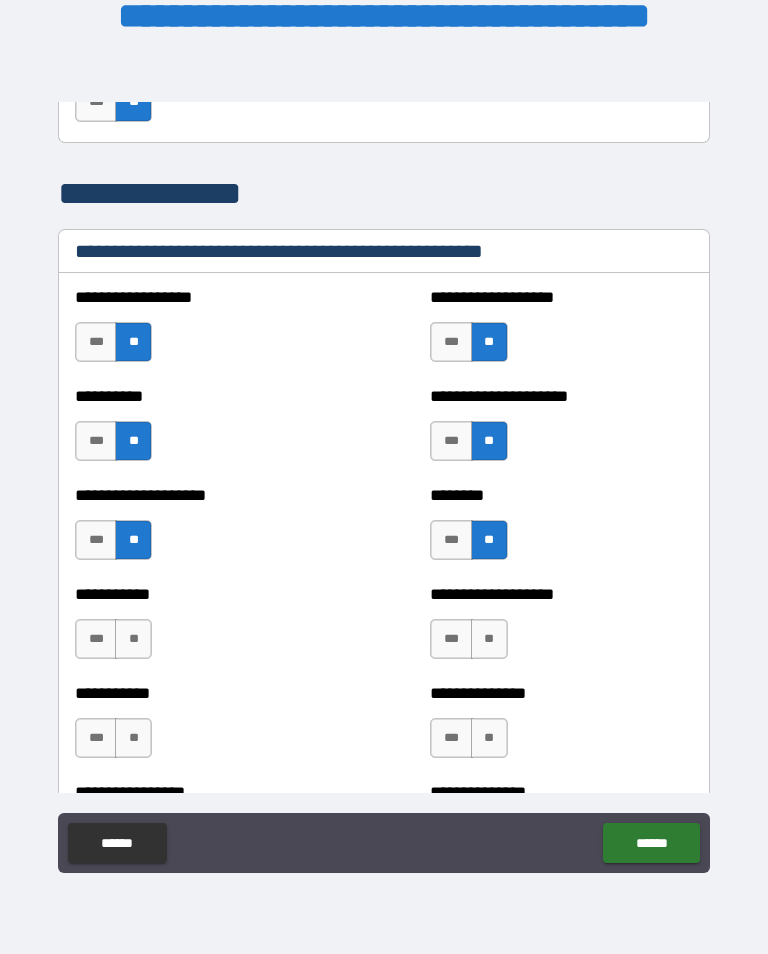 click on "**" at bounding box center (133, 639) 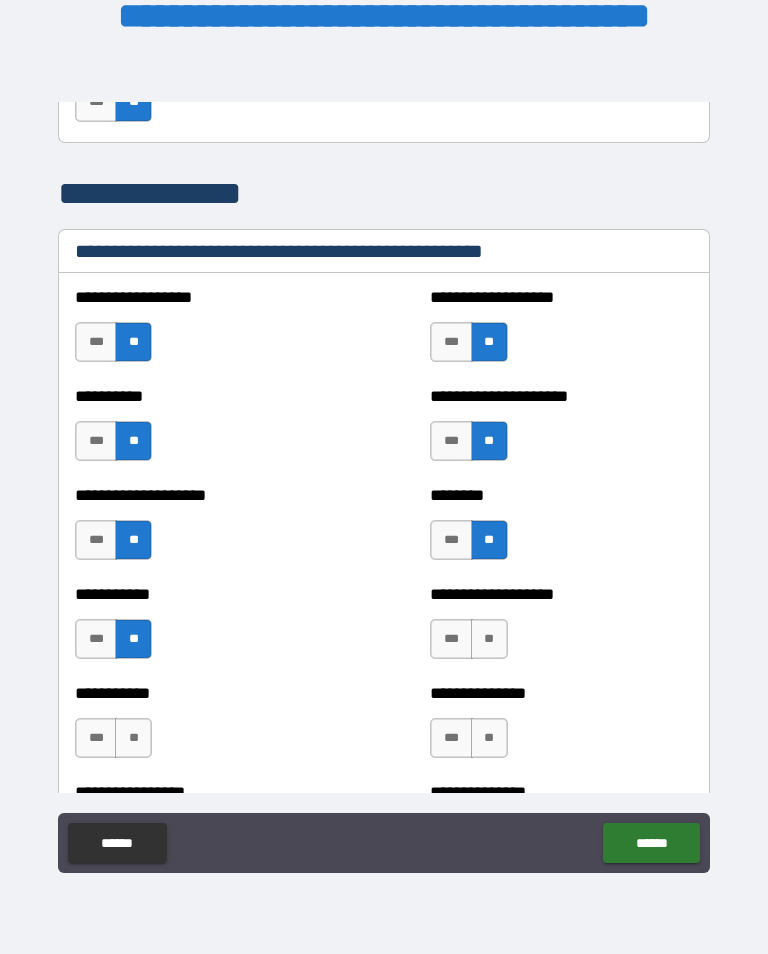 click on "**" at bounding box center [489, 639] 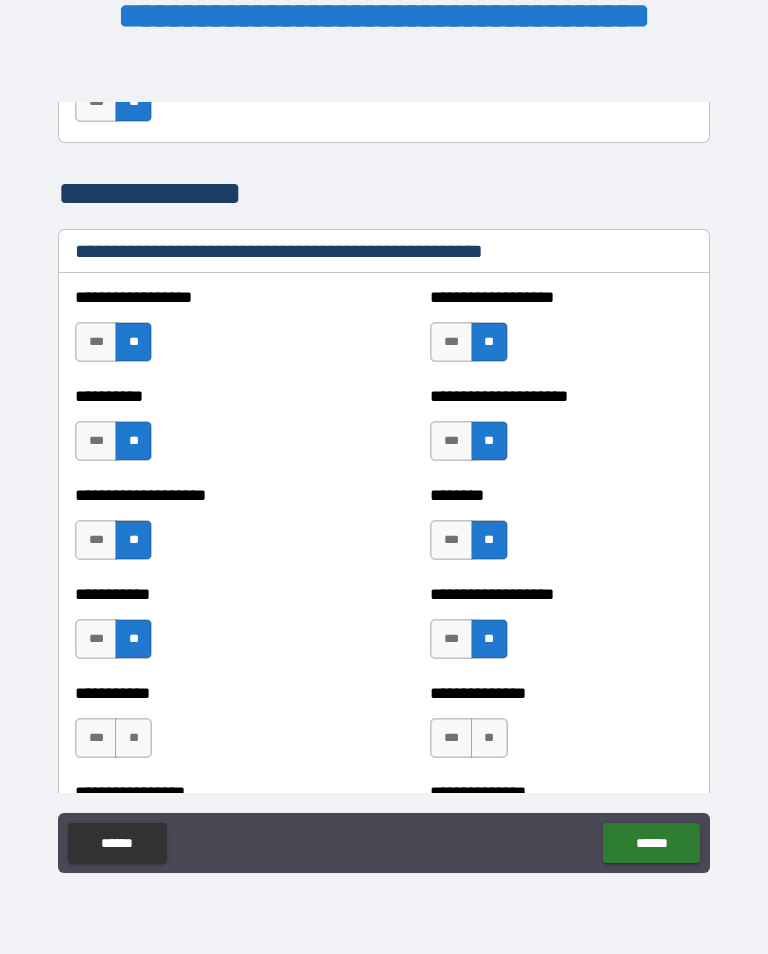 click on "**" at bounding box center (489, 738) 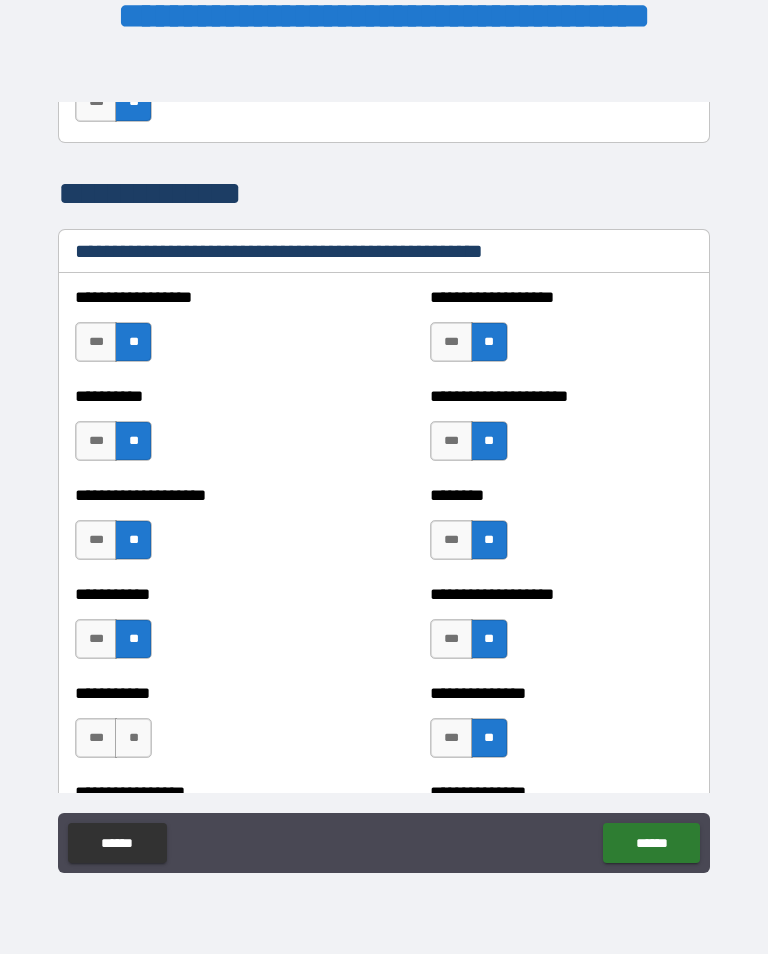 click on "**" at bounding box center (133, 738) 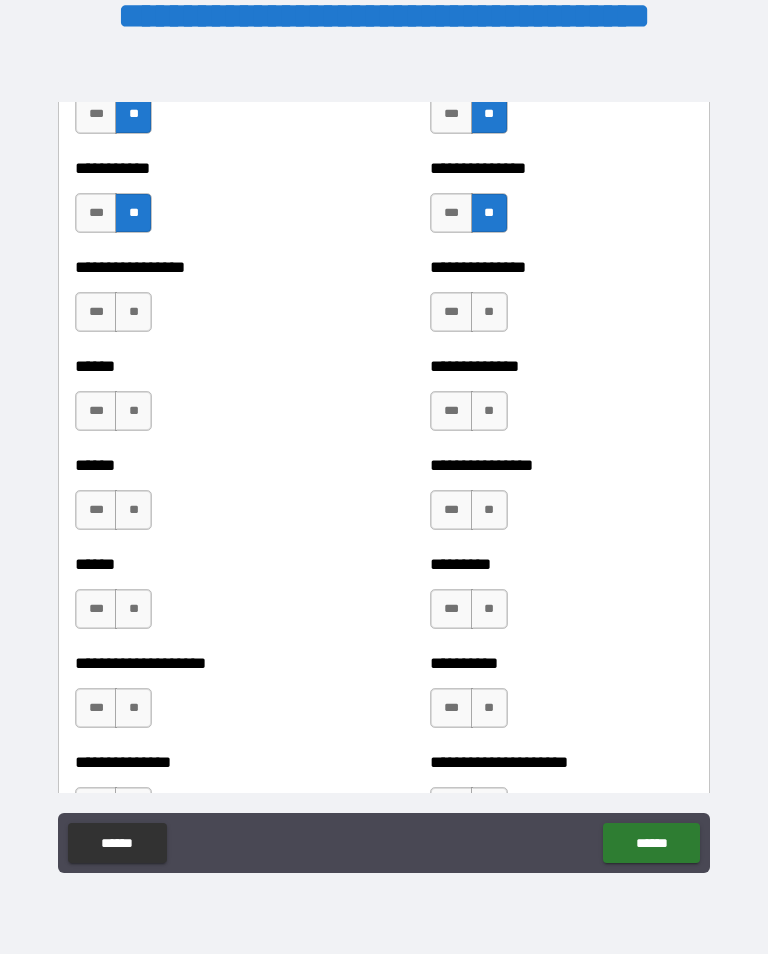 scroll, scrollTop: 2914, scrollLeft: 0, axis: vertical 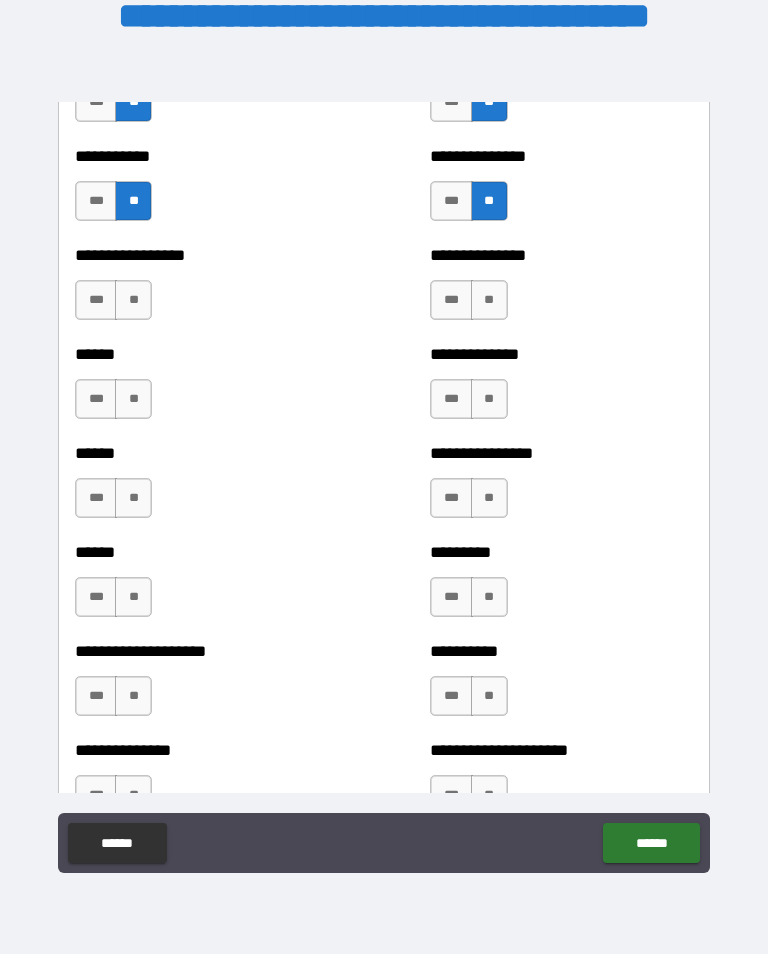 click on "**" at bounding box center [489, 300] 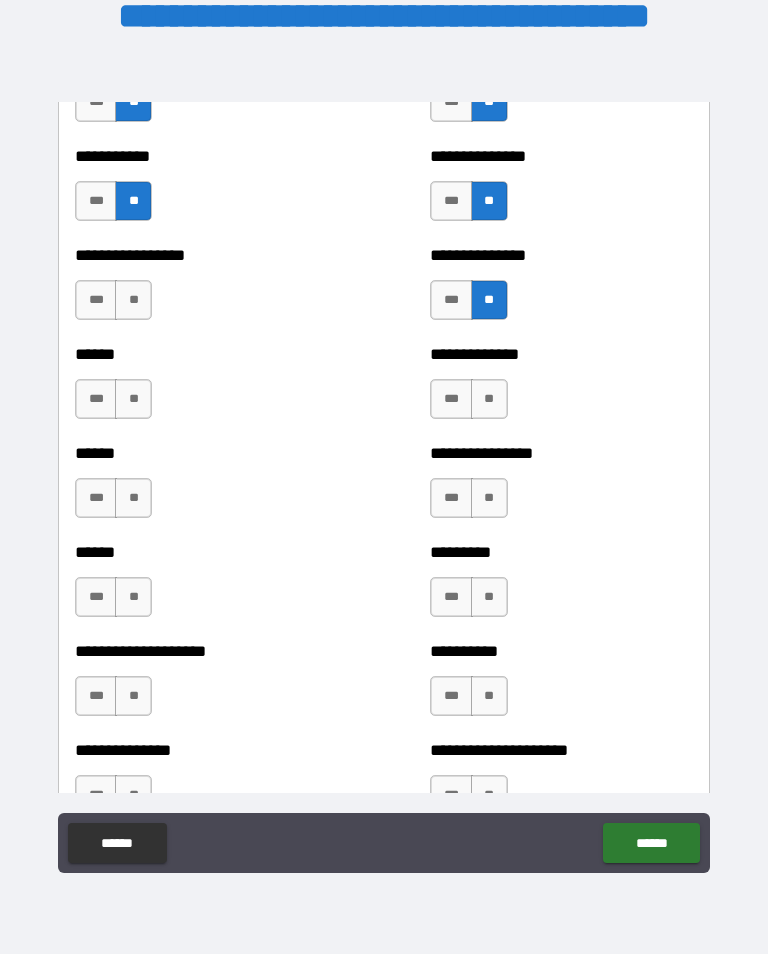 click on "**" at bounding box center (133, 300) 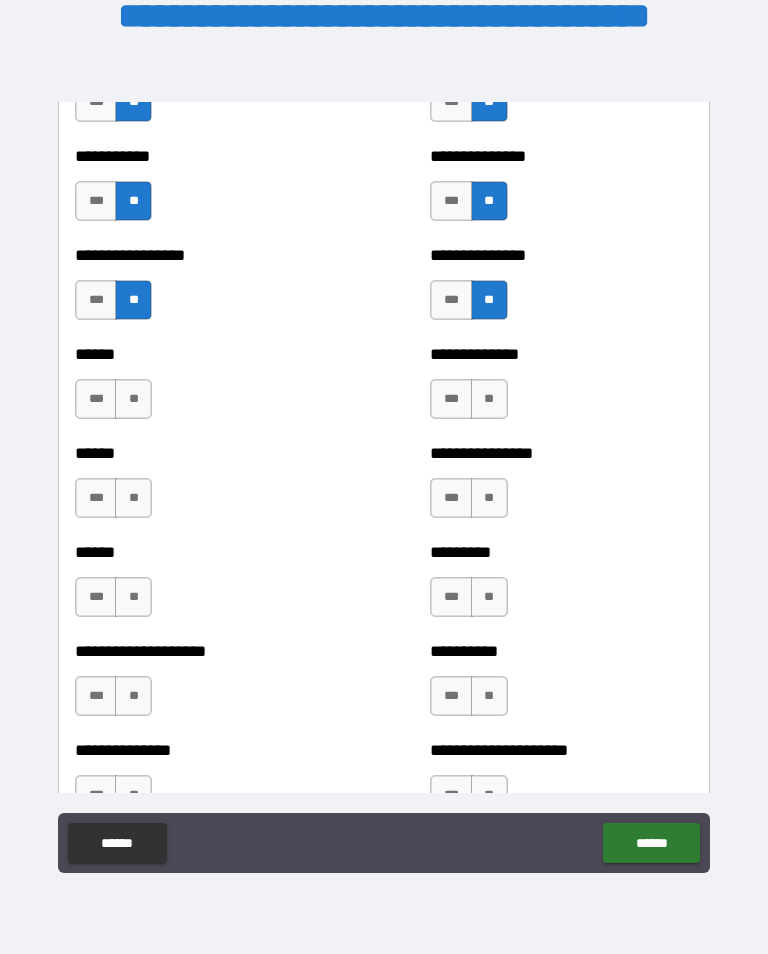 click on "**" at bounding box center (133, 399) 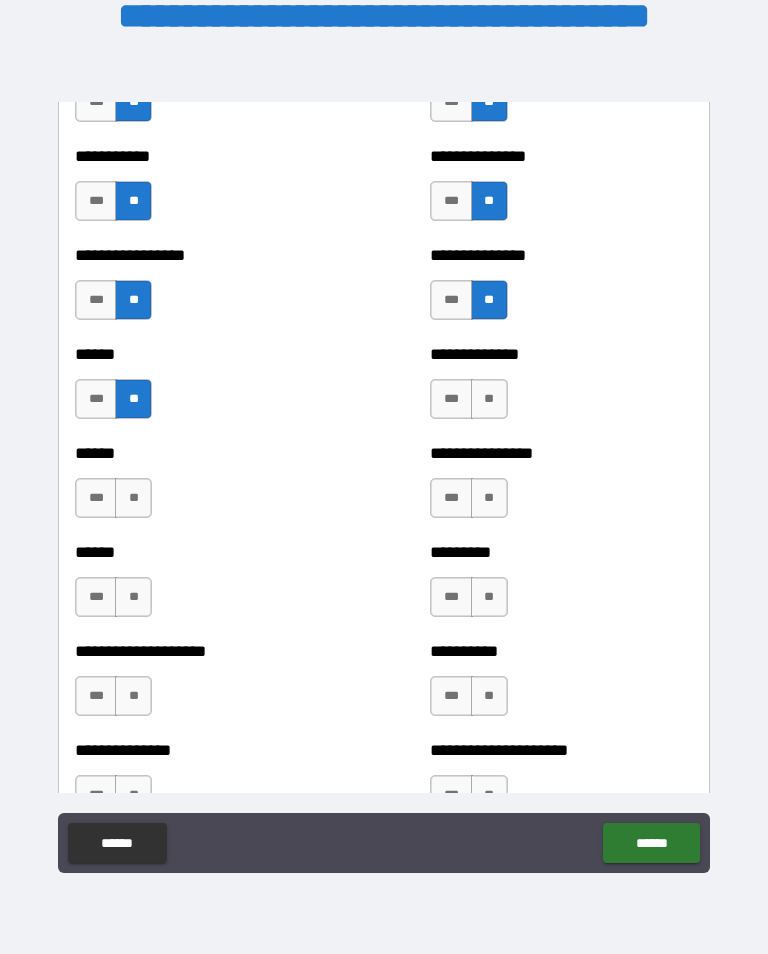 click on "**" at bounding box center [489, 399] 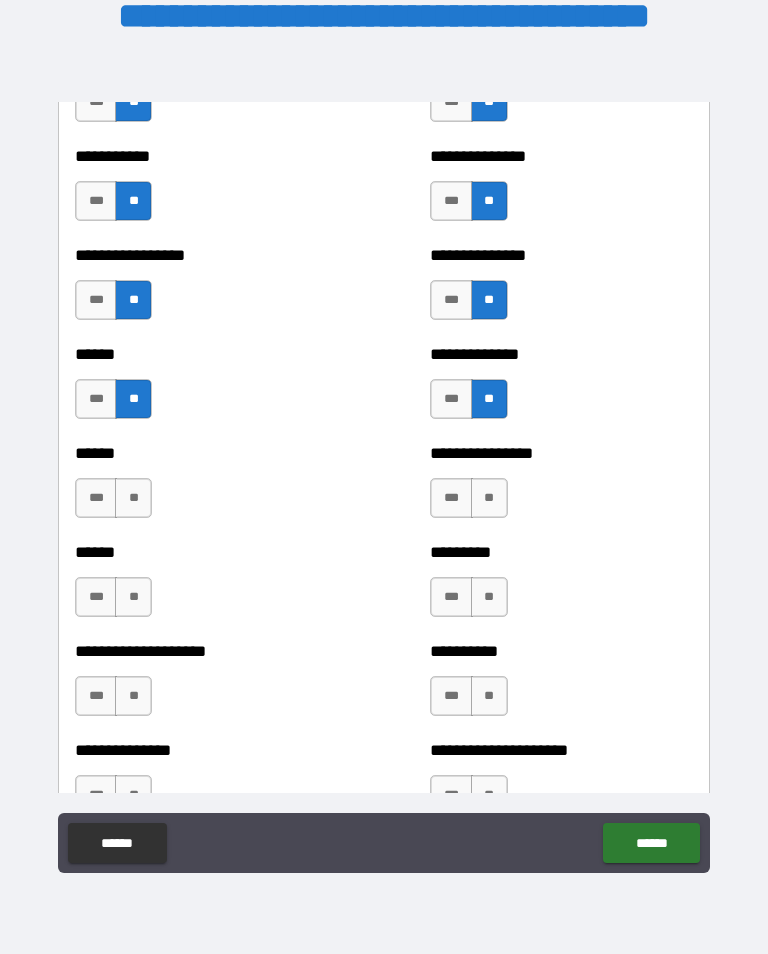 click on "**" at bounding box center (489, 498) 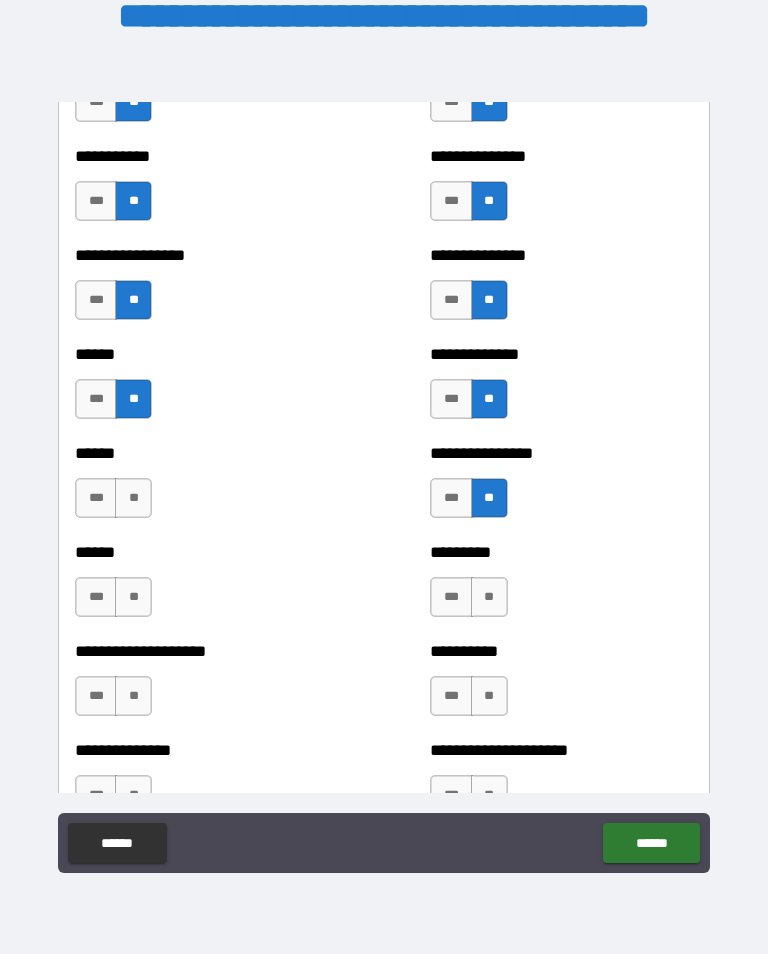 click on "**" at bounding box center [133, 498] 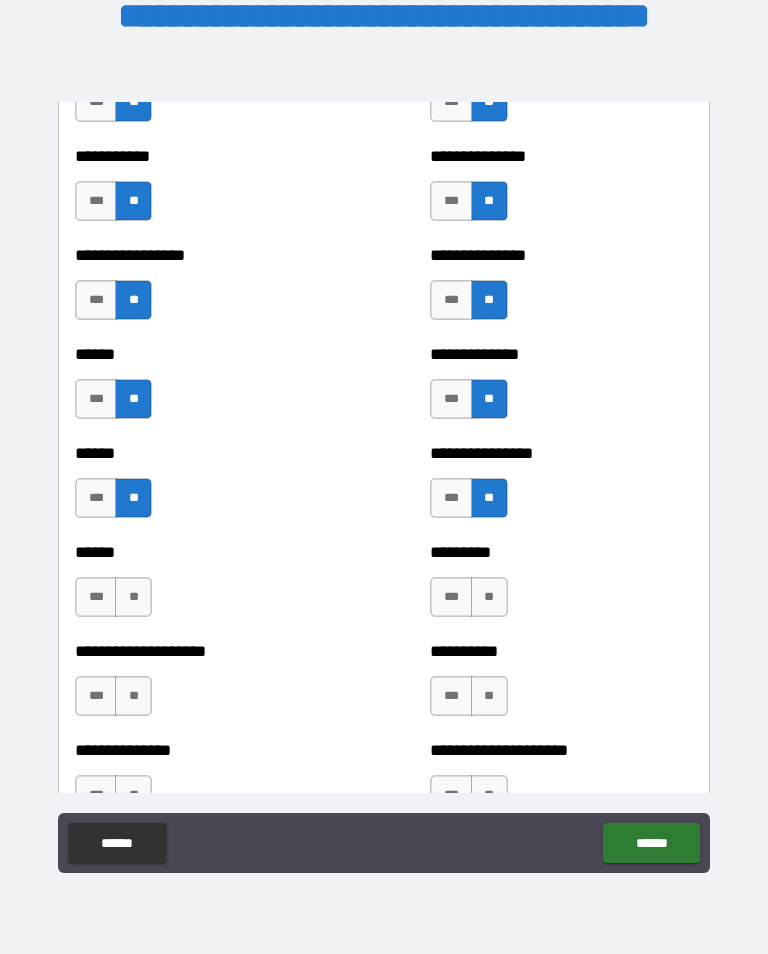 click on "**" at bounding box center (133, 597) 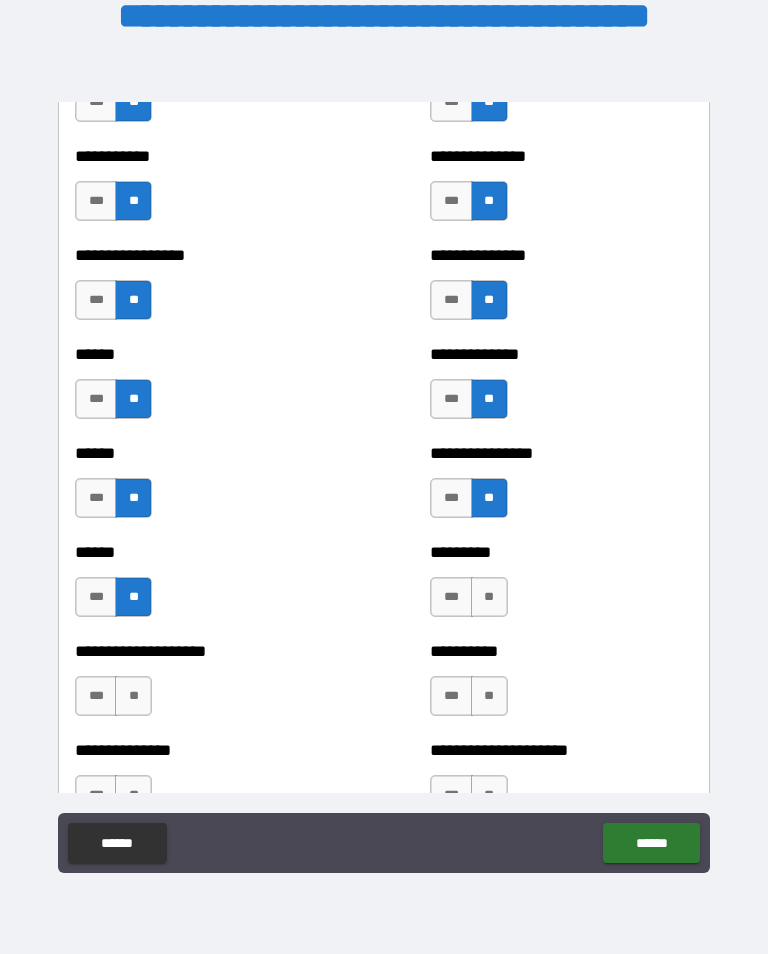 click on "**" at bounding box center (489, 597) 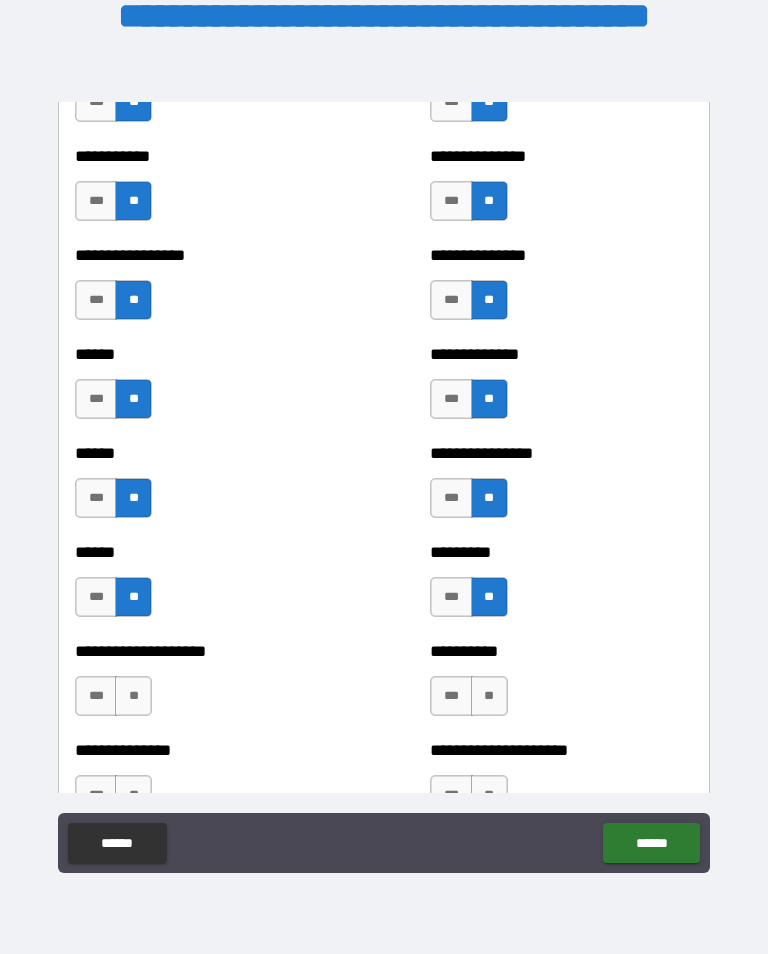 click on "**" at bounding box center [489, 696] 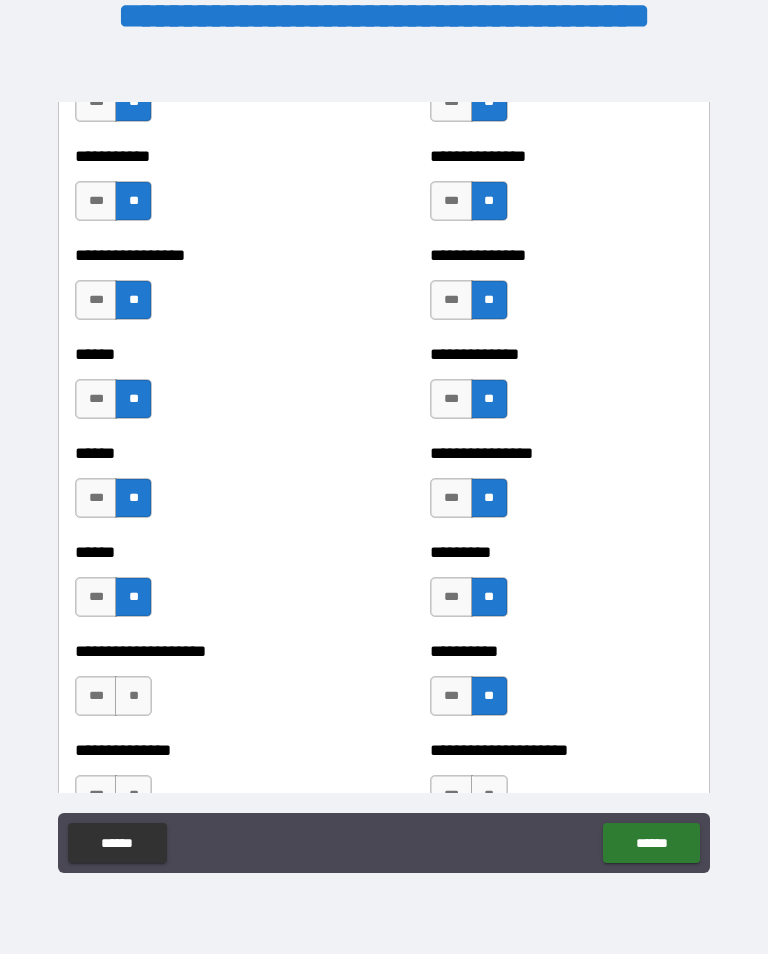 click on "**" at bounding box center (133, 696) 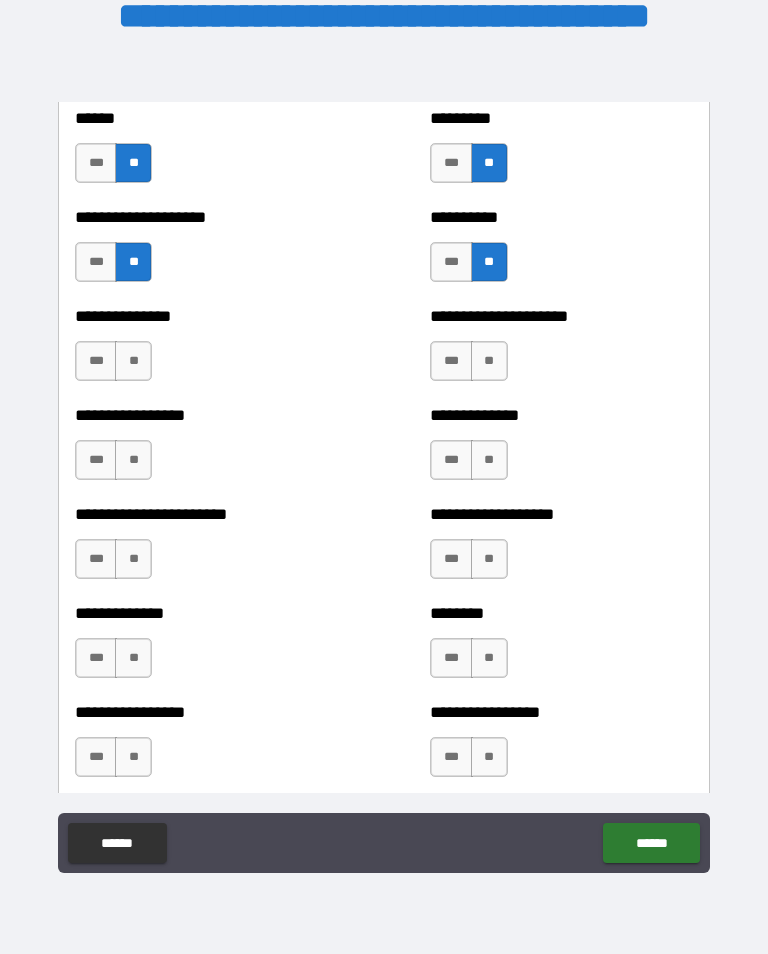 scroll, scrollTop: 3354, scrollLeft: 0, axis: vertical 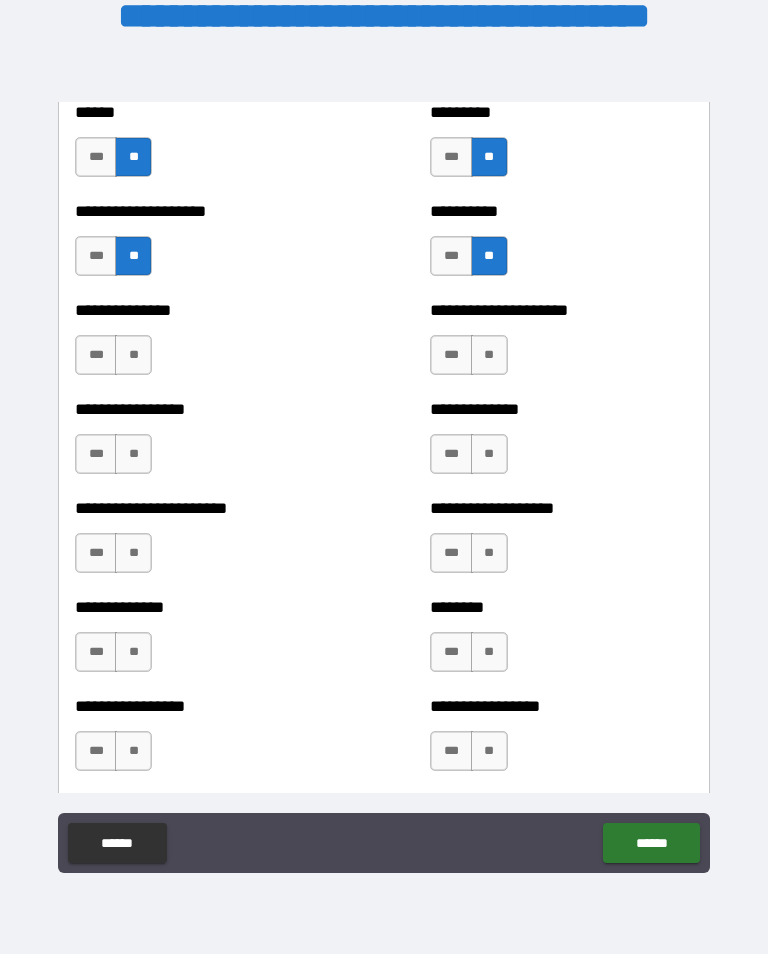 click on "**" at bounding box center (489, 355) 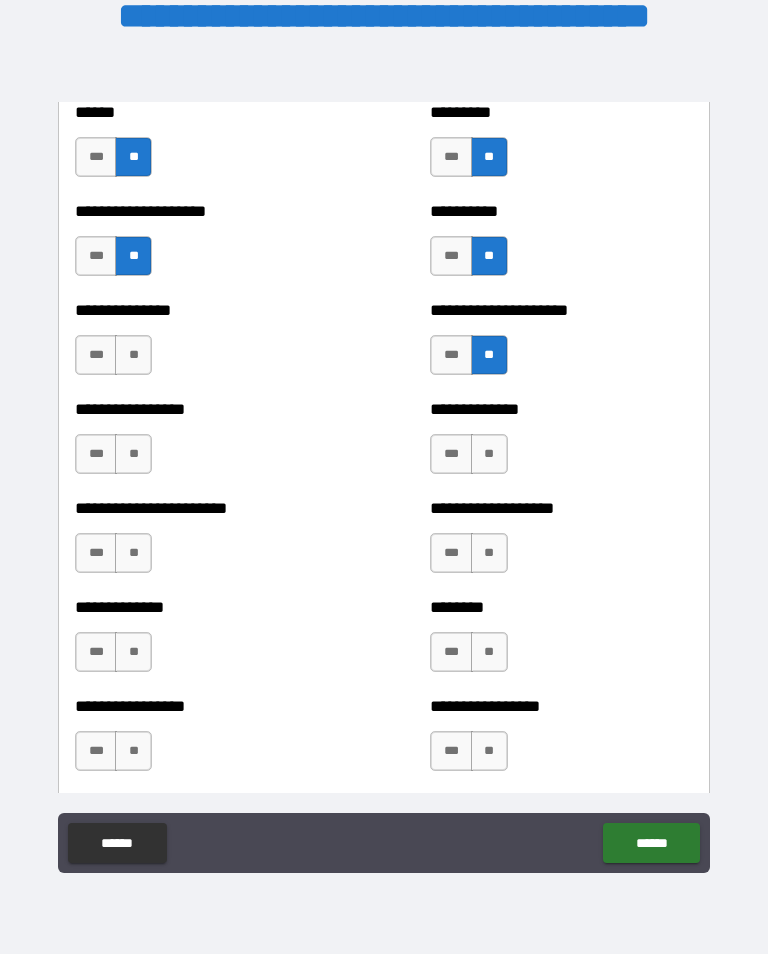 click on "**" at bounding box center (133, 355) 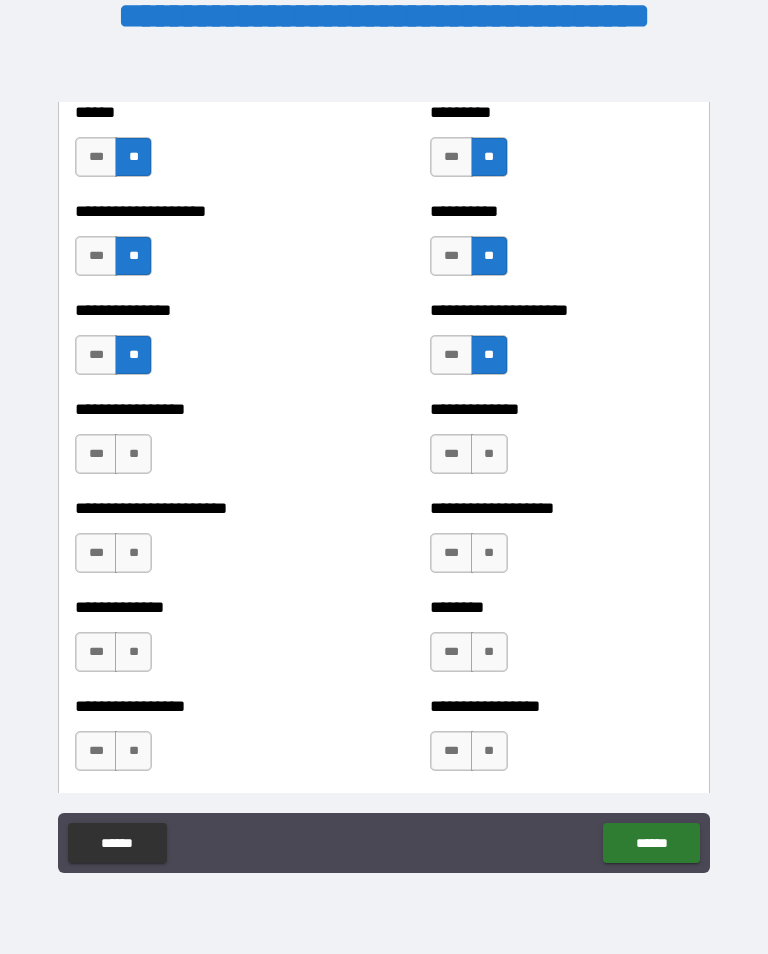 click on "**" at bounding box center [133, 454] 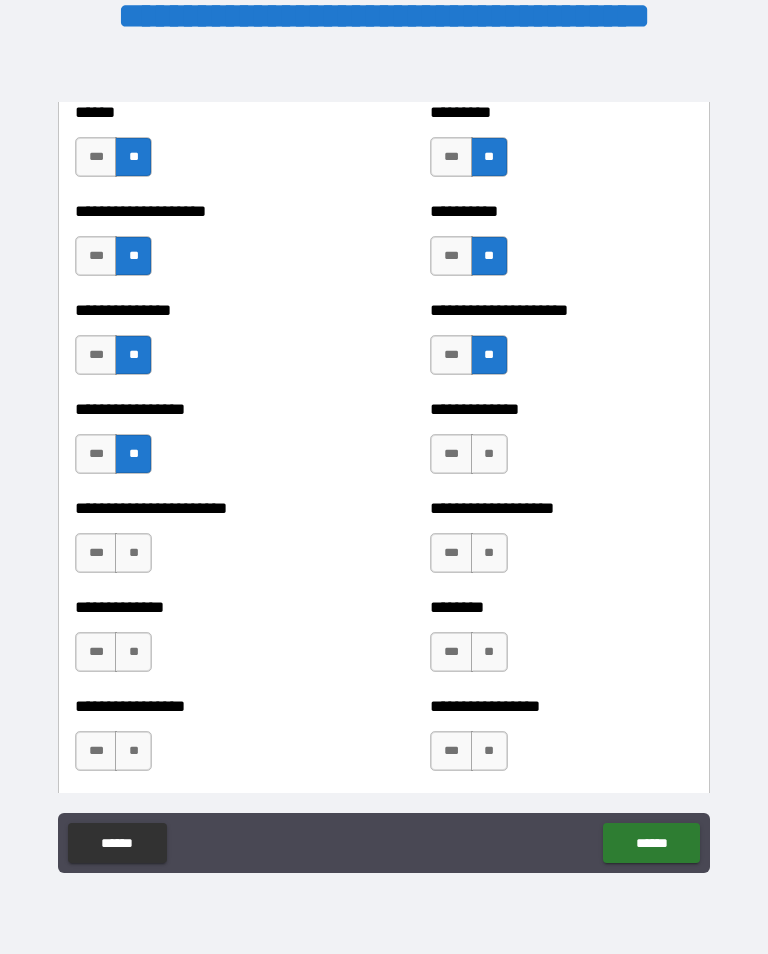 click on "**" at bounding box center (489, 454) 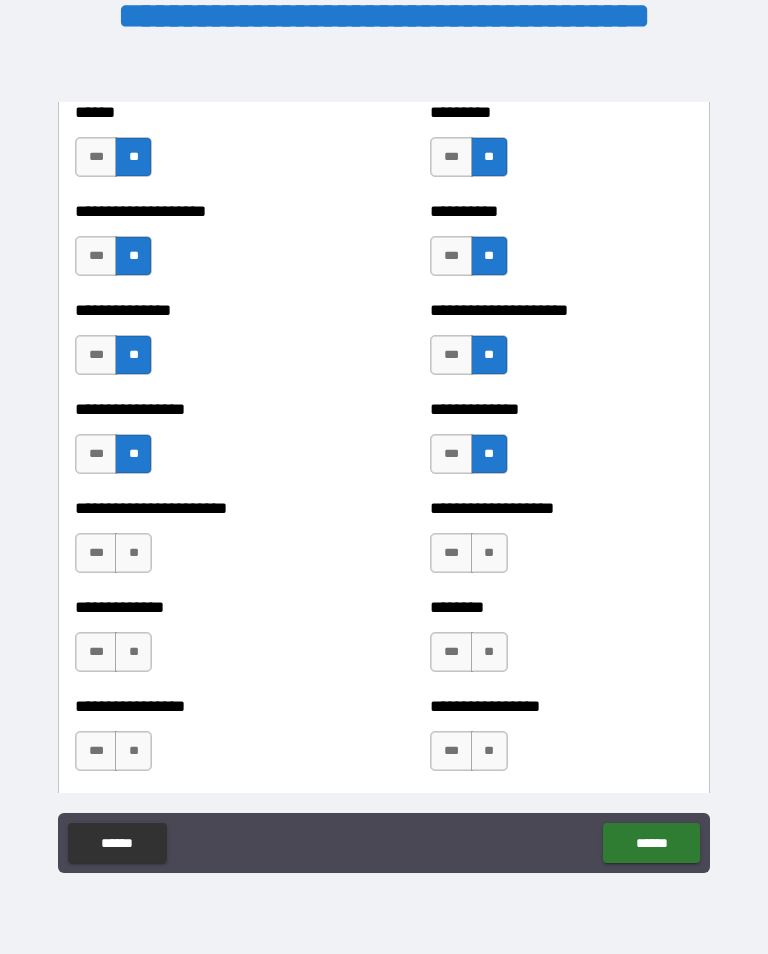 click on "**" at bounding box center [133, 553] 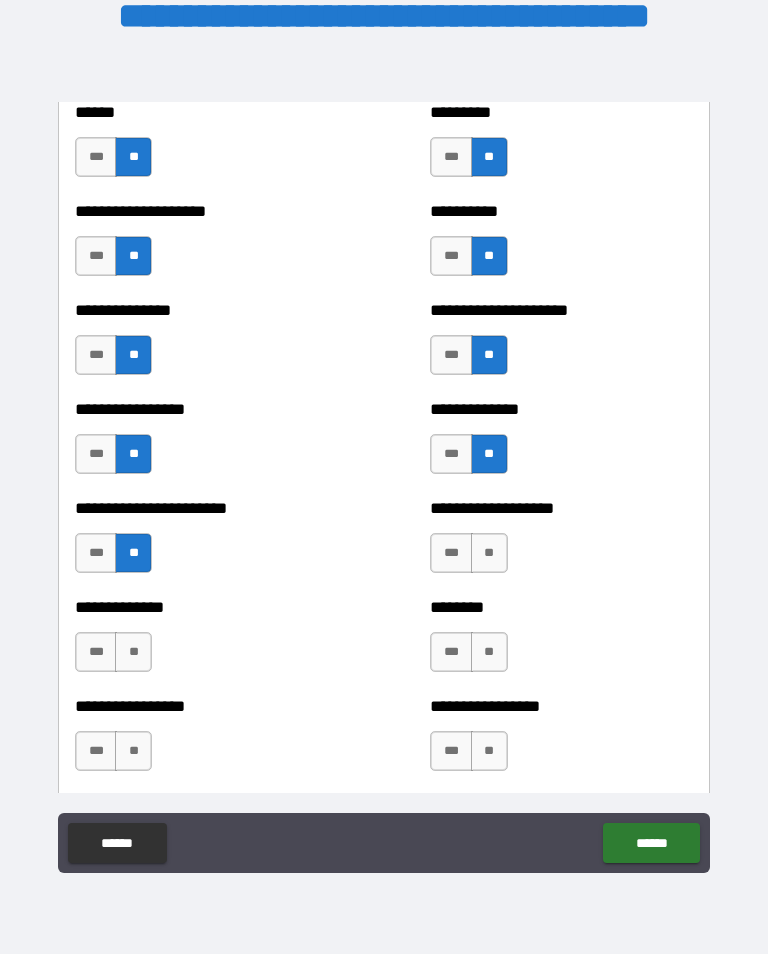 click on "**" at bounding box center (489, 553) 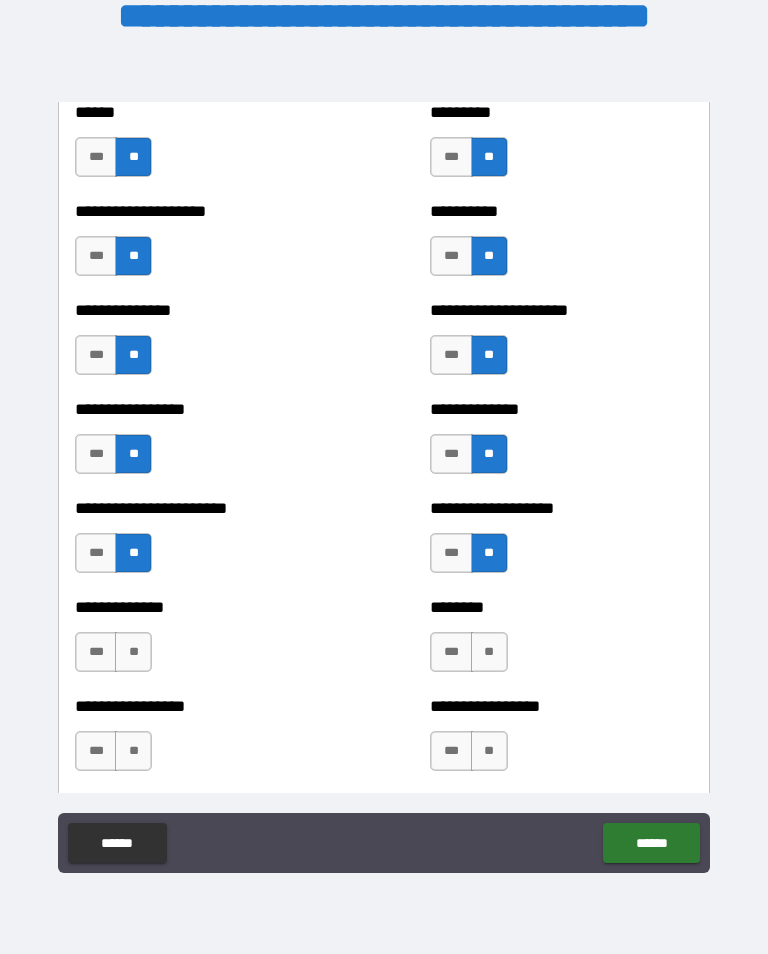 click on "**" at bounding box center (489, 652) 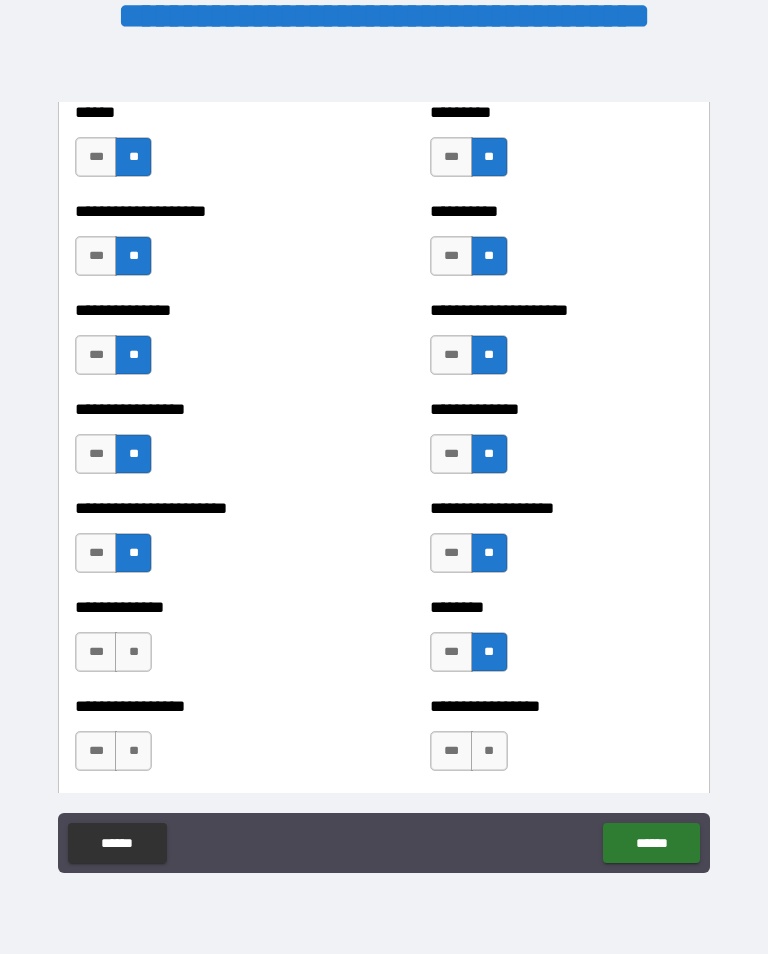 click on "**" at bounding box center (489, 751) 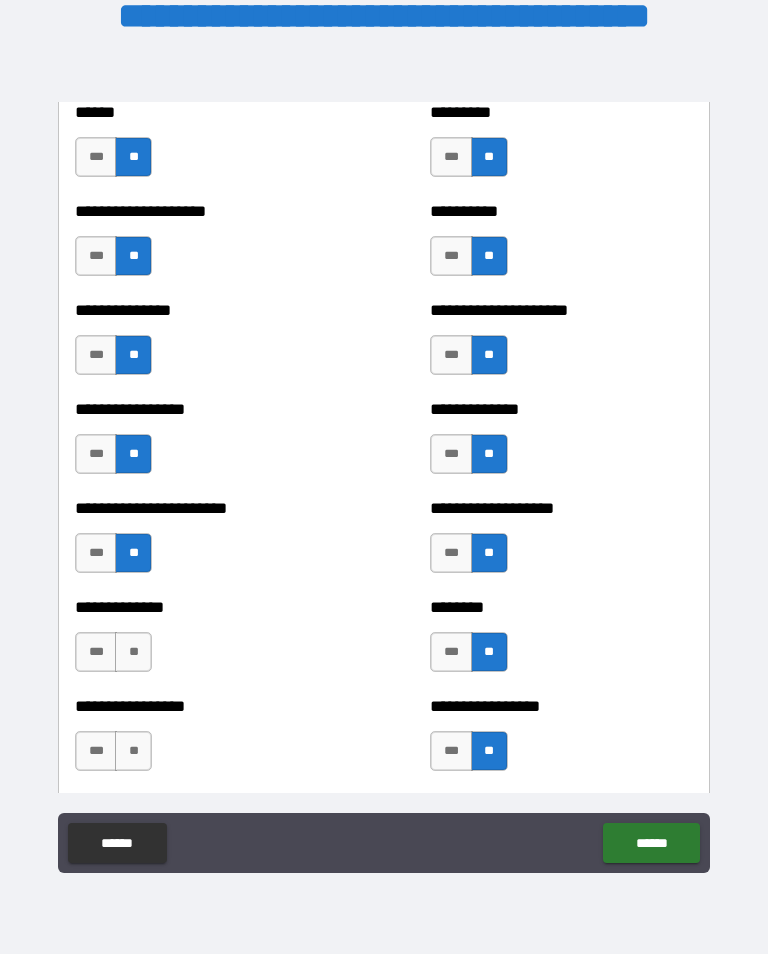 click on "**" at bounding box center (133, 652) 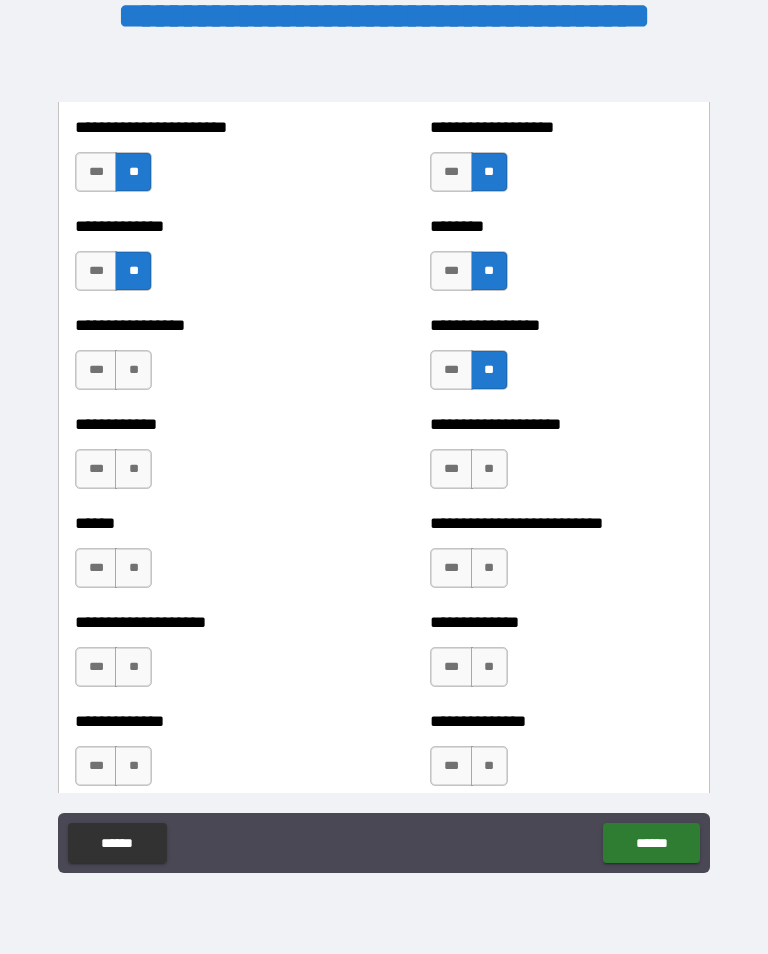 scroll, scrollTop: 3790, scrollLeft: 0, axis: vertical 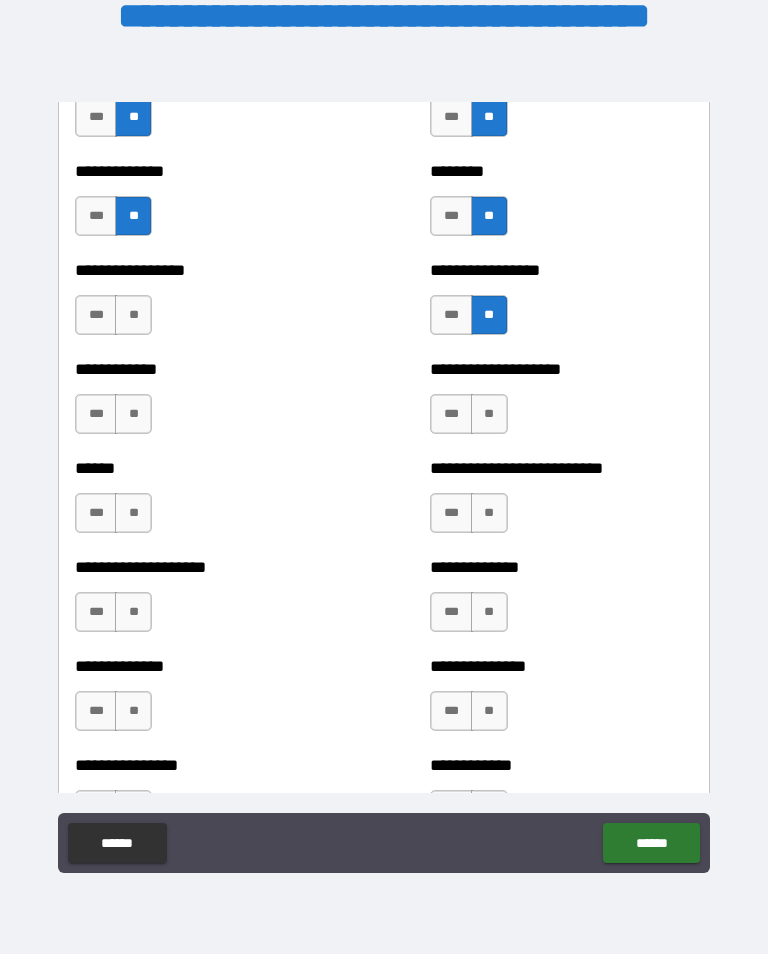 click on "**" at bounding box center [133, 315] 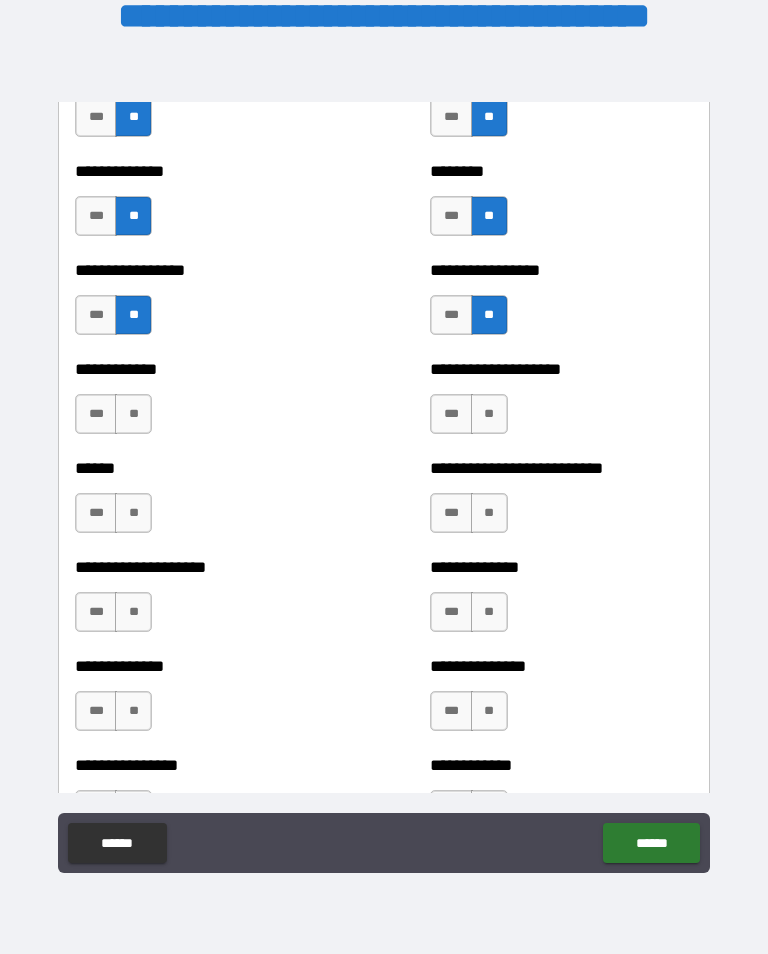 click on "**" at bounding box center (133, 414) 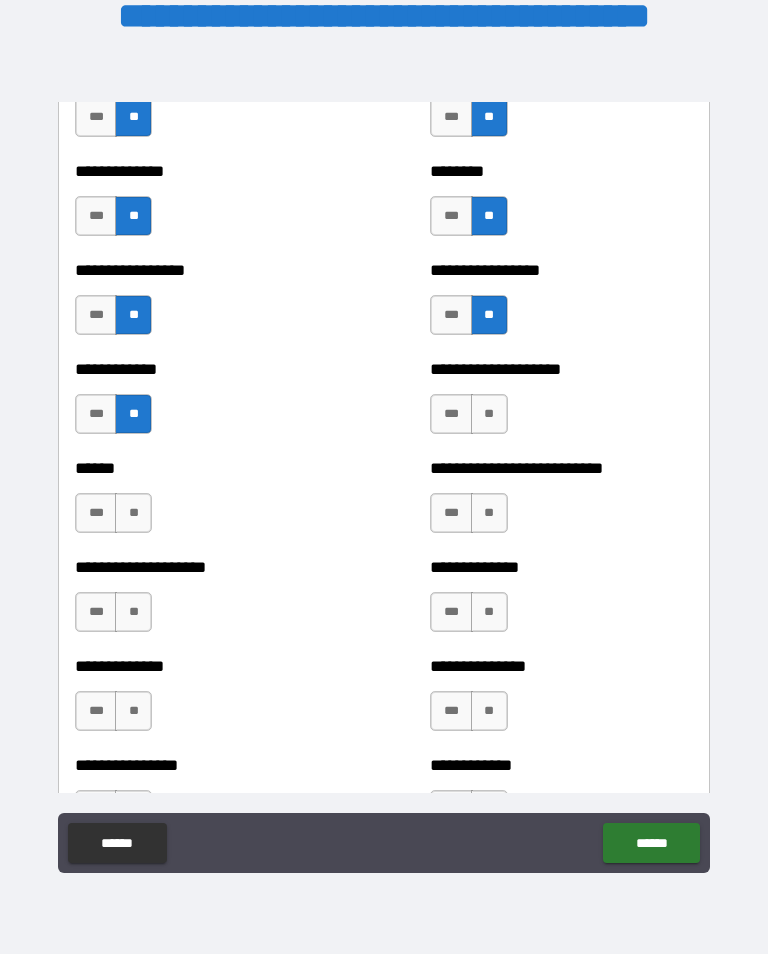 click on "**" at bounding box center [489, 414] 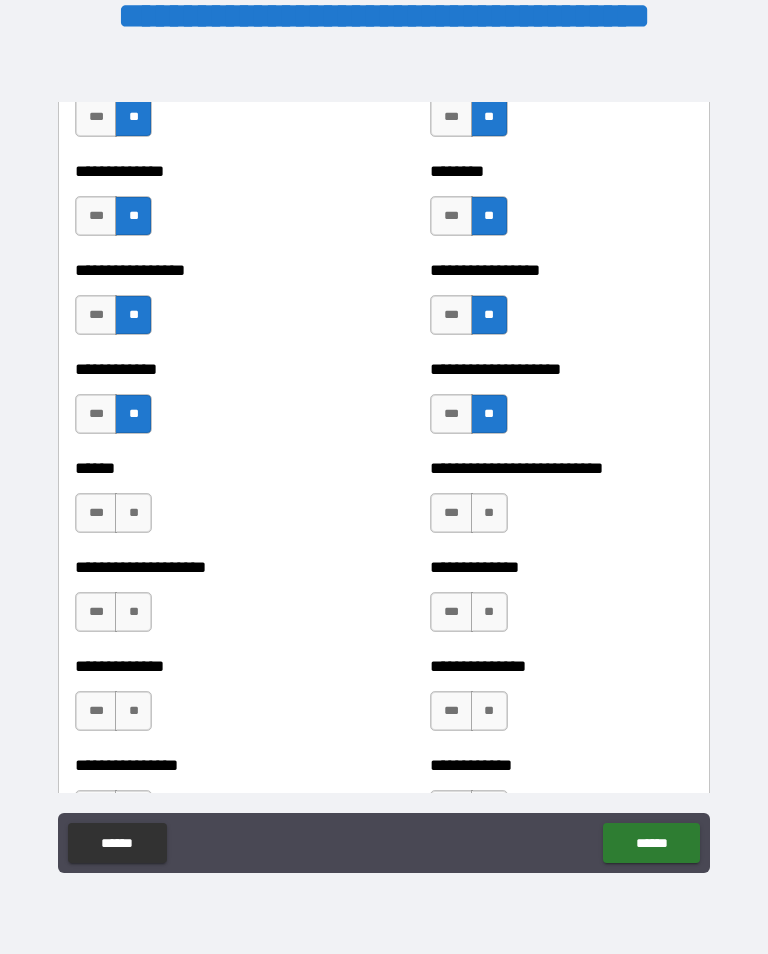 click on "**" at bounding box center (489, 513) 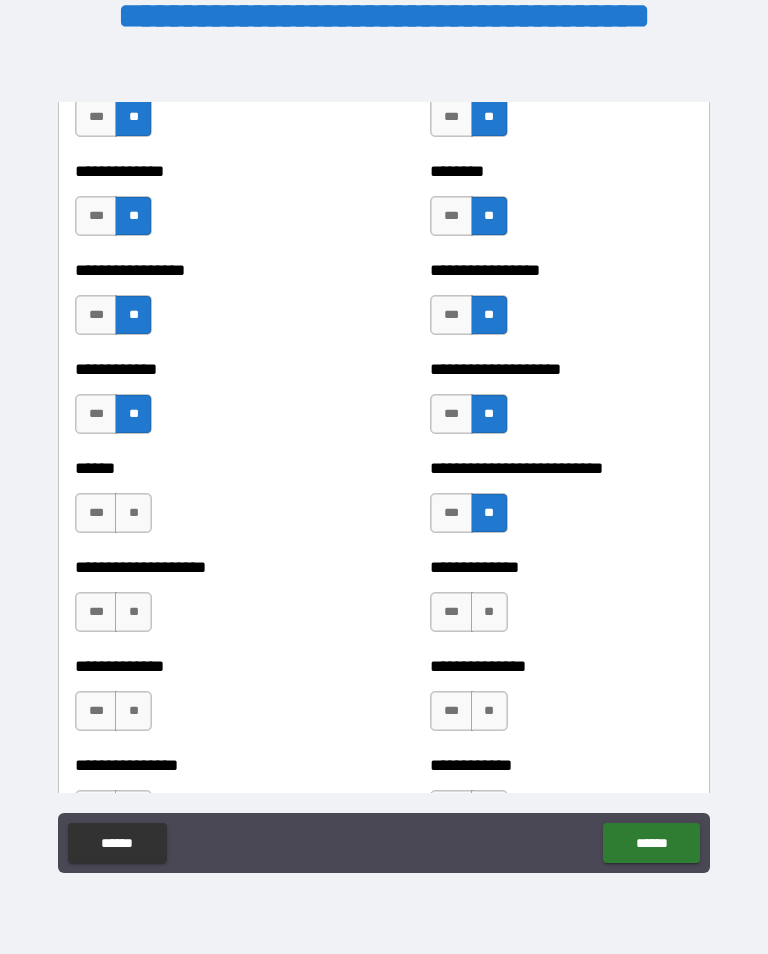 click on "**" at bounding box center (133, 513) 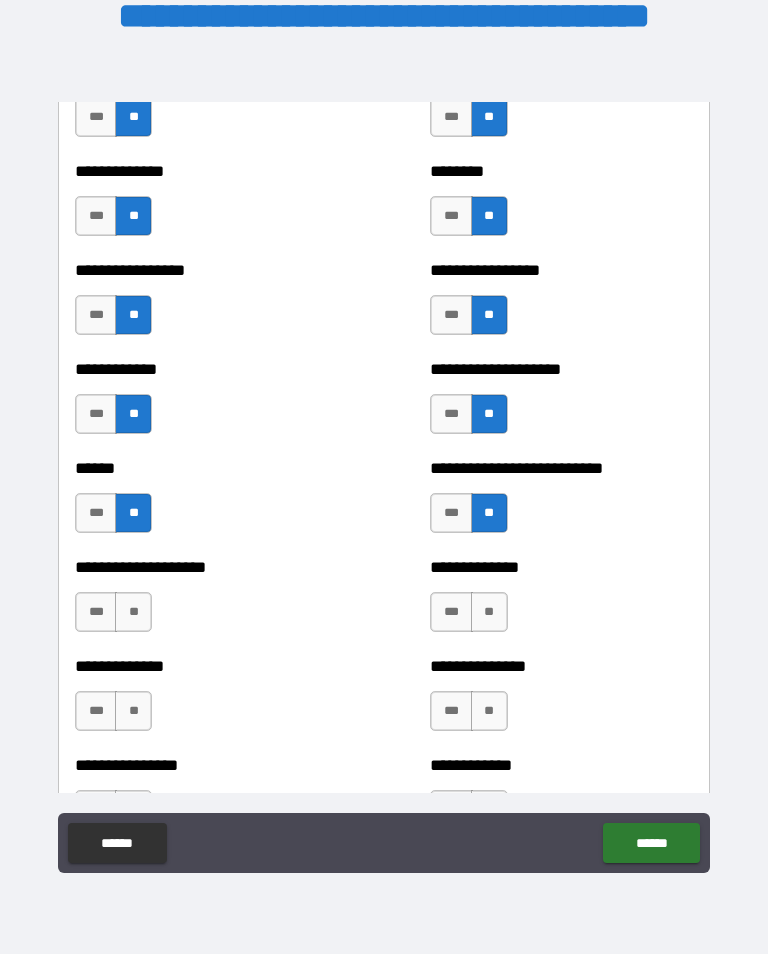 click on "**" at bounding box center (133, 612) 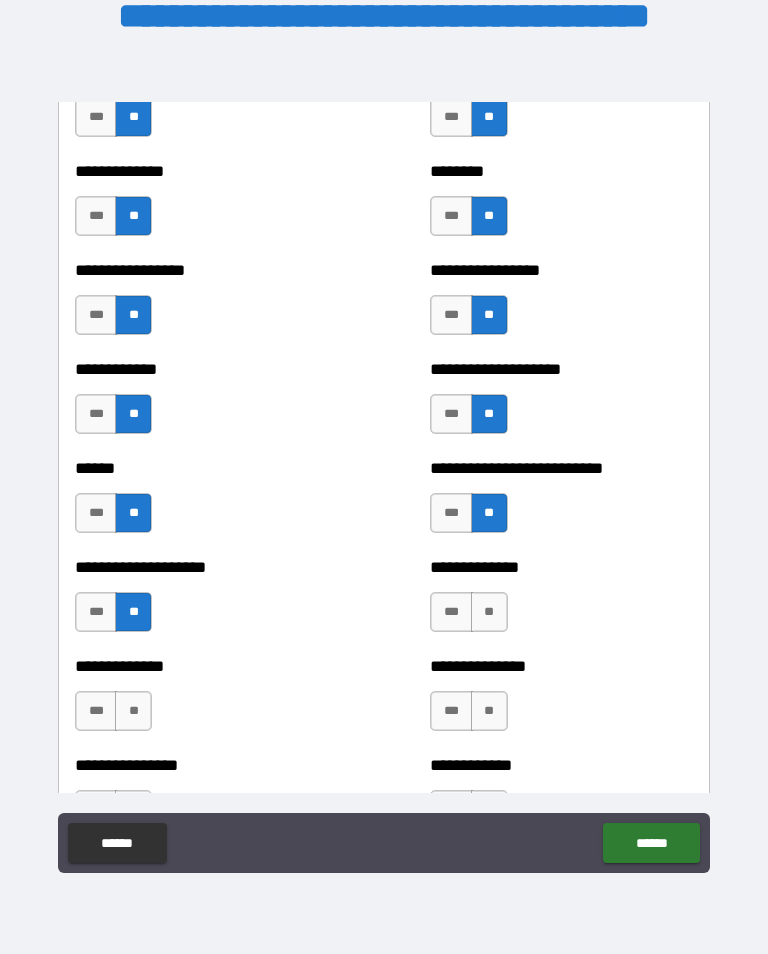 click on "**" at bounding box center (489, 612) 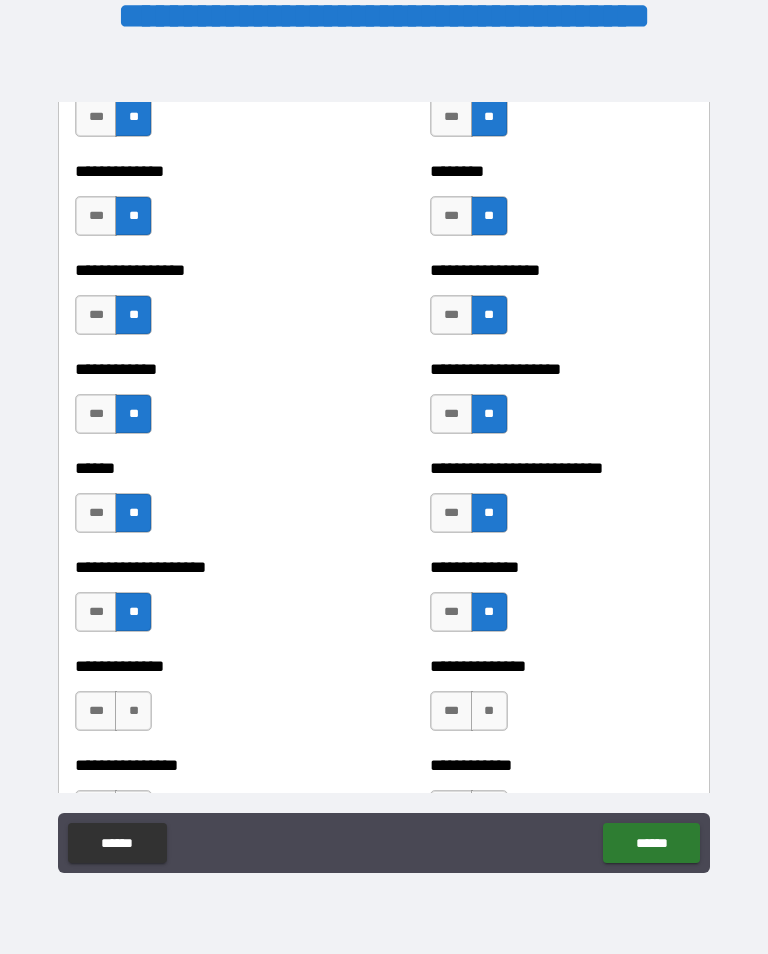 click on "**" at bounding box center [489, 711] 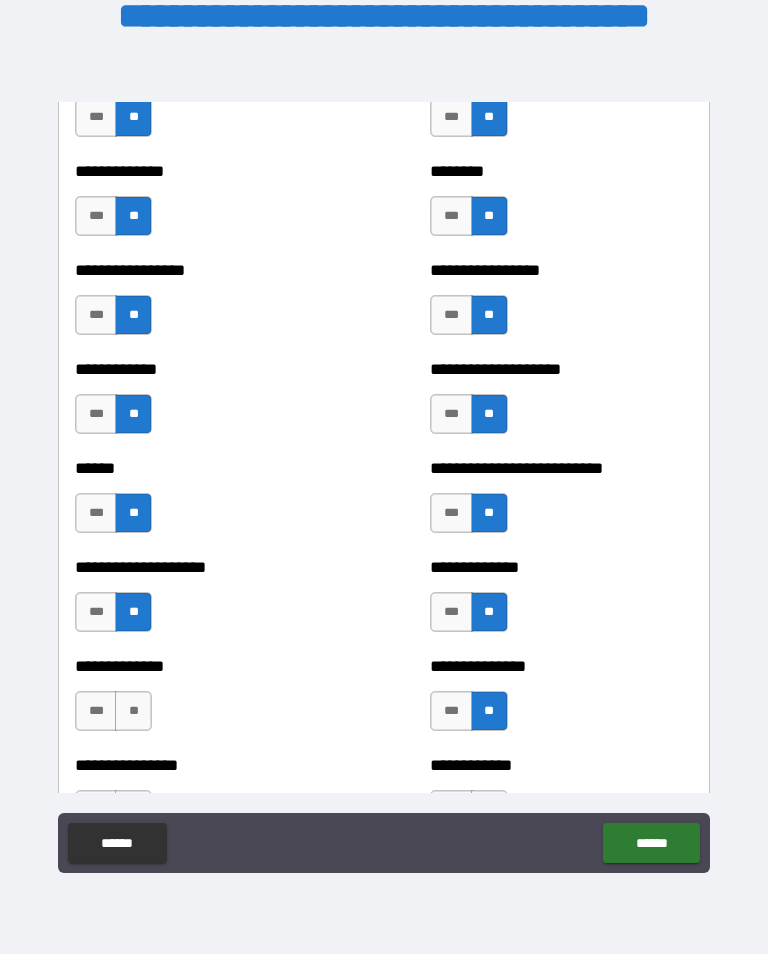click on "**" at bounding box center (133, 711) 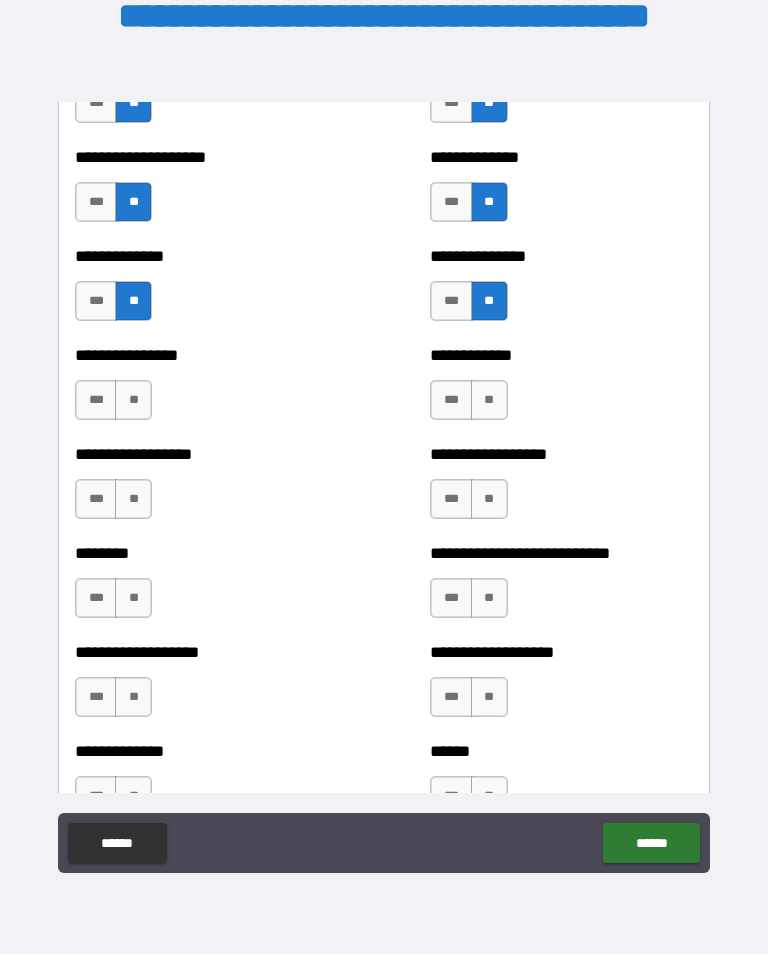 scroll, scrollTop: 4201, scrollLeft: 0, axis: vertical 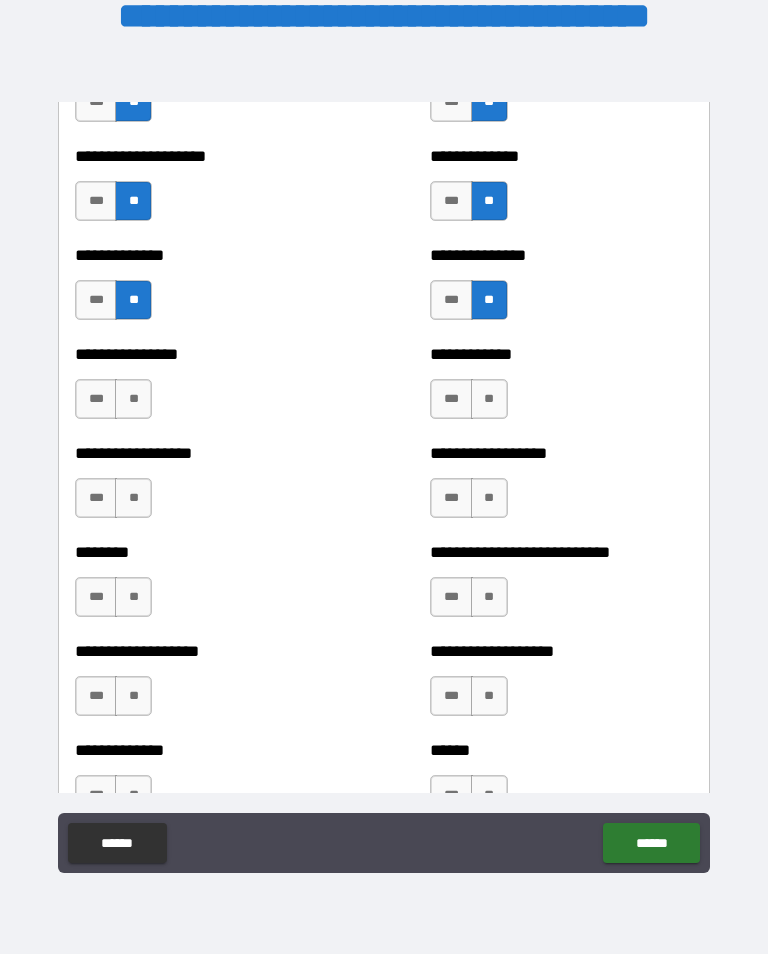 click on "**" at bounding box center (489, 399) 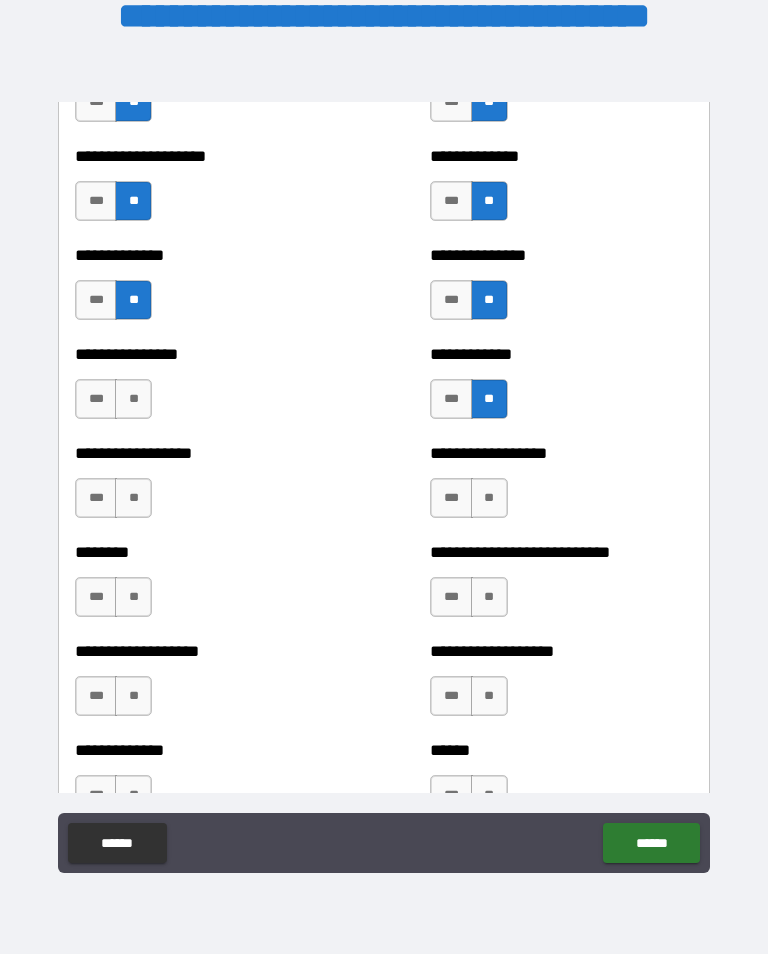 click on "**" at bounding box center (133, 399) 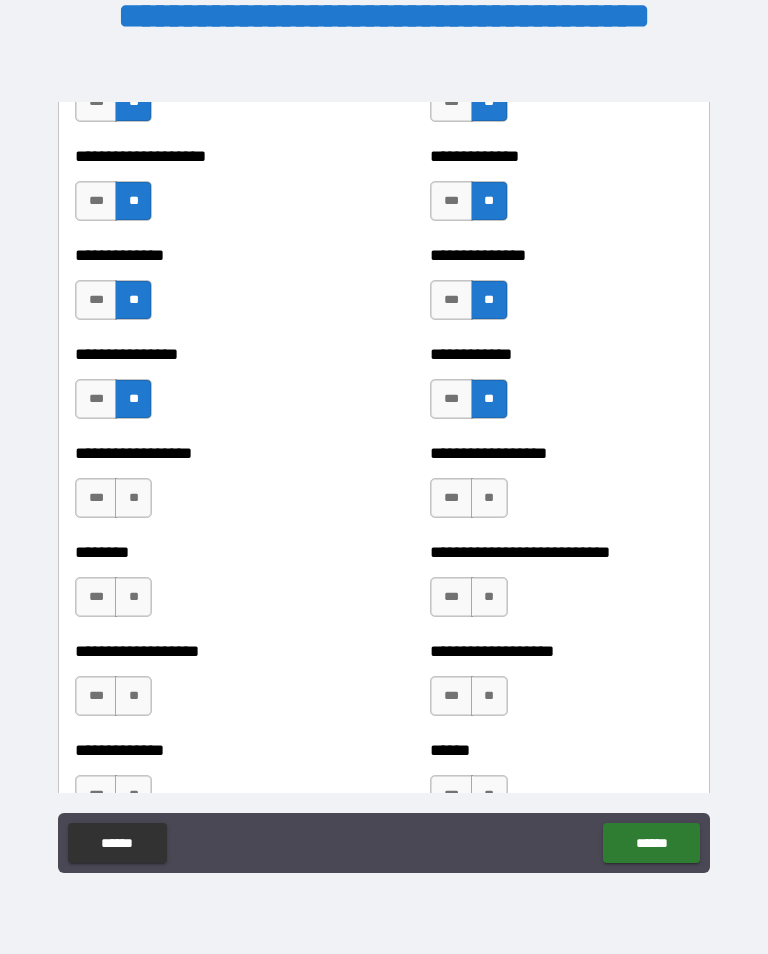 click on "**" at bounding box center [133, 498] 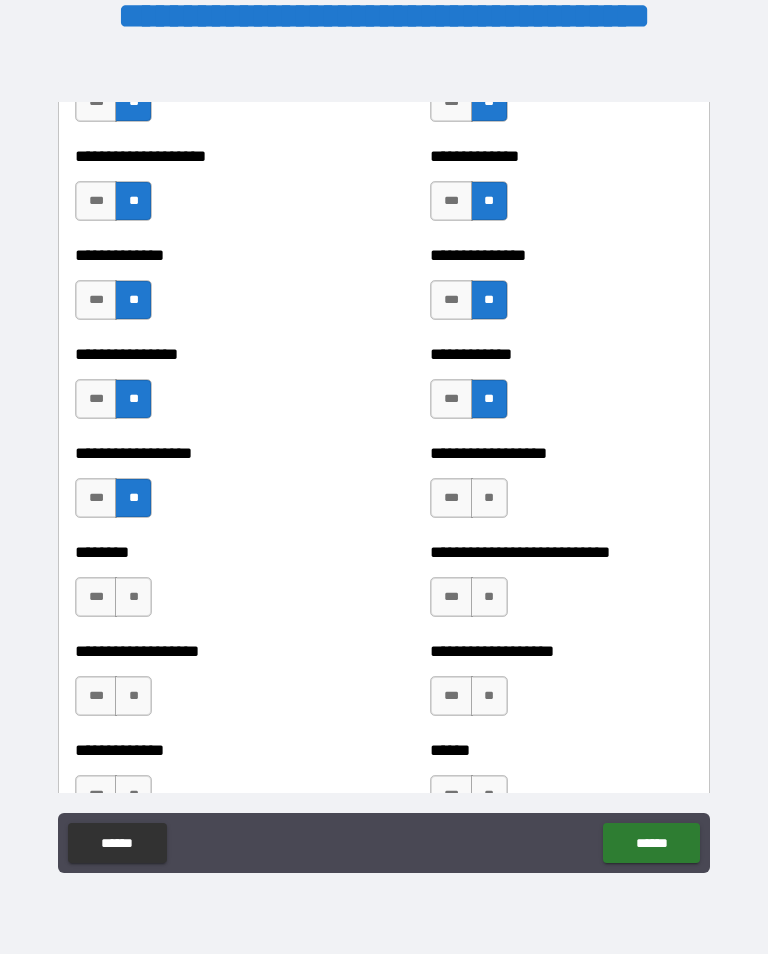click on "**" at bounding box center (489, 498) 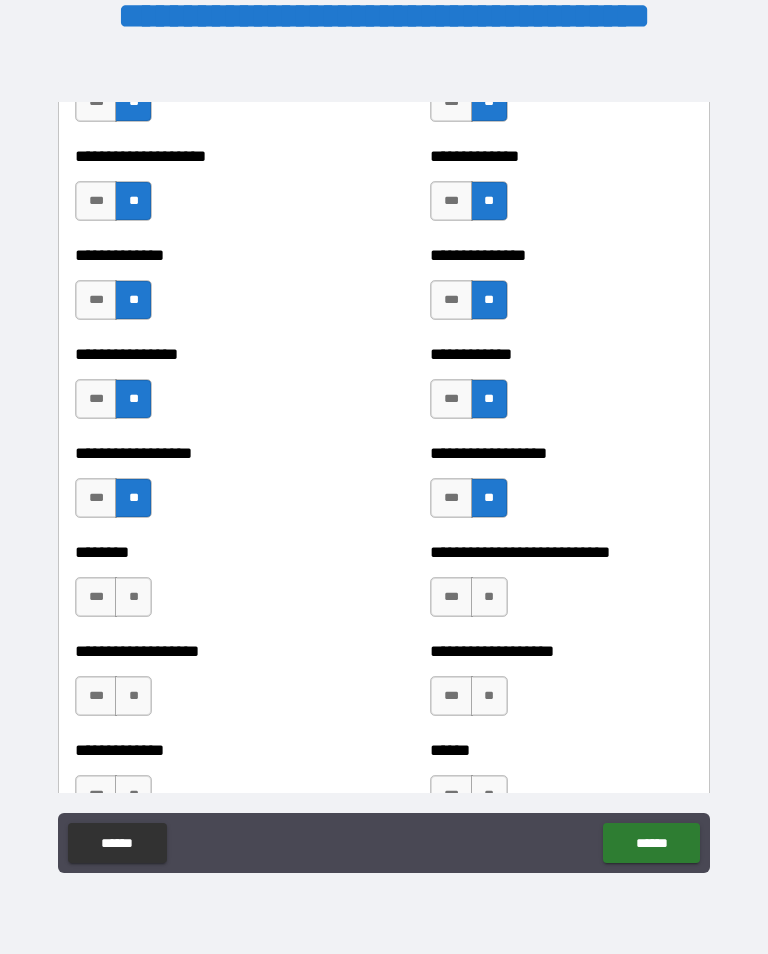 click on "**" at bounding box center [489, 597] 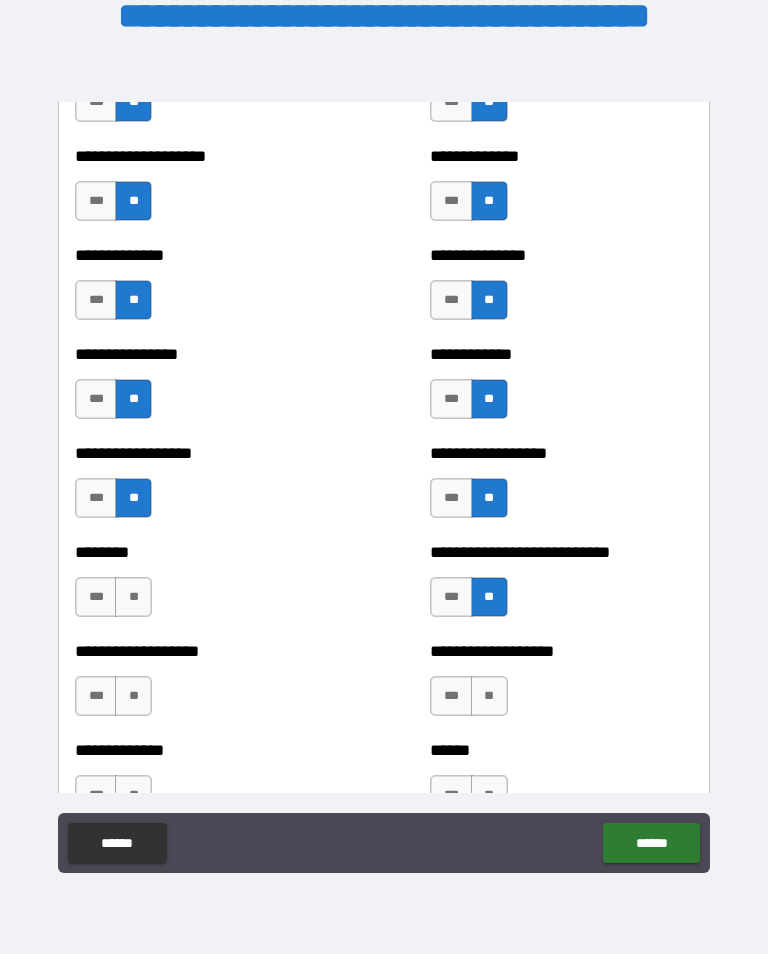 click on "**" at bounding box center [133, 597] 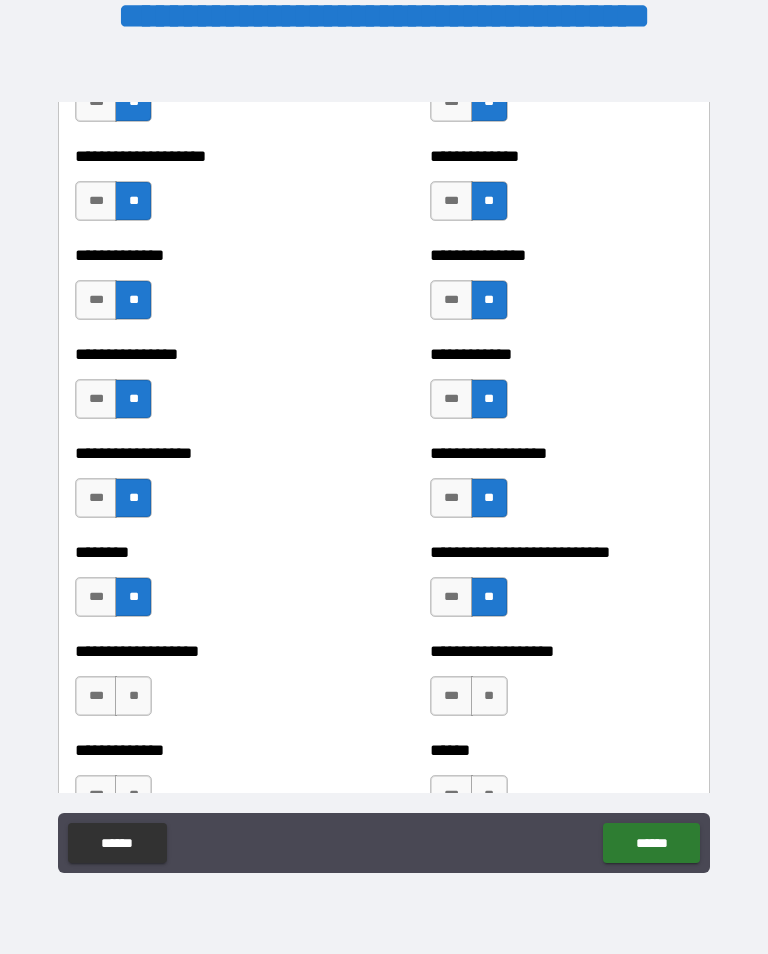 click on "**" at bounding box center [133, 696] 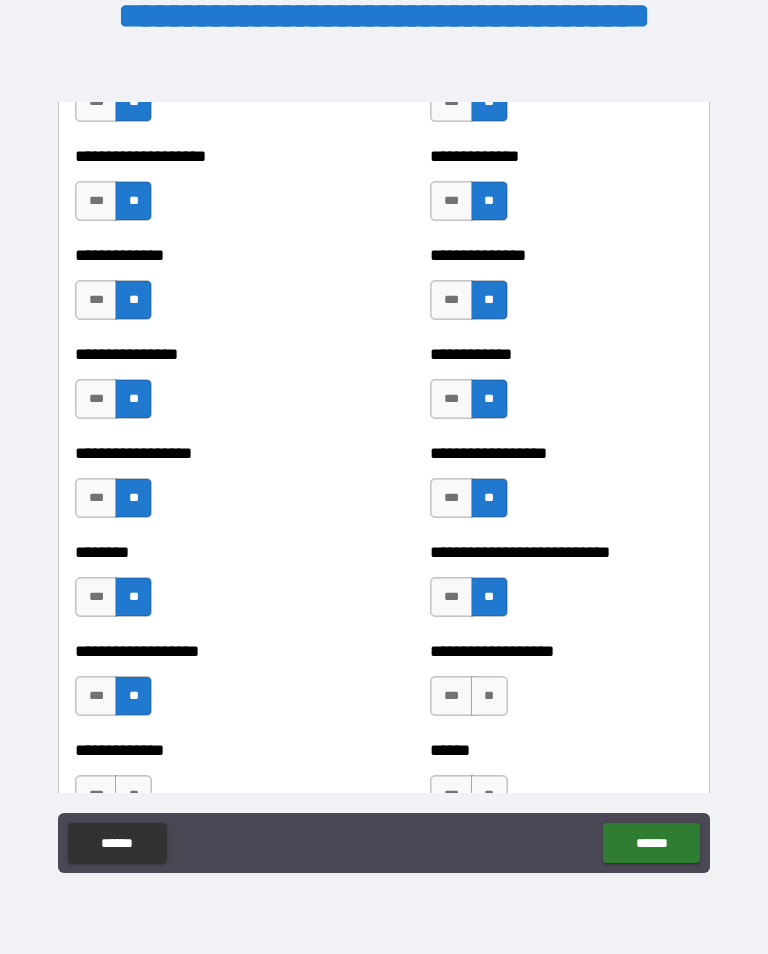 click on "**" at bounding box center (489, 696) 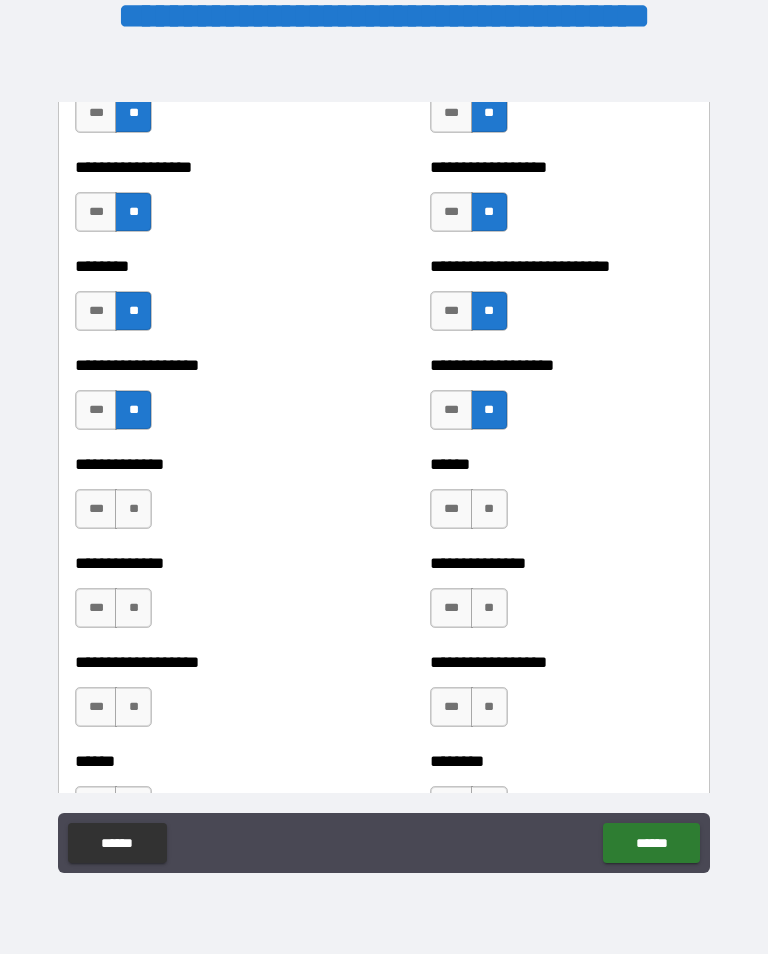 scroll, scrollTop: 4638, scrollLeft: 0, axis: vertical 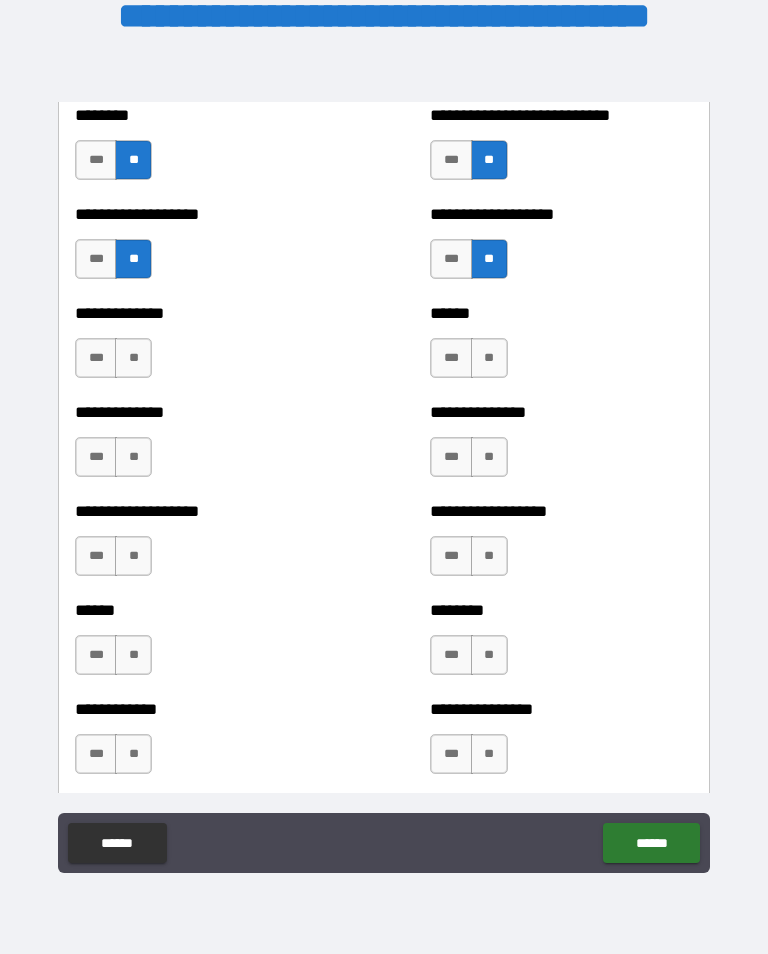 click on "**" at bounding box center (489, 358) 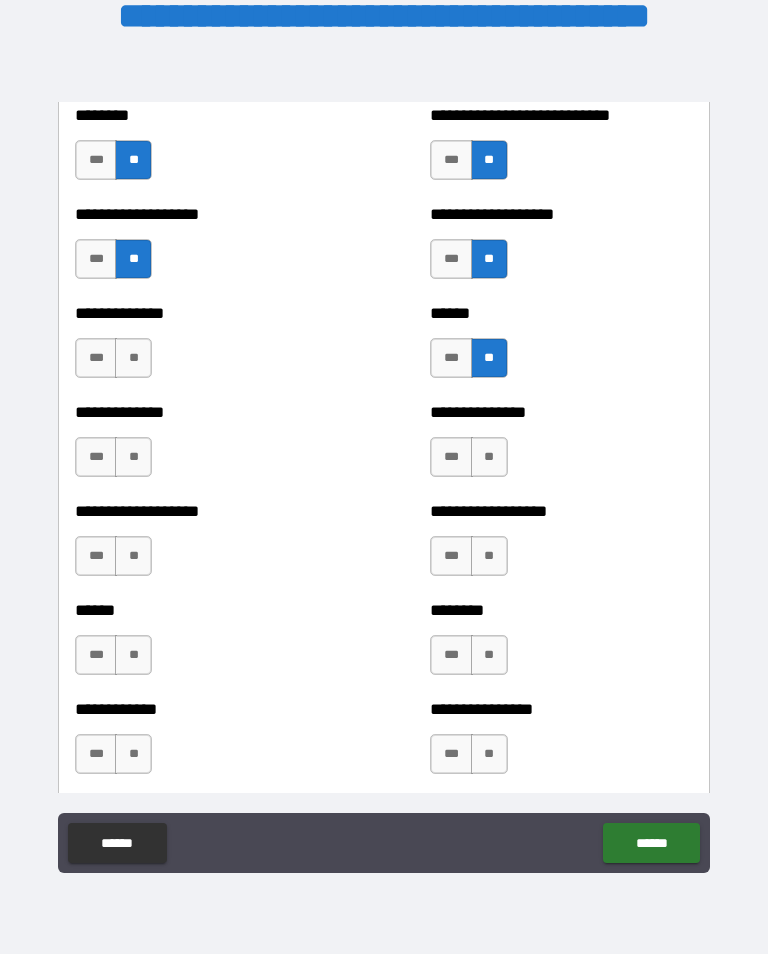 click on "**" at bounding box center [133, 358] 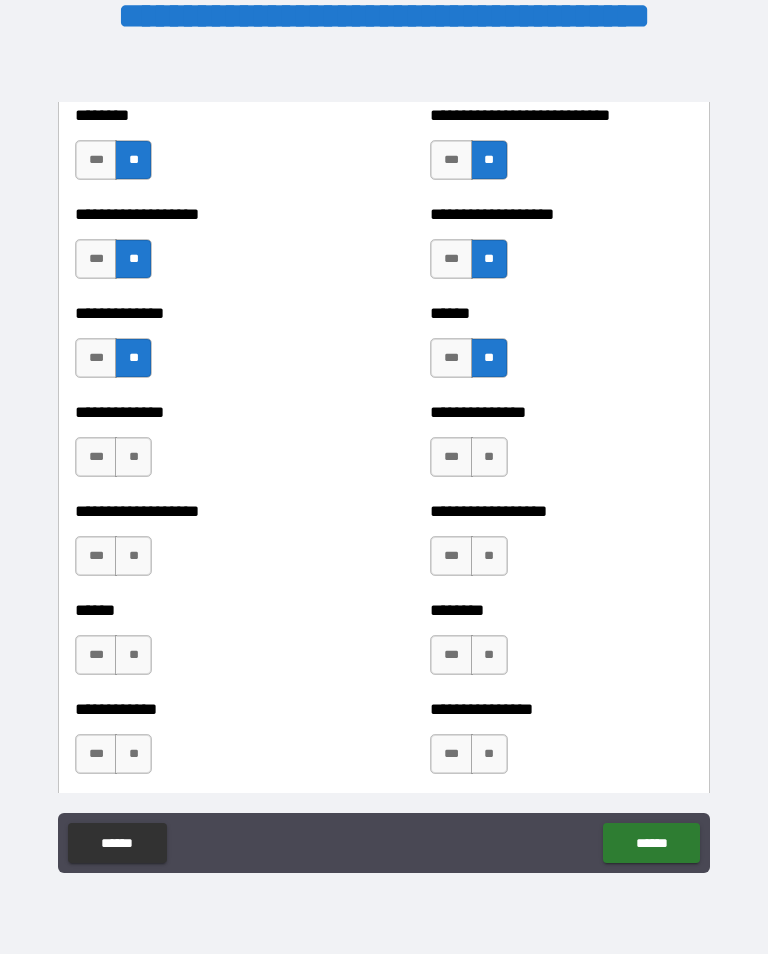 click on "**" at bounding box center (133, 457) 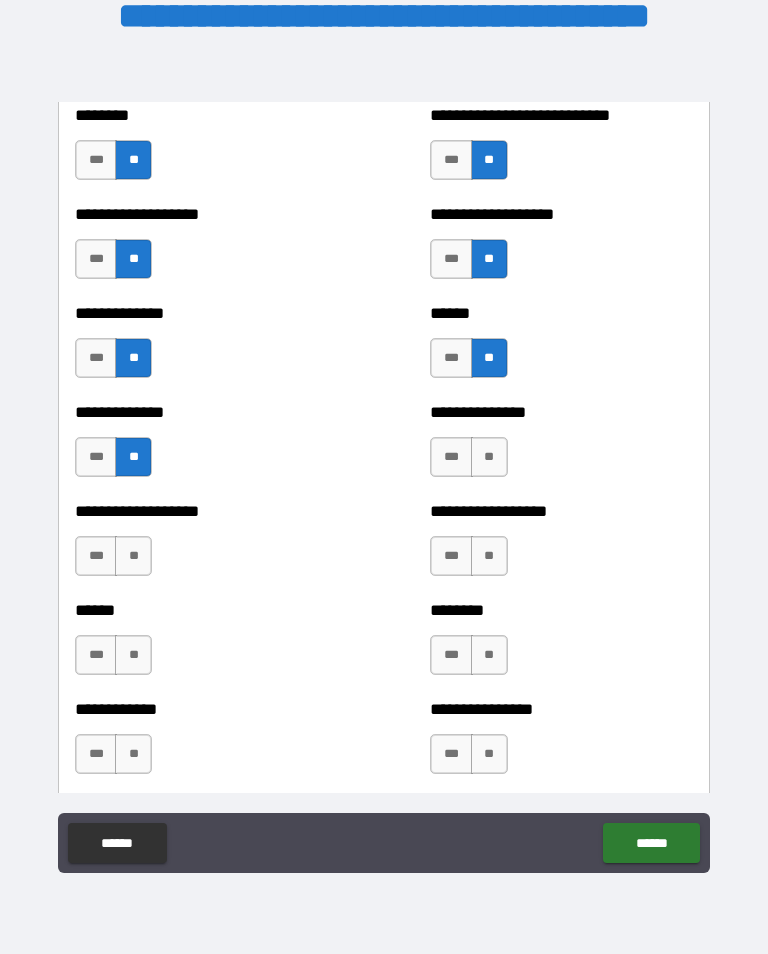 click on "**" at bounding box center (489, 457) 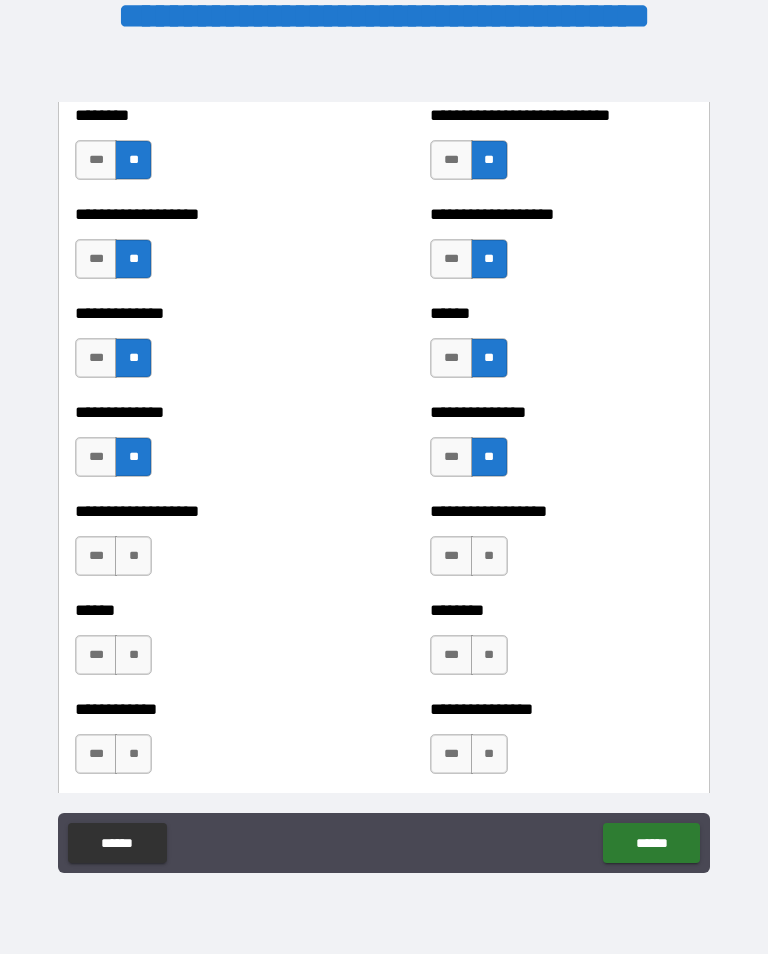 click on "**" at bounding box center (489, 556) 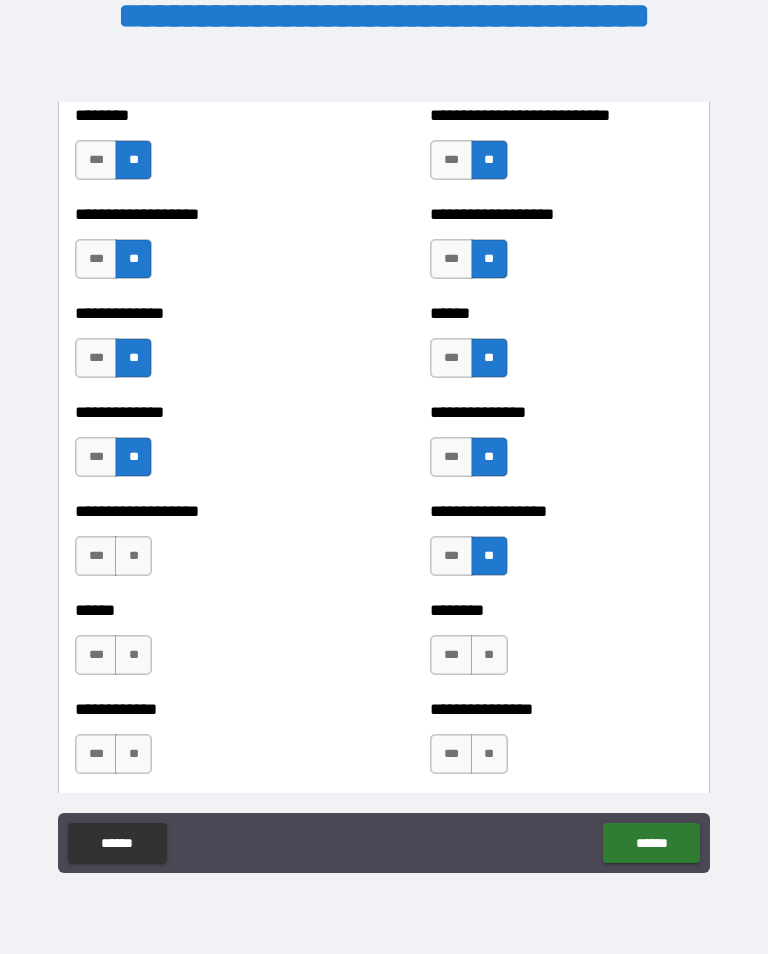 click on "**" at bounding box center [133, 556] 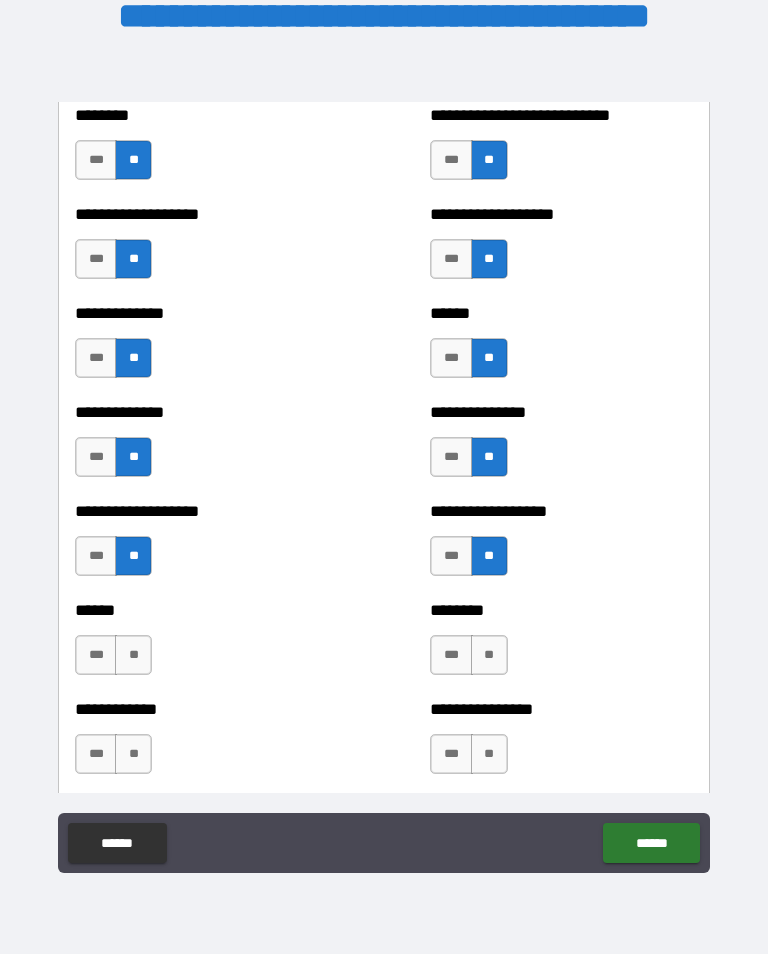 click on "**" at bounding box center (133, 655) 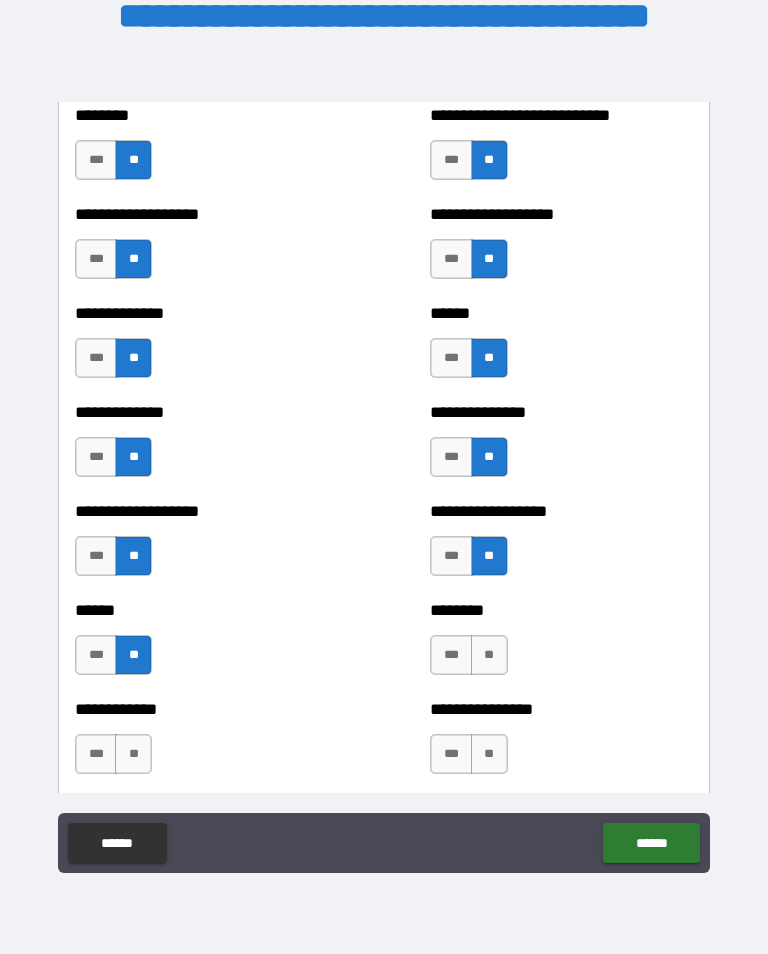 click on "**" at bounding box center [489, 655] 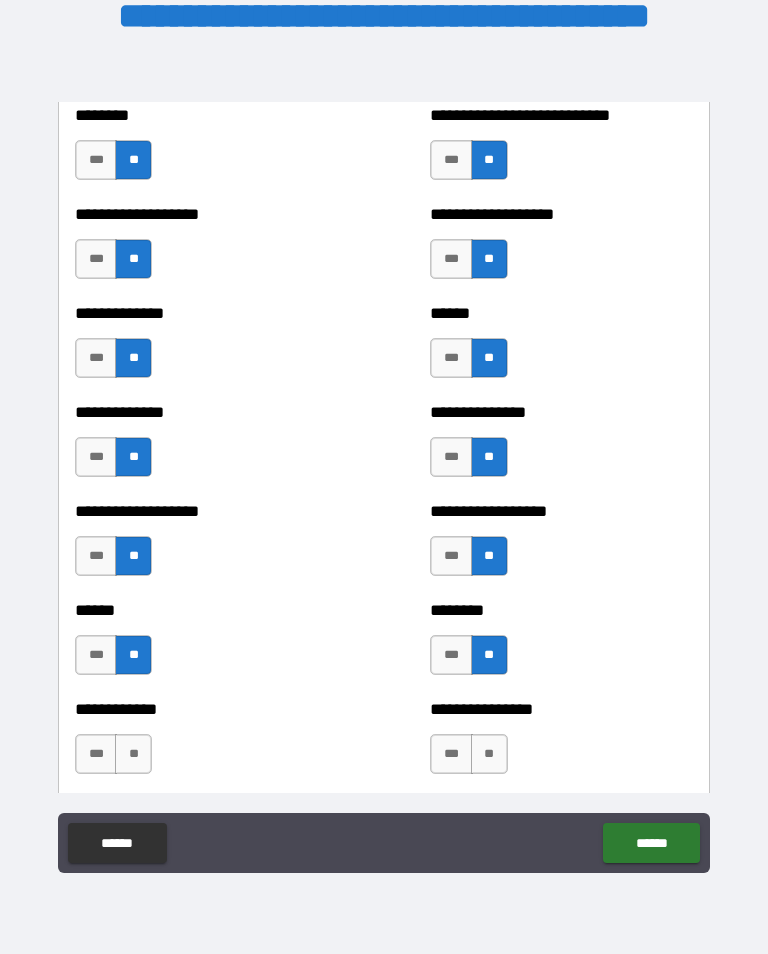 click on "**" at bounding box center [489, 754] 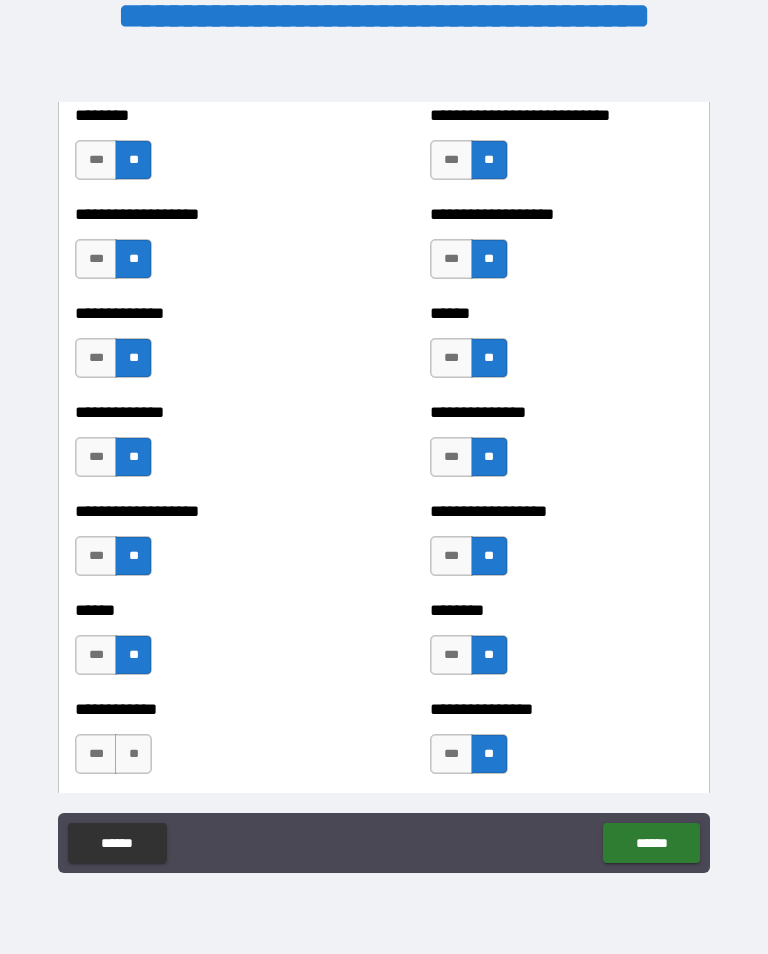 click on "**" at bounding box center (133, 754) 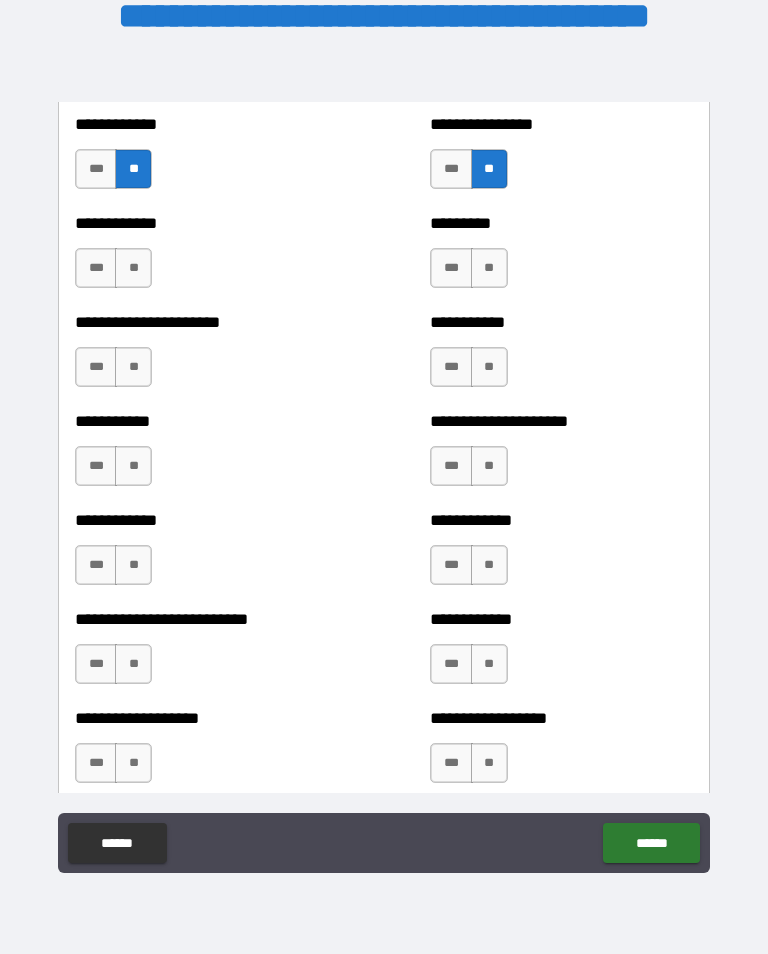 scroll, scrollTop: 5265, scrollLeft: 0, axis: vertical 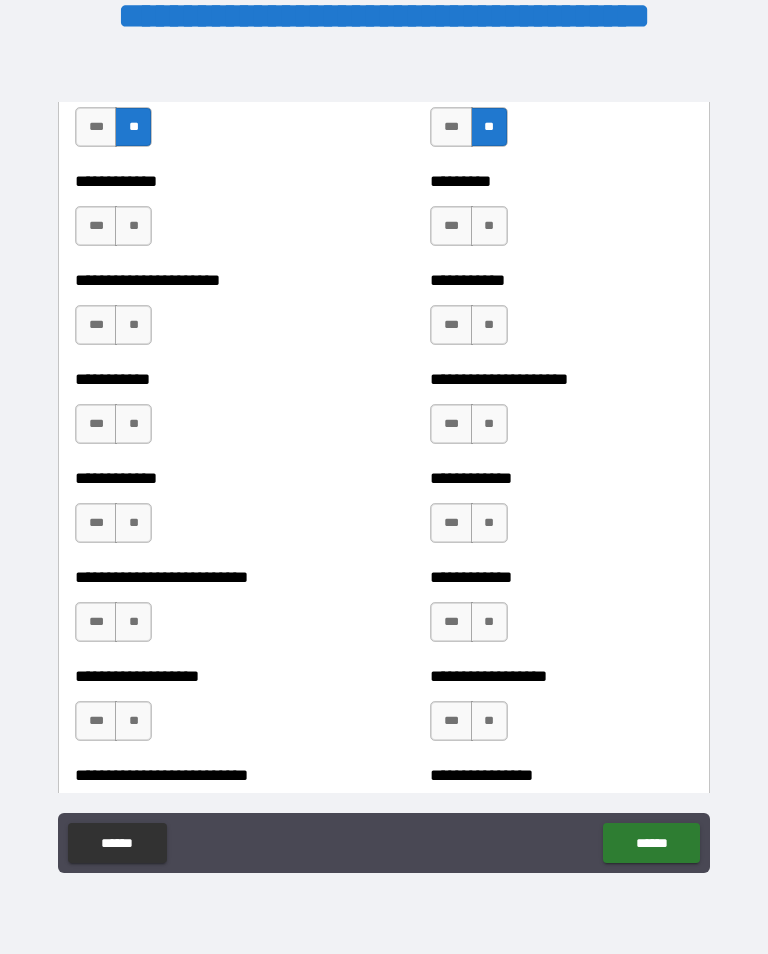click on "**" at bounding box center (489, 226) 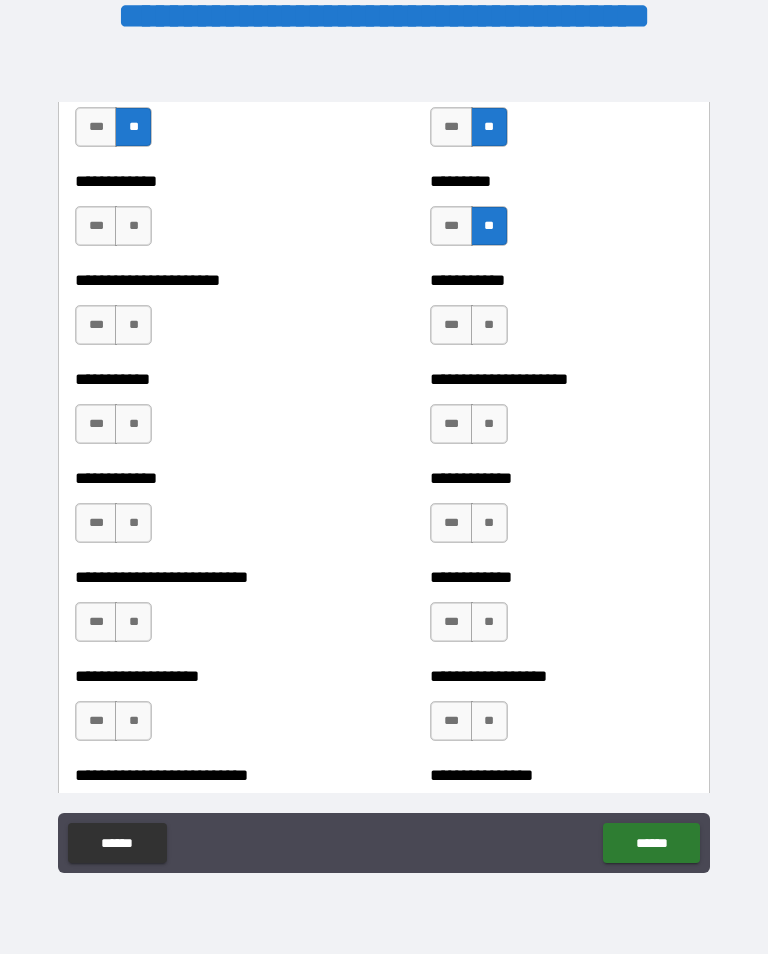 click on "**" at bounding box center [133, 226] 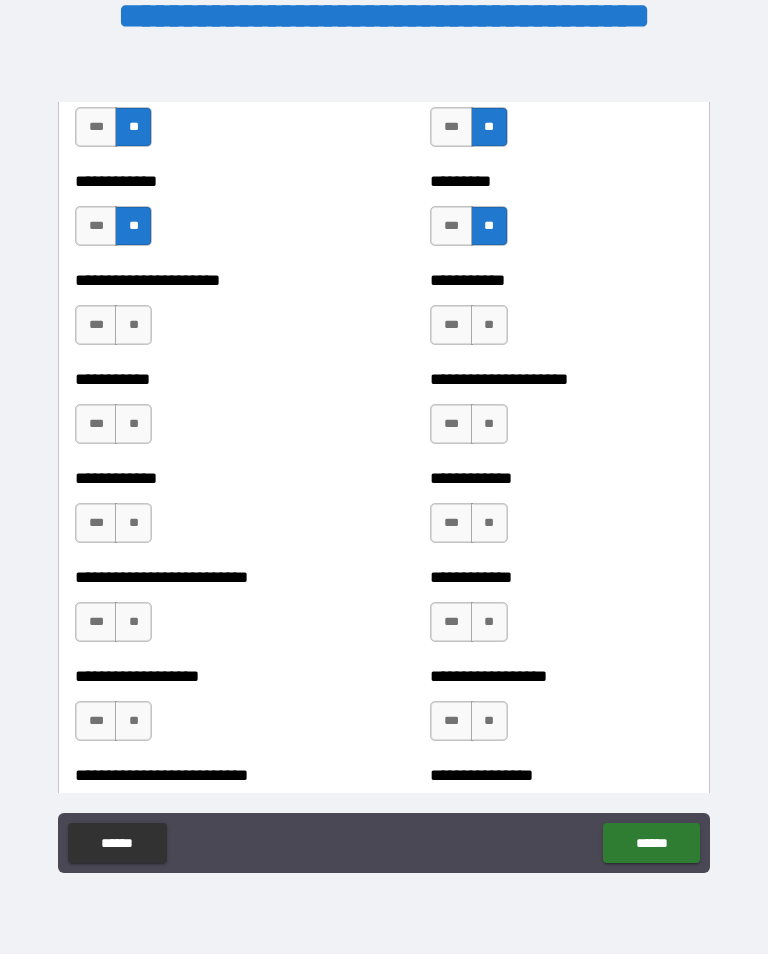 click on "**" at bounding box center [133, 325] 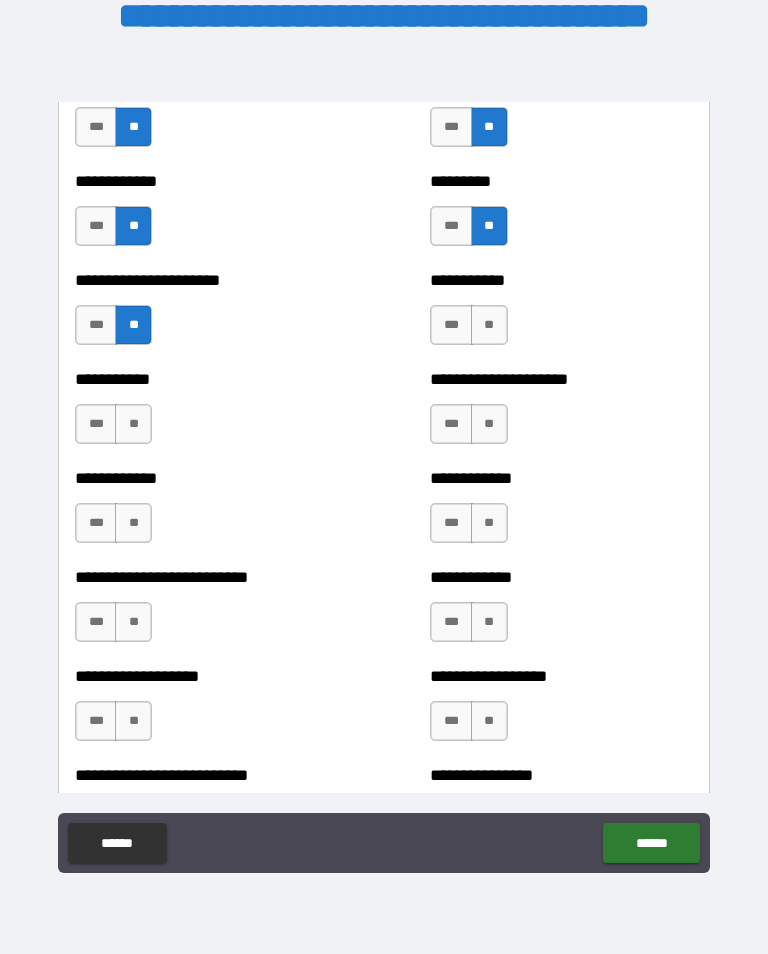 click on "**" at bounding box center [489, 325] 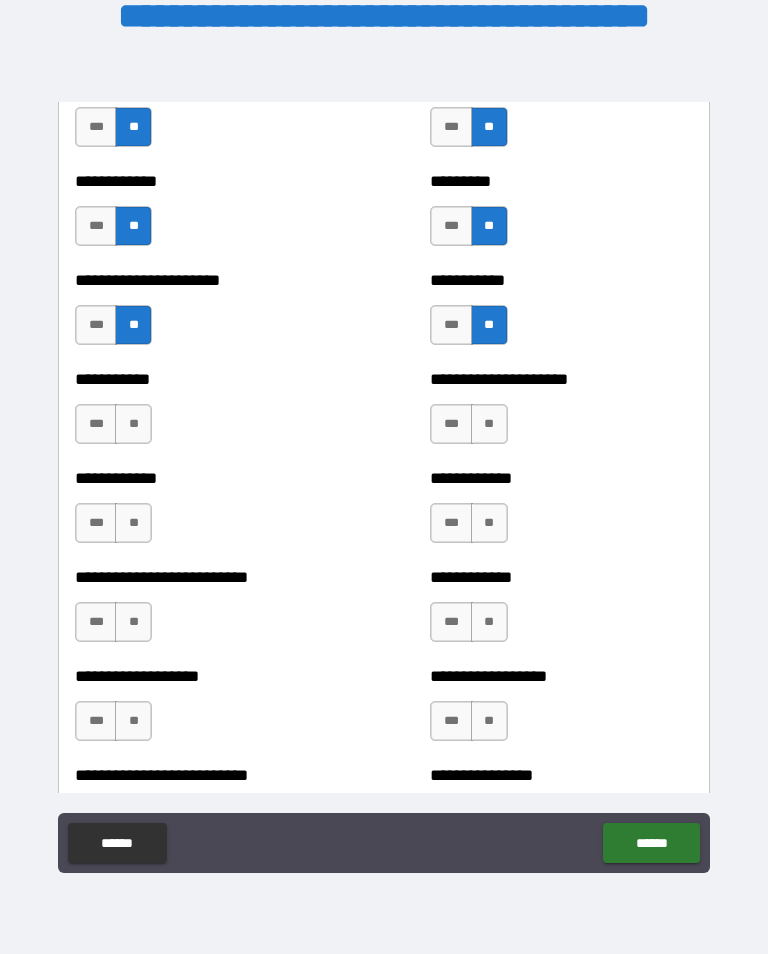 click on "**" at bounding box center (489, 424) 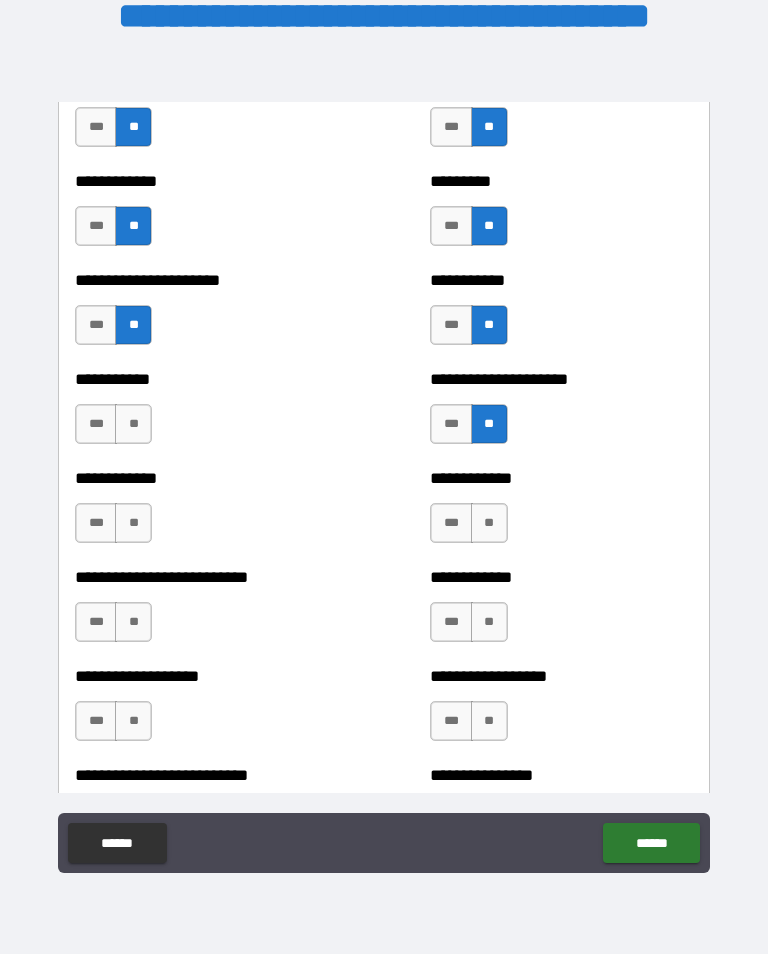 click on "**" at bounding box center (133, 424) 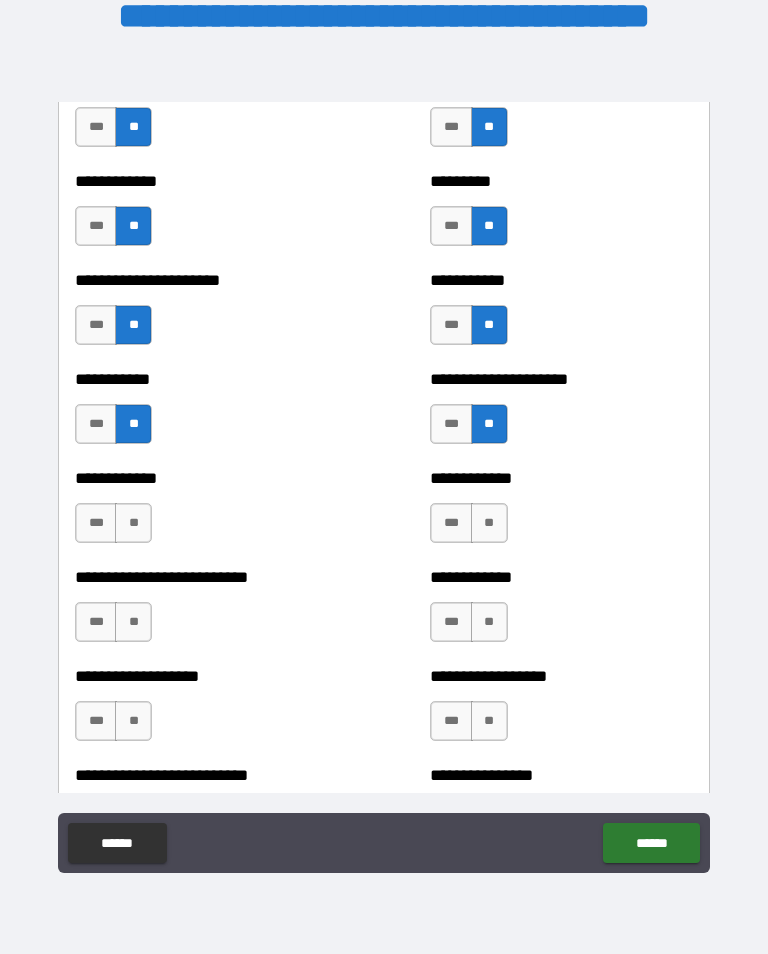 click on "**" at bounding box center [133, 523] 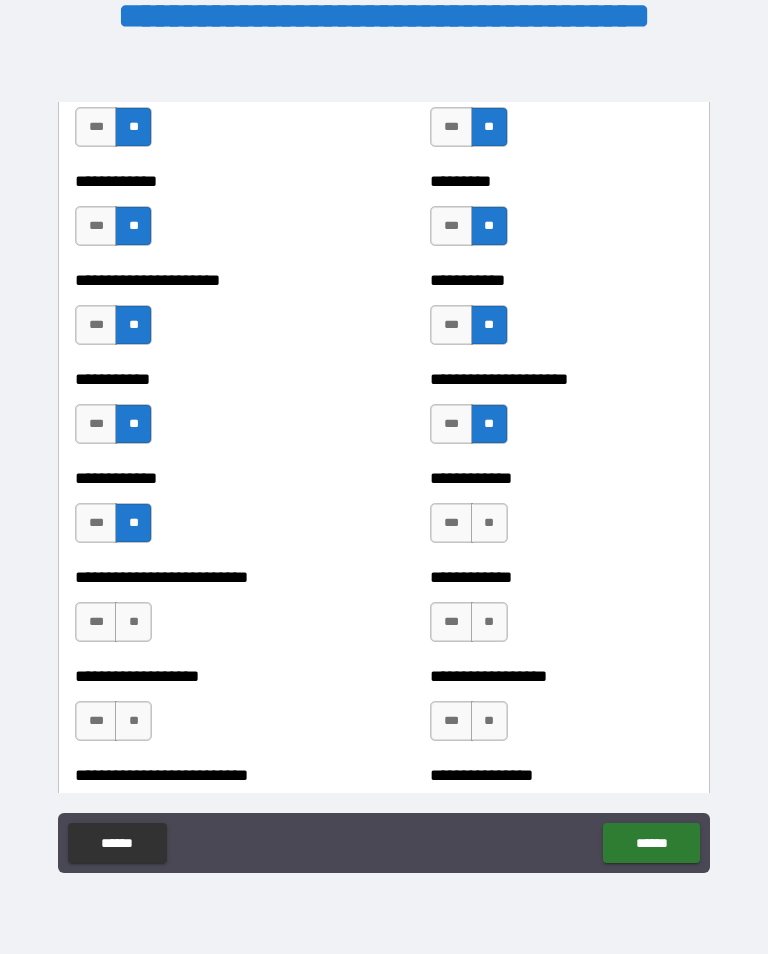 click on "**" at bounding box center [489, 523] 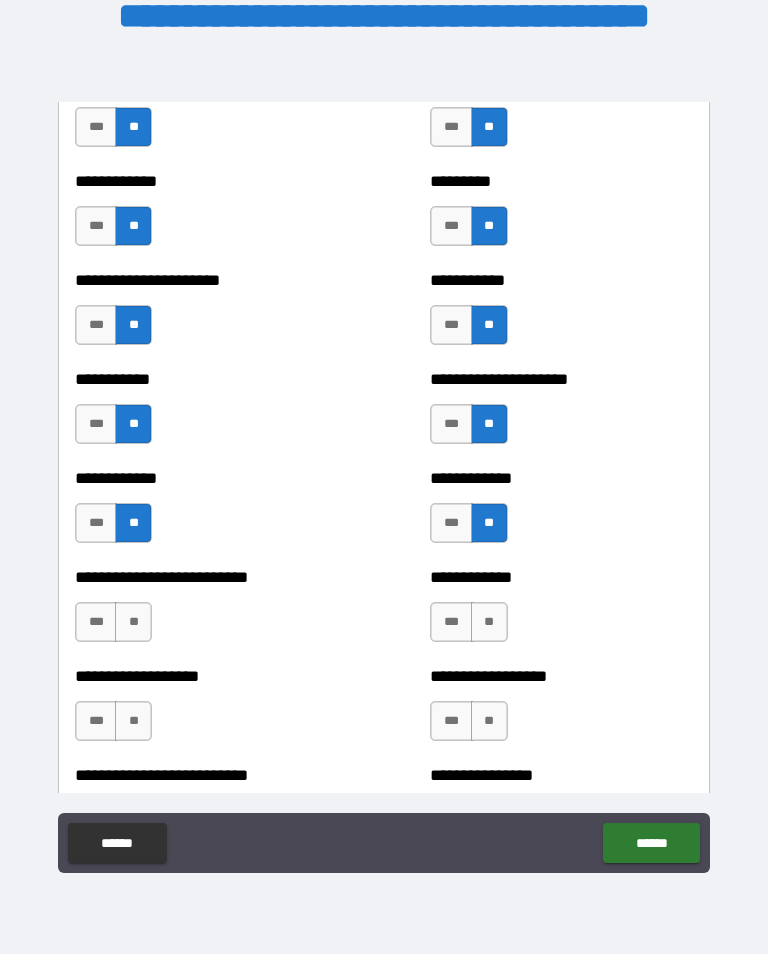click on "**" at bounding box center (489, 622) 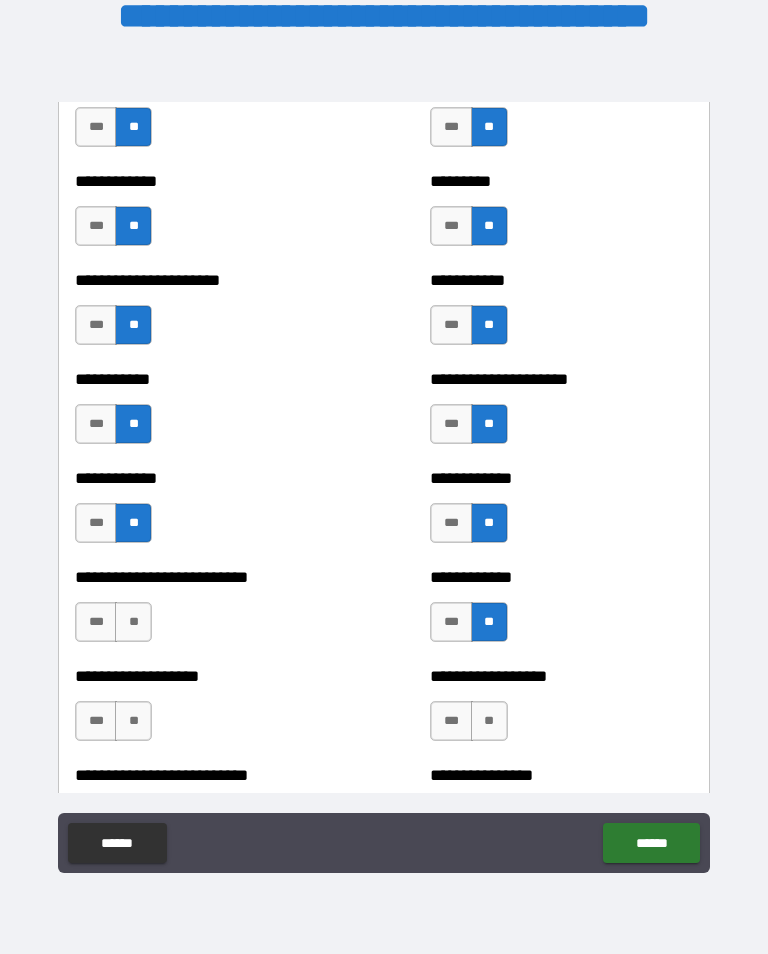 click on "**" at bounding box center [133, 622] 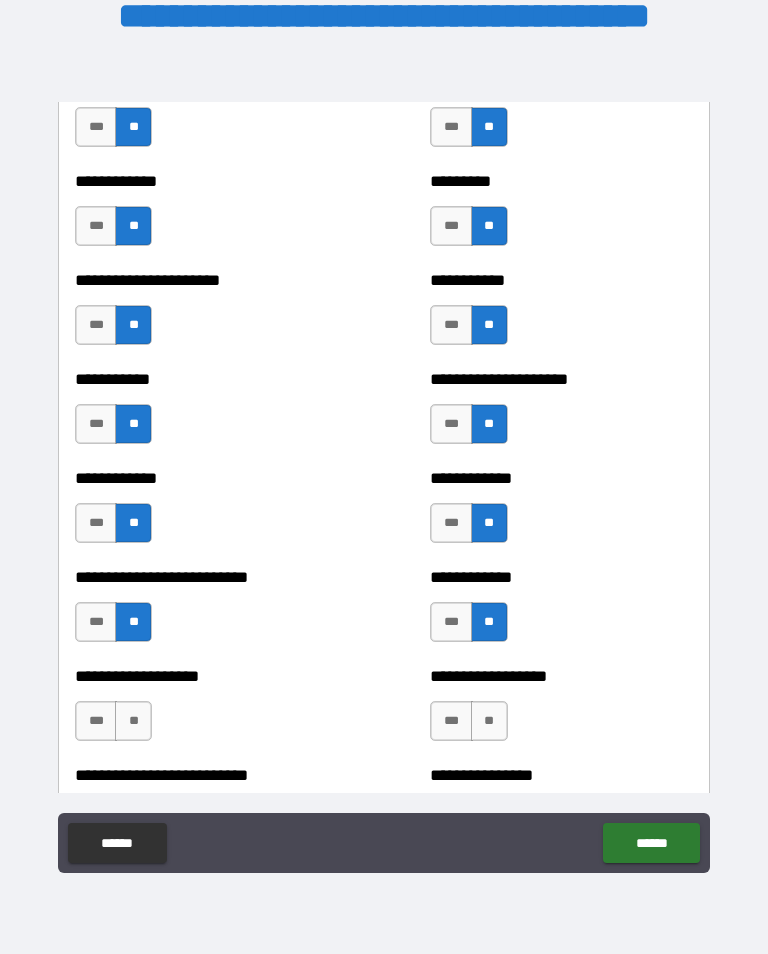 click on "**" at bounding box center [133, 721] 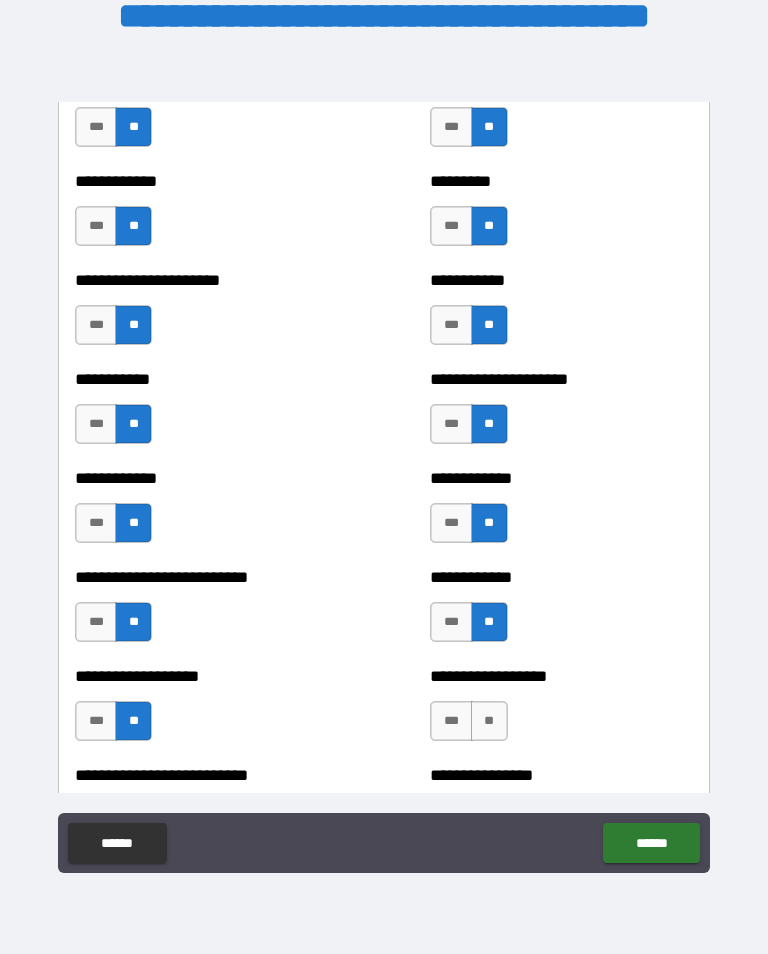 click on "**" at bounding box center (489, 721) 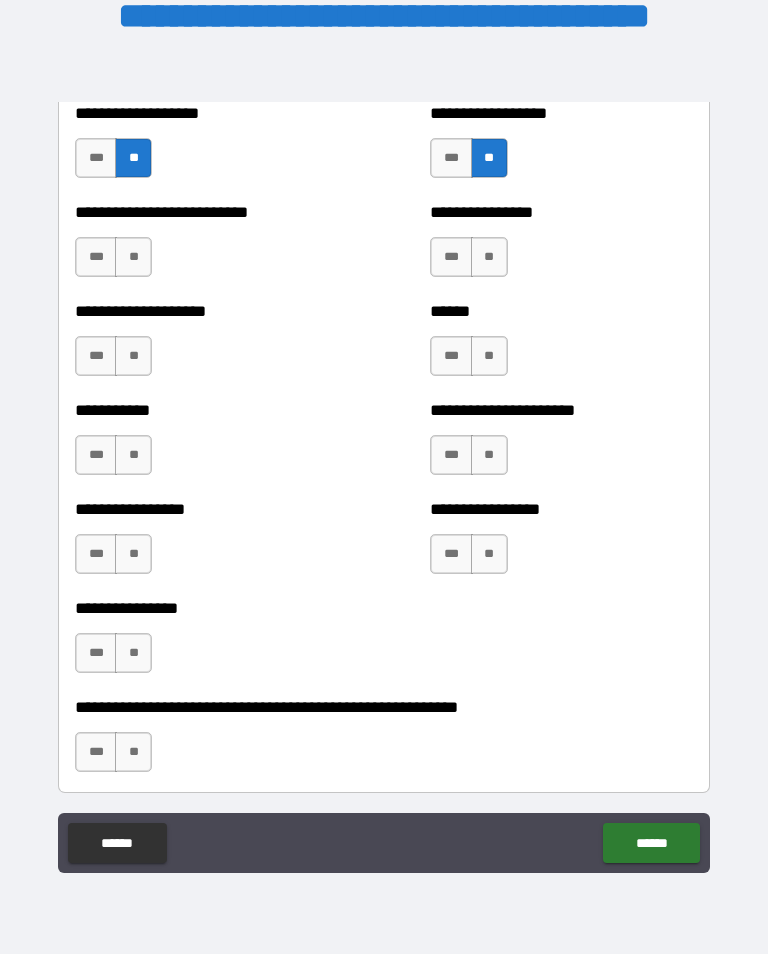 scroll, scrollTop: 5827, scrollLeft: 0, axis: vertical 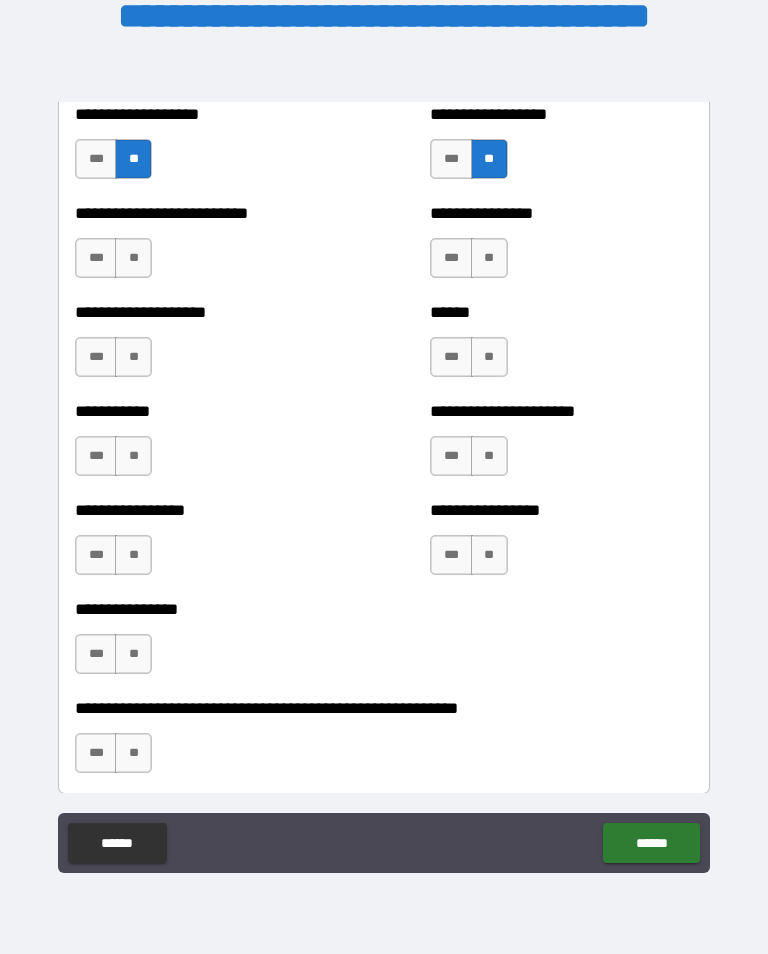 click on "**" at bounding box center (489, 258) 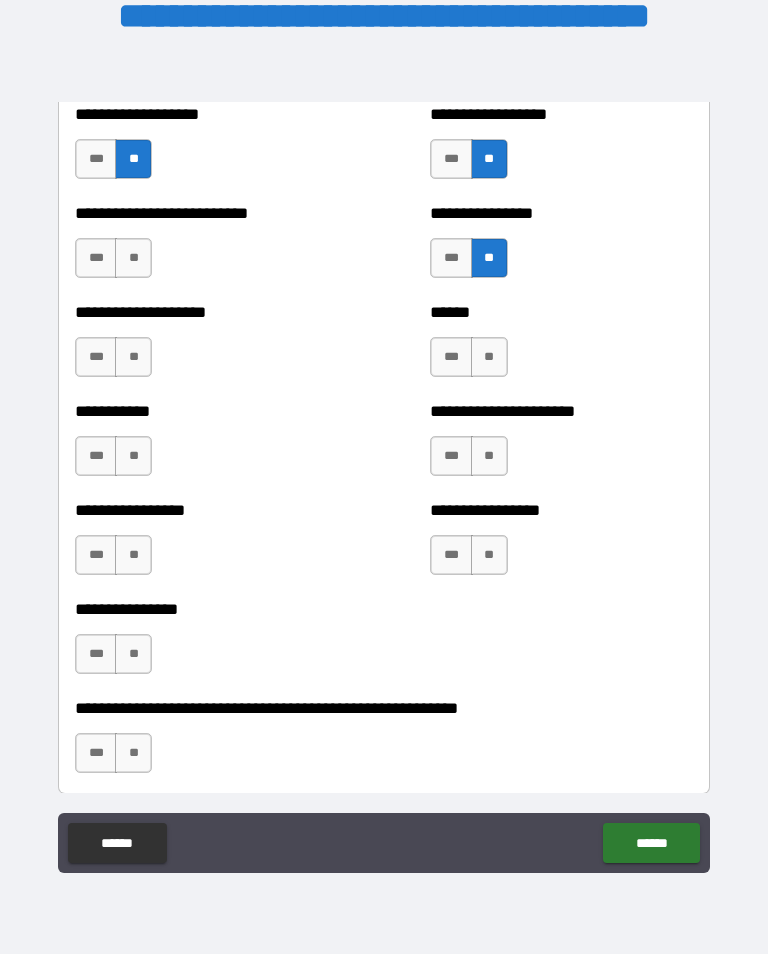 click on "**" at bounding box center (133, 258) 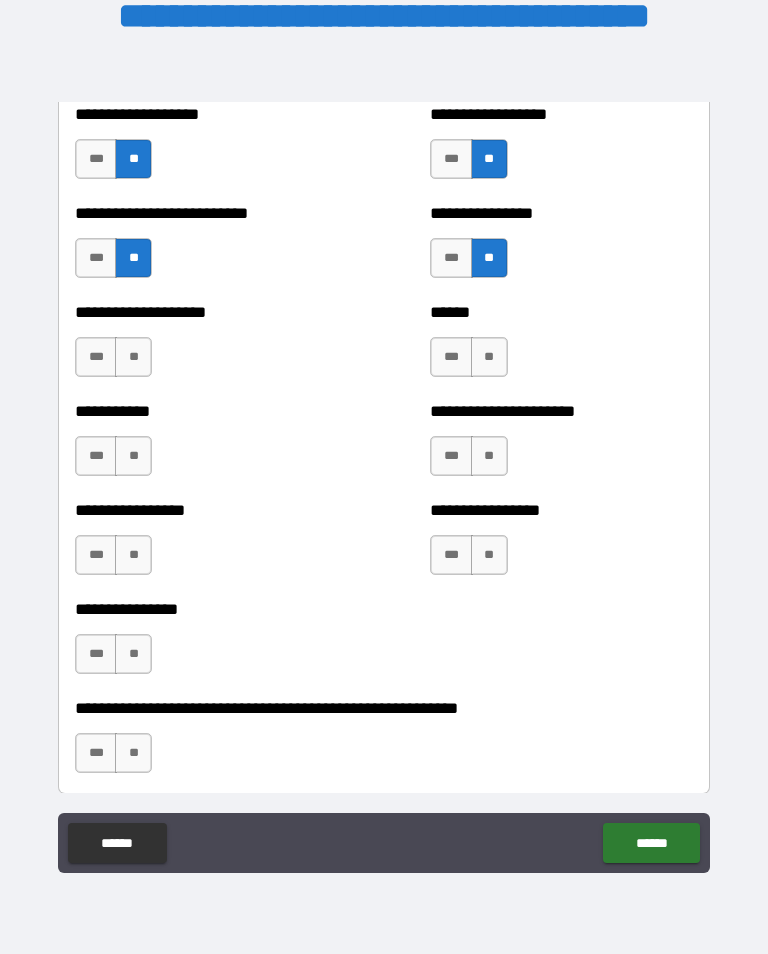 click on "**" at bounding box center (133, 357) 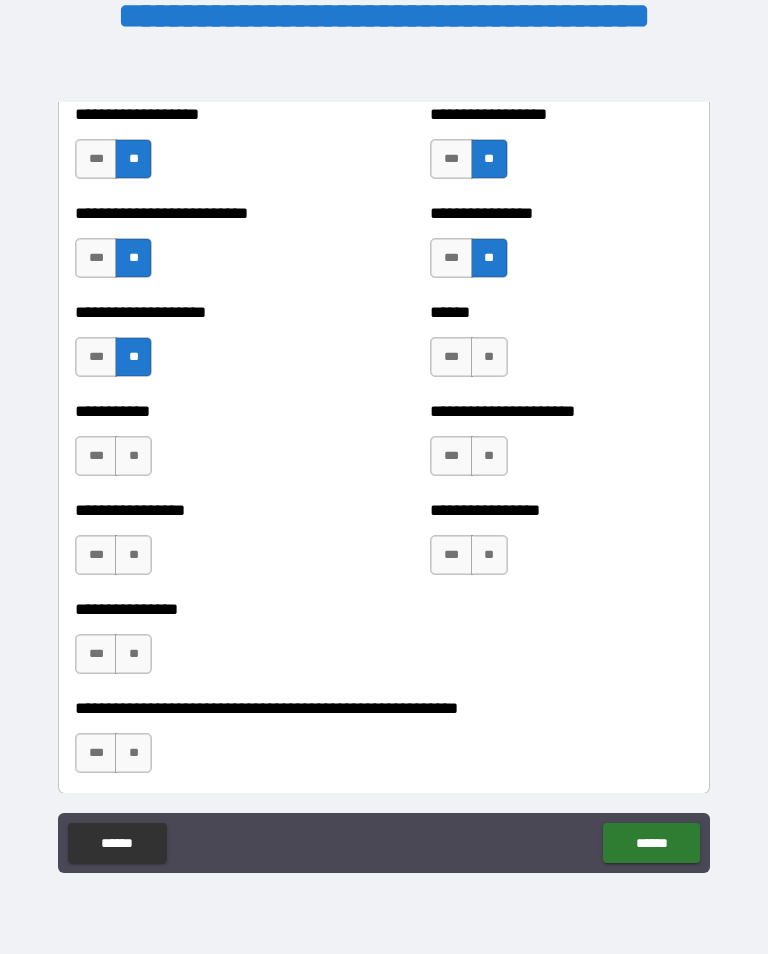 click on "**" at bounding box center (133, 456) 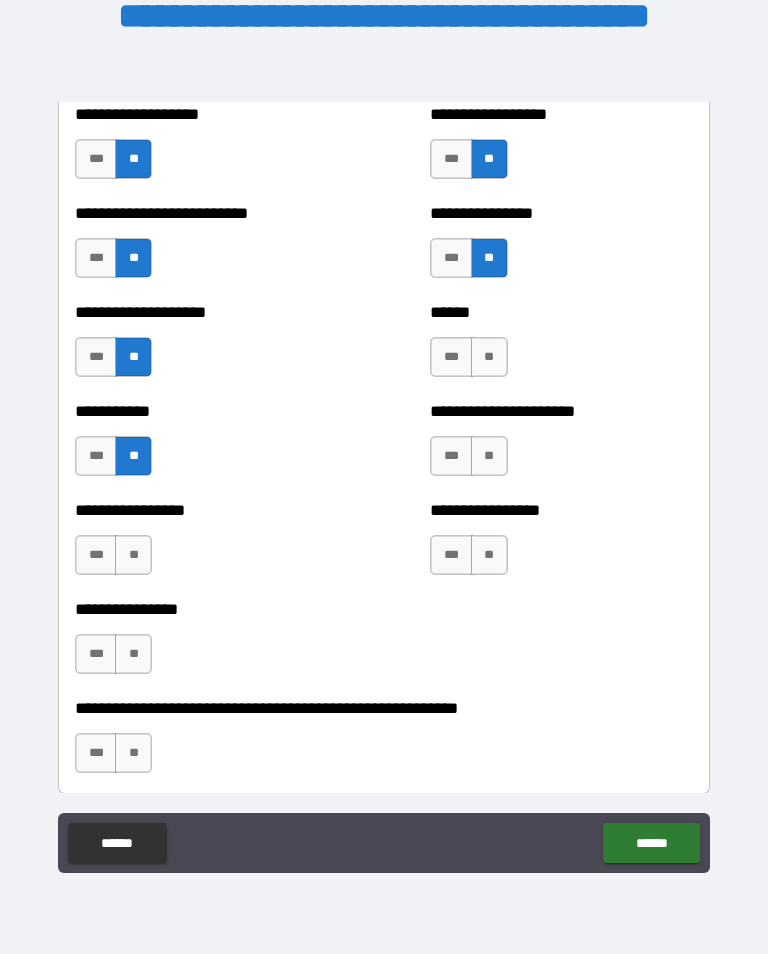 click on "**" at bounding box center (489, 357) 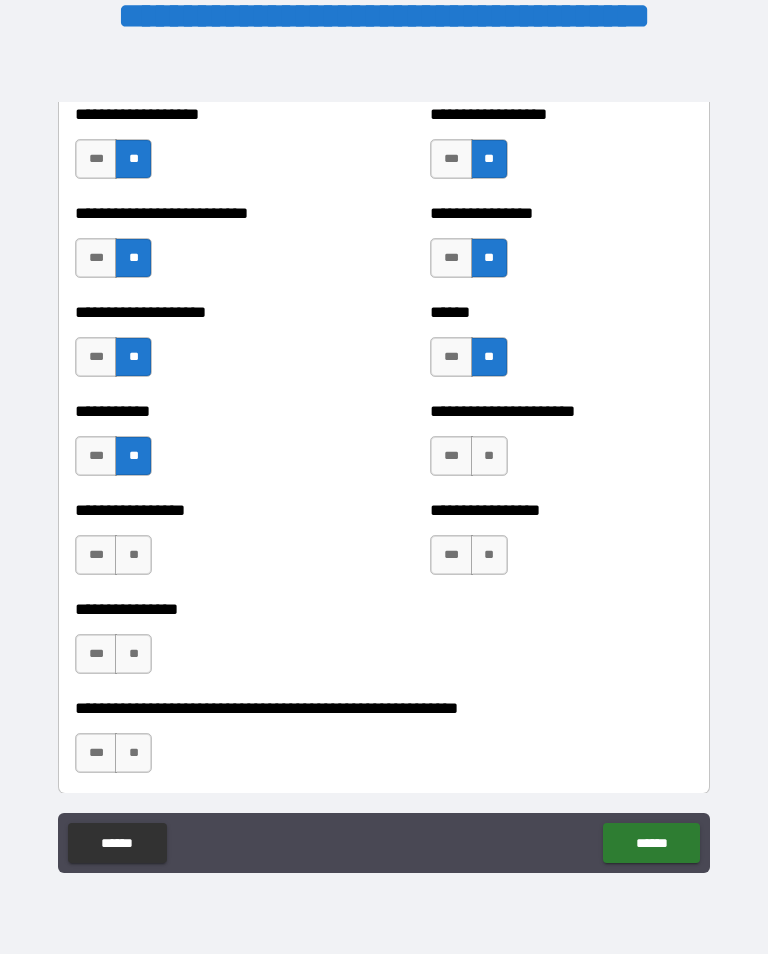 click on "**" at bounding box center (489, 456) 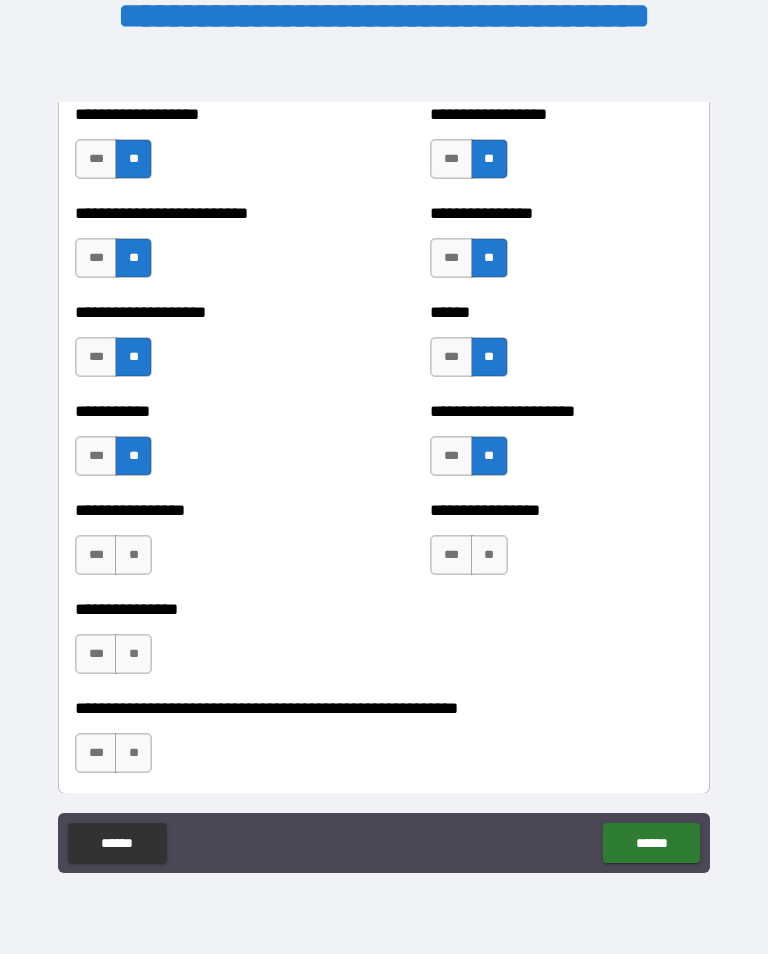 click on "**" at bounding box center [489, 555] 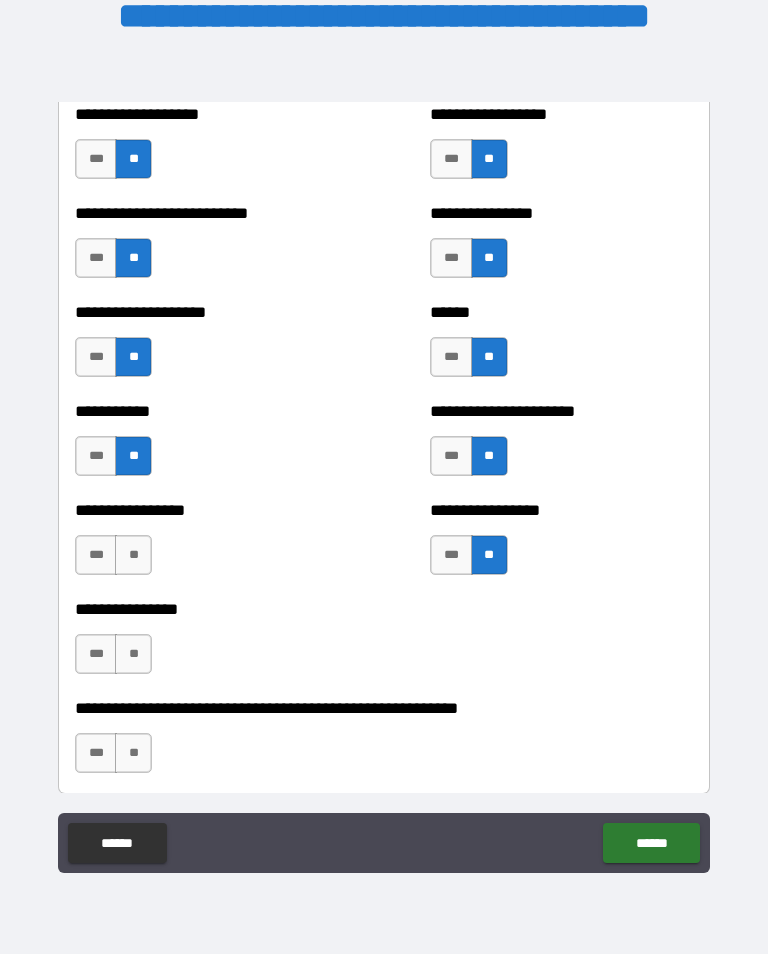 click on "**" at bounding box center [133, 555] 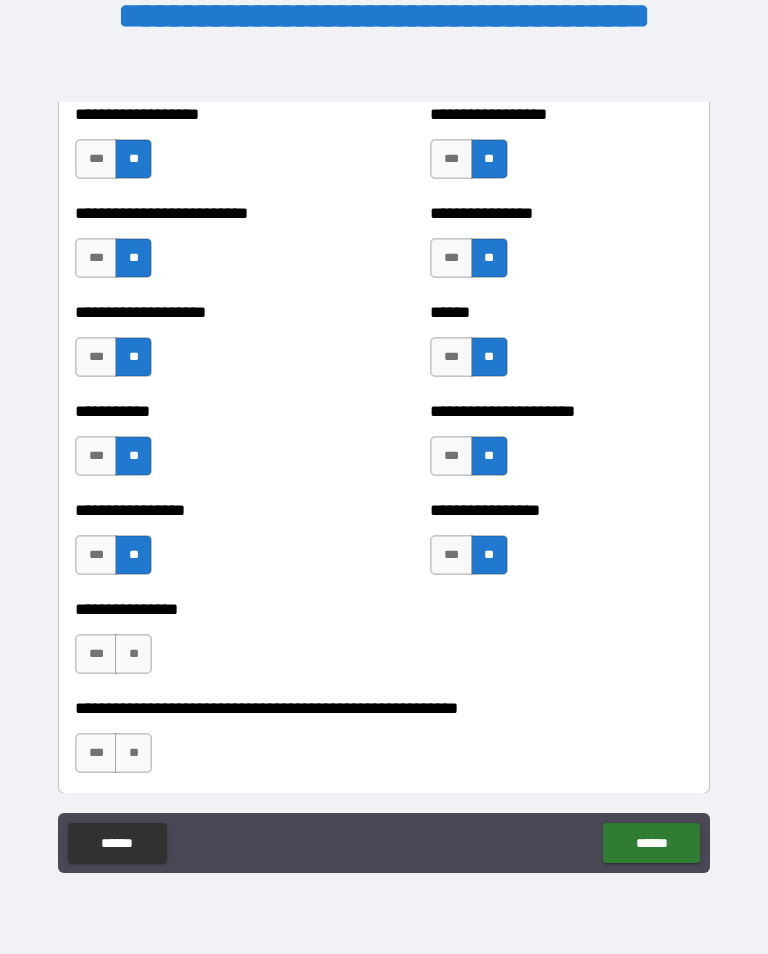 click on "**" at bounding box center (133, 654) 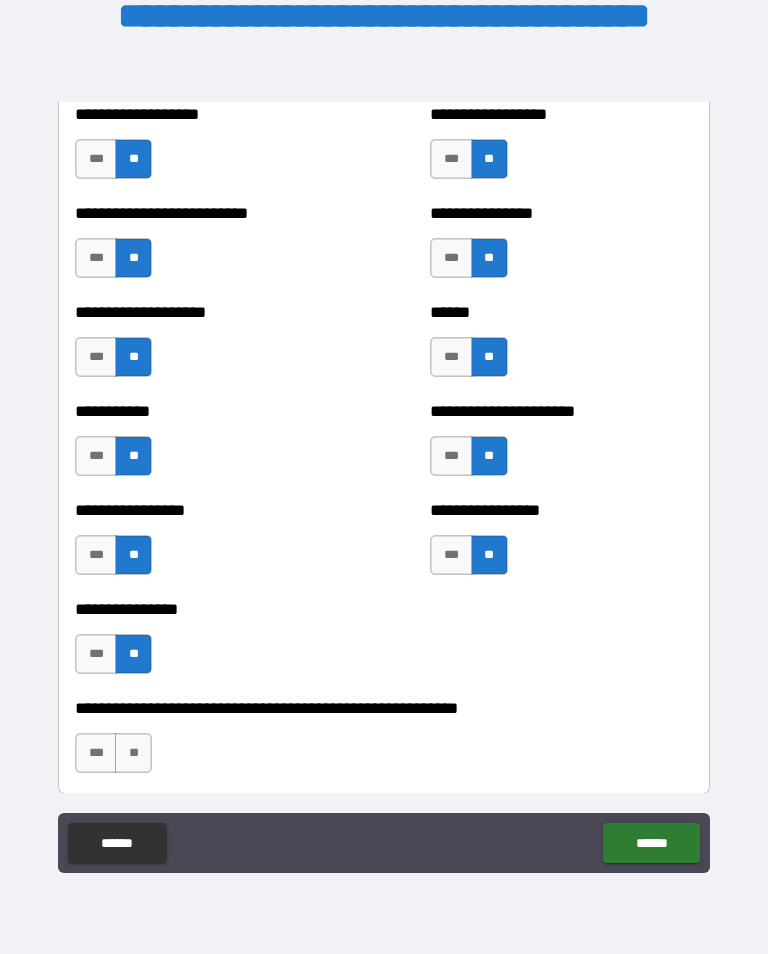 click on "**" at bounding box center [133, 753] 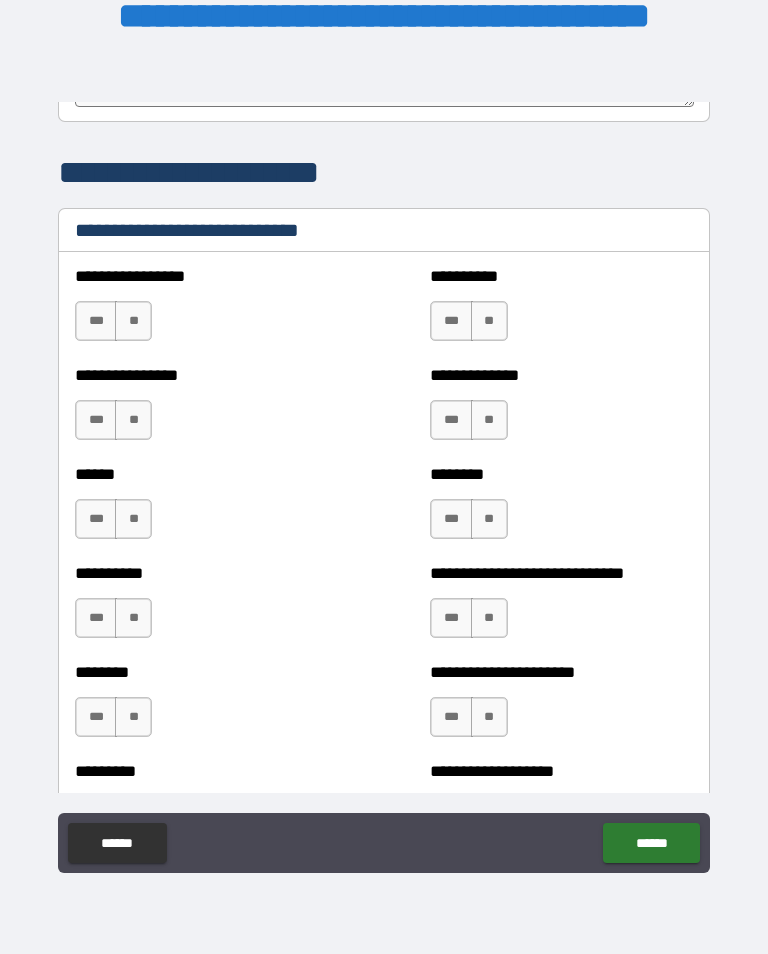 scroll, scrollTop: 6678, scrollLeft: 0, axis: vertical 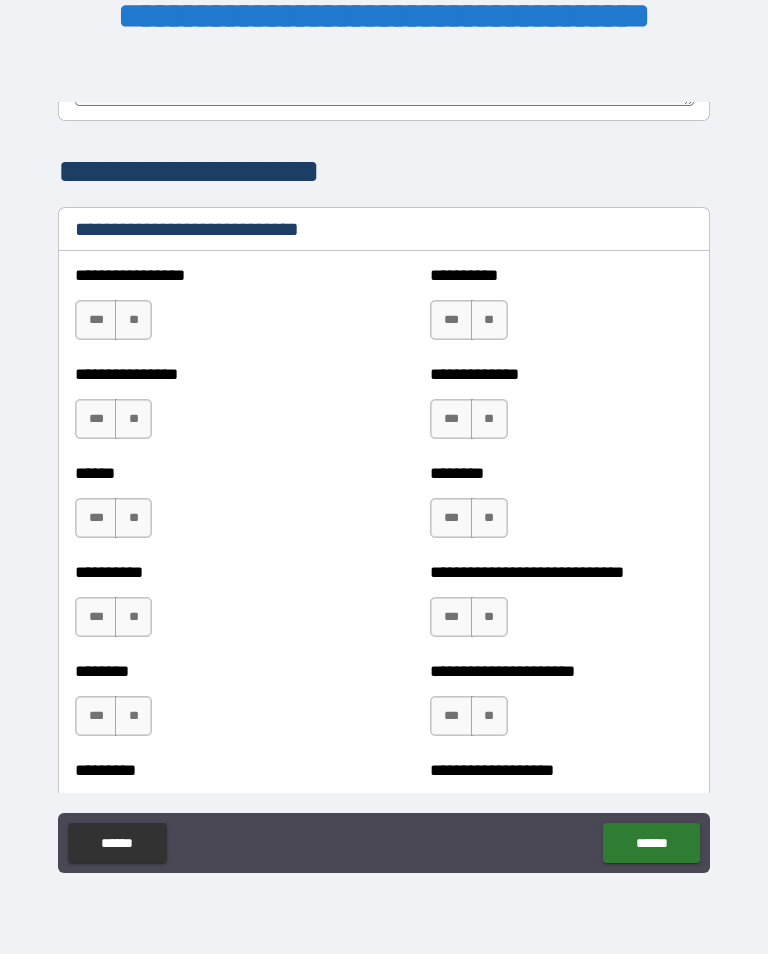 click on "**" at bounding box center [133, 320] 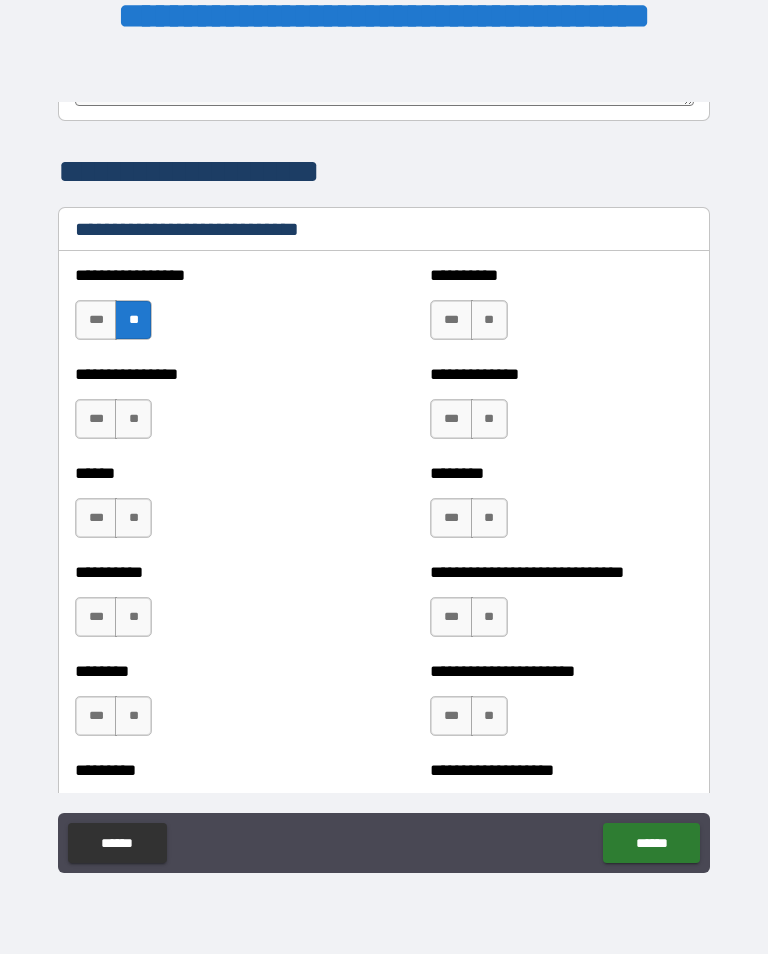 click on "**" at bounding box center [489, 320] 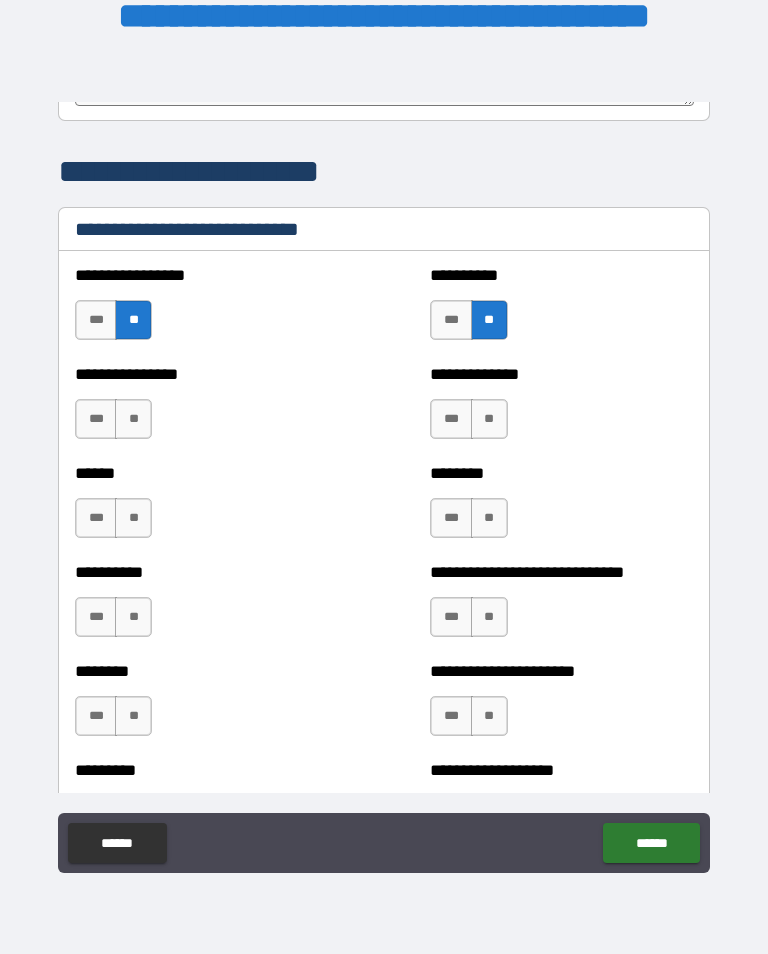 click on "**" at bounding box center (489, 419) 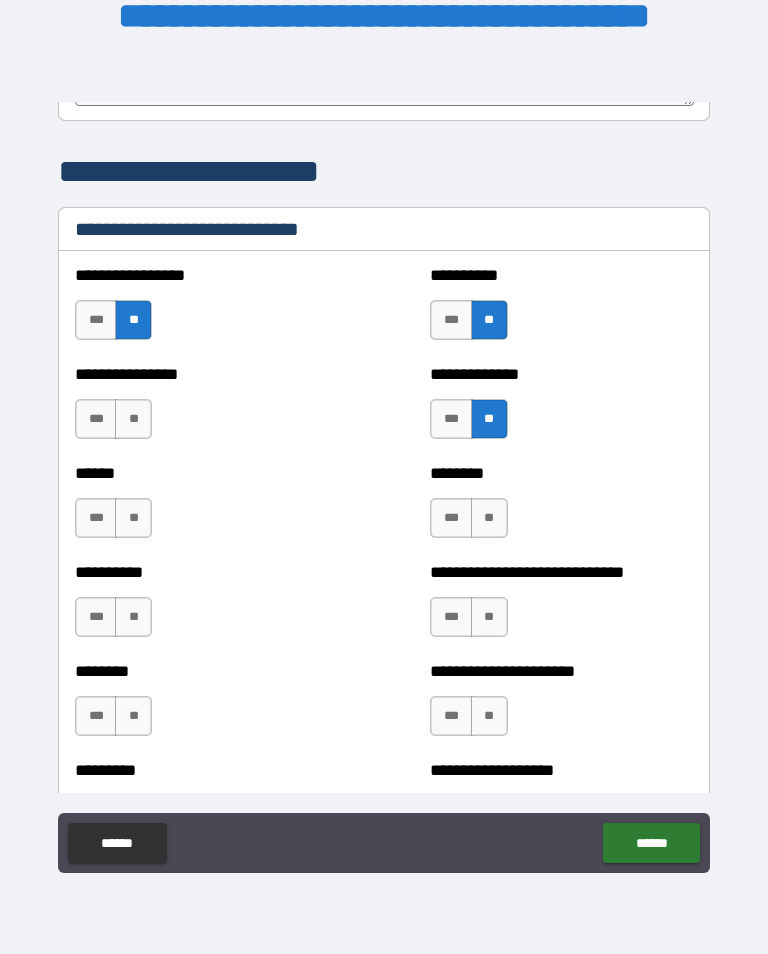 click on "**" at bounding box center [133, 419] 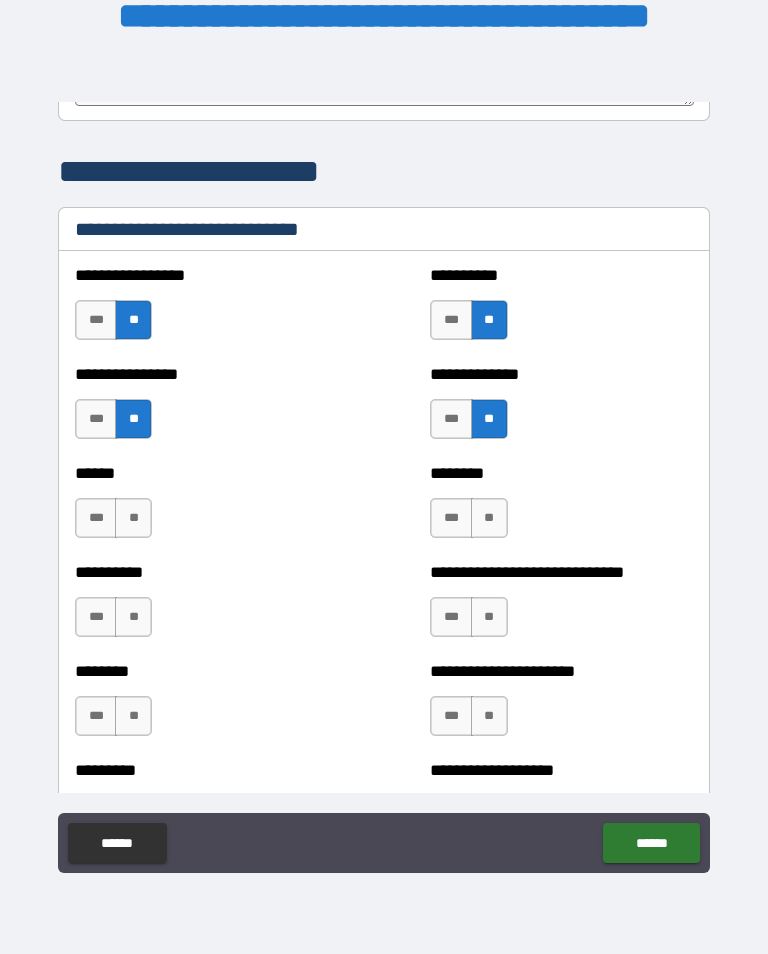 click on "**" at bounding box center [133, 518] 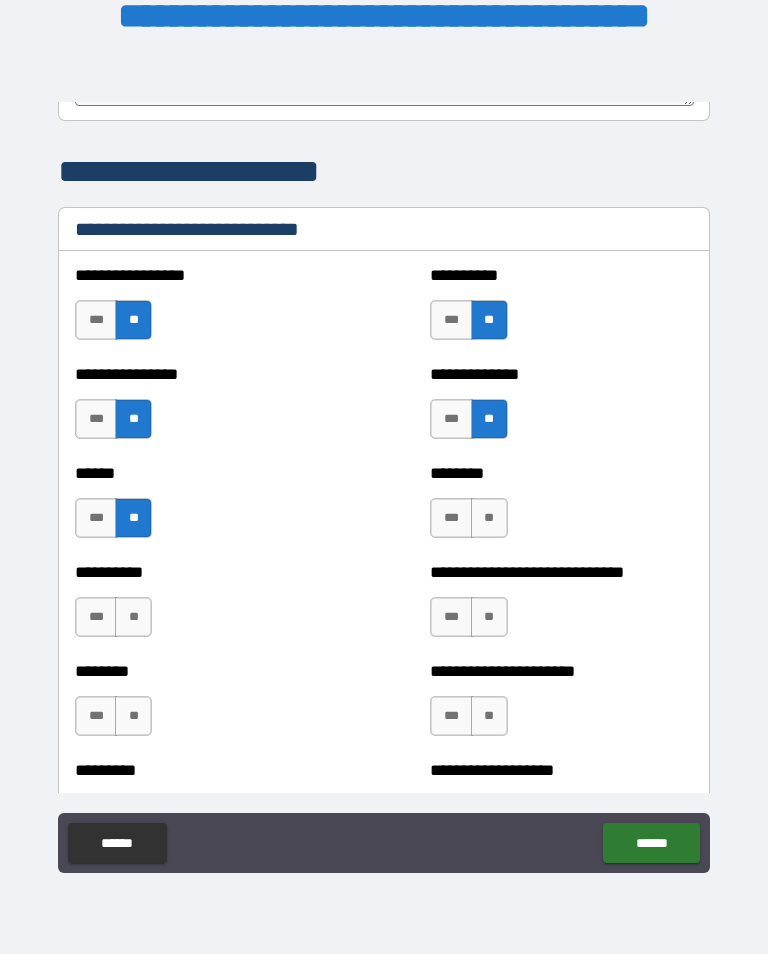 click on "**" at bounding box center (489, 518) 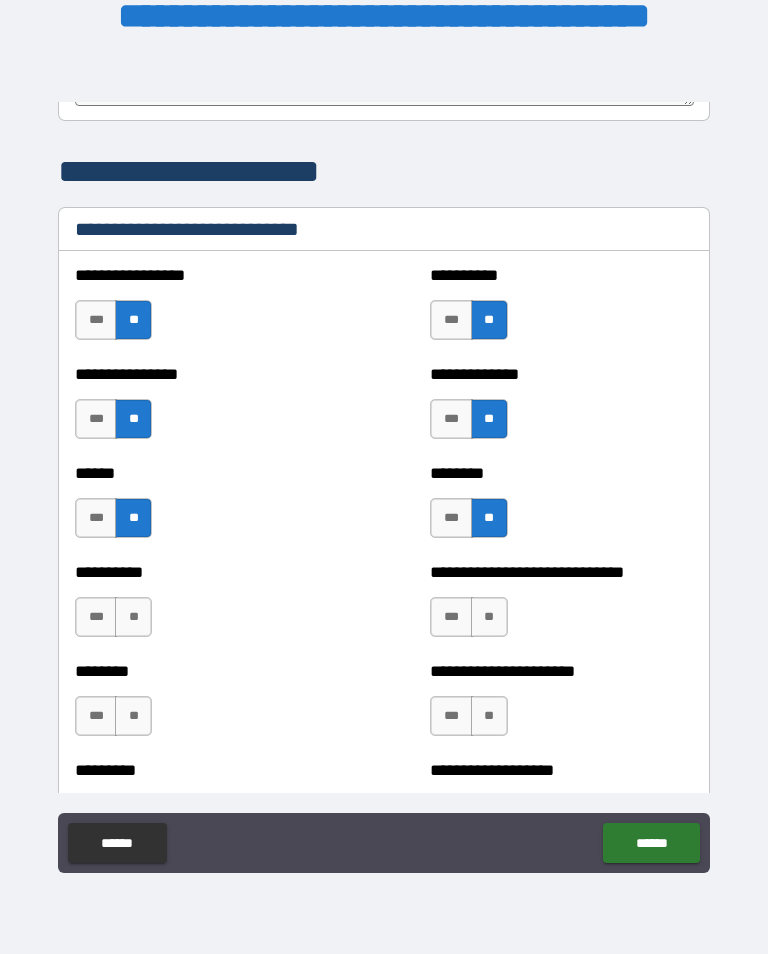 click on "***" at bounding box center [451, 518] 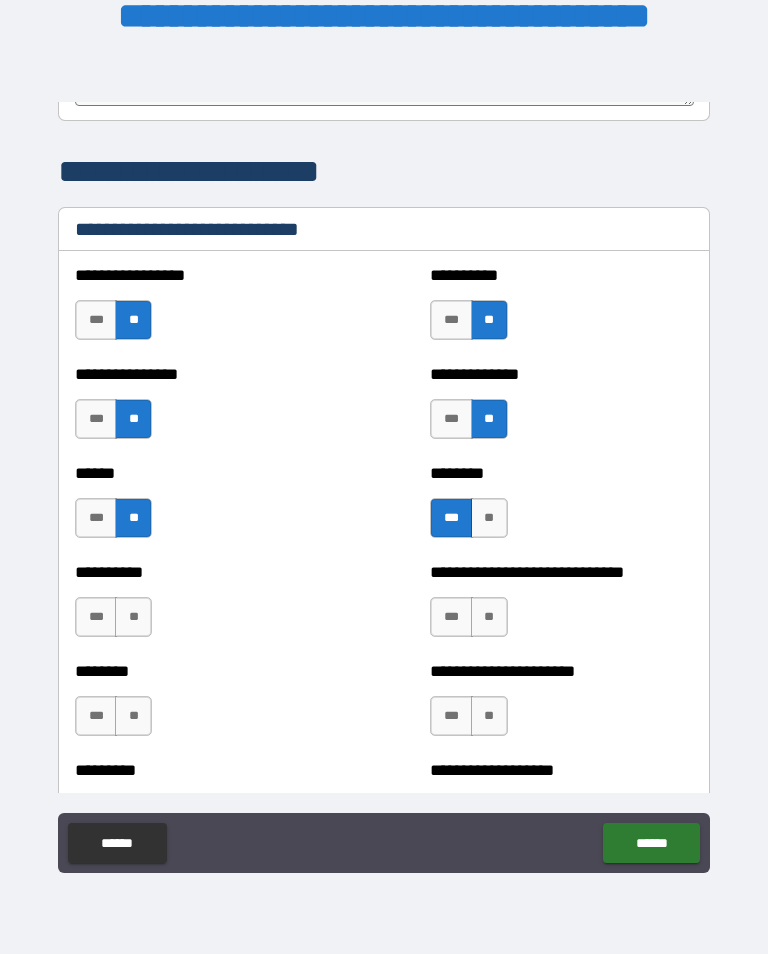 click on "***" at bounding box center (451, 419) 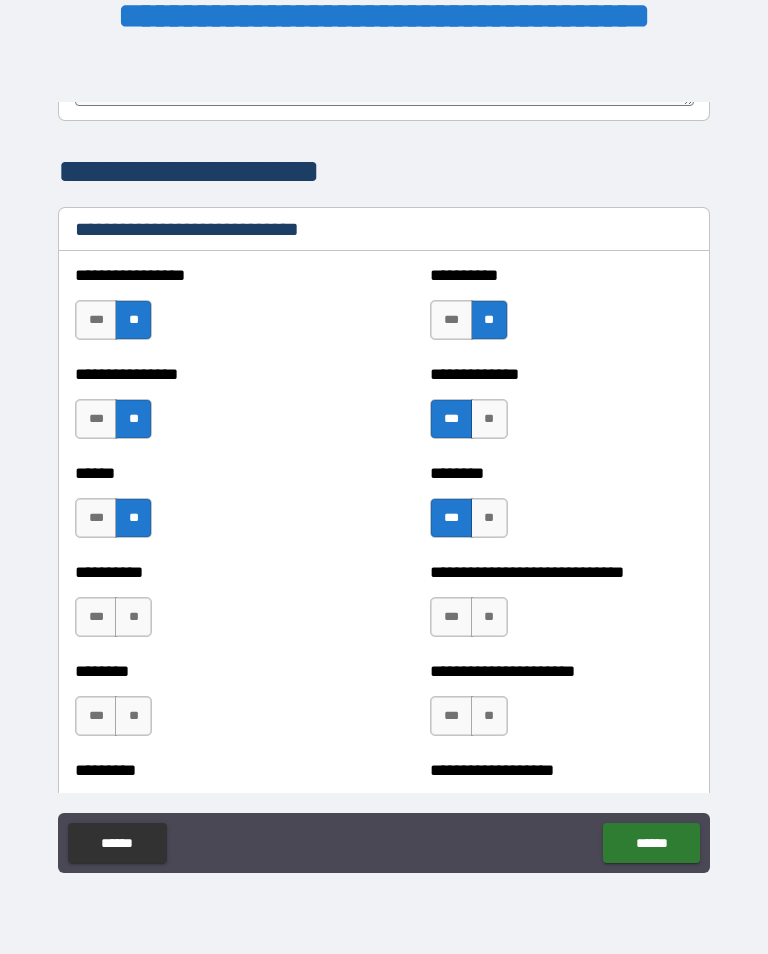 click on "**" at bounding box center [489, 617] 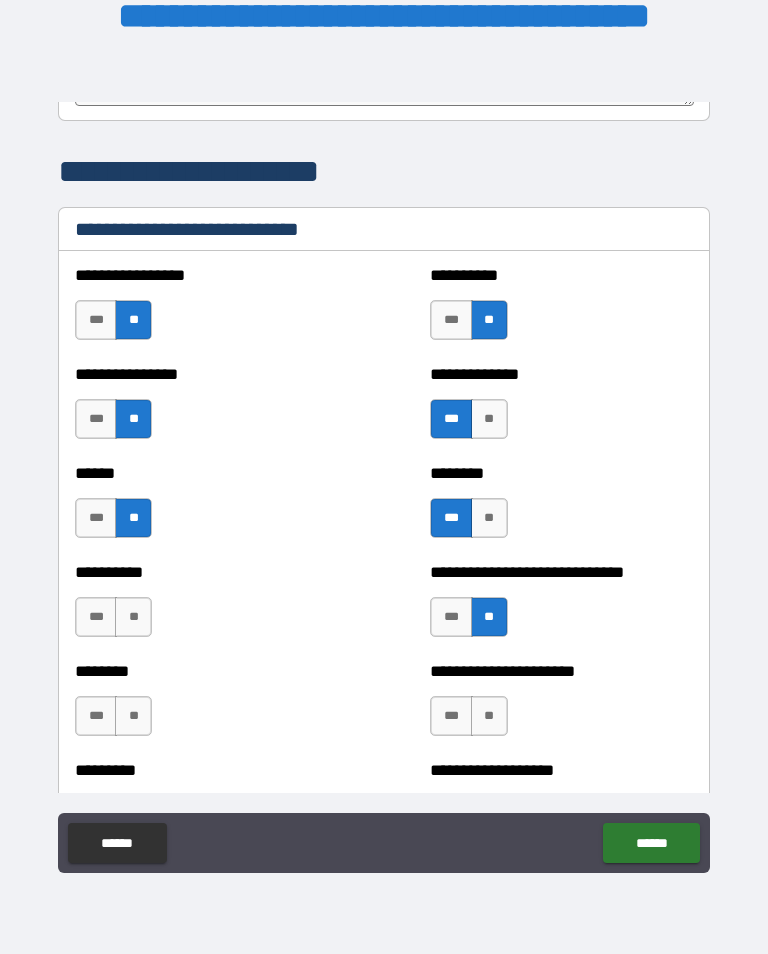 click on "**" at bounding box center (133, 617) 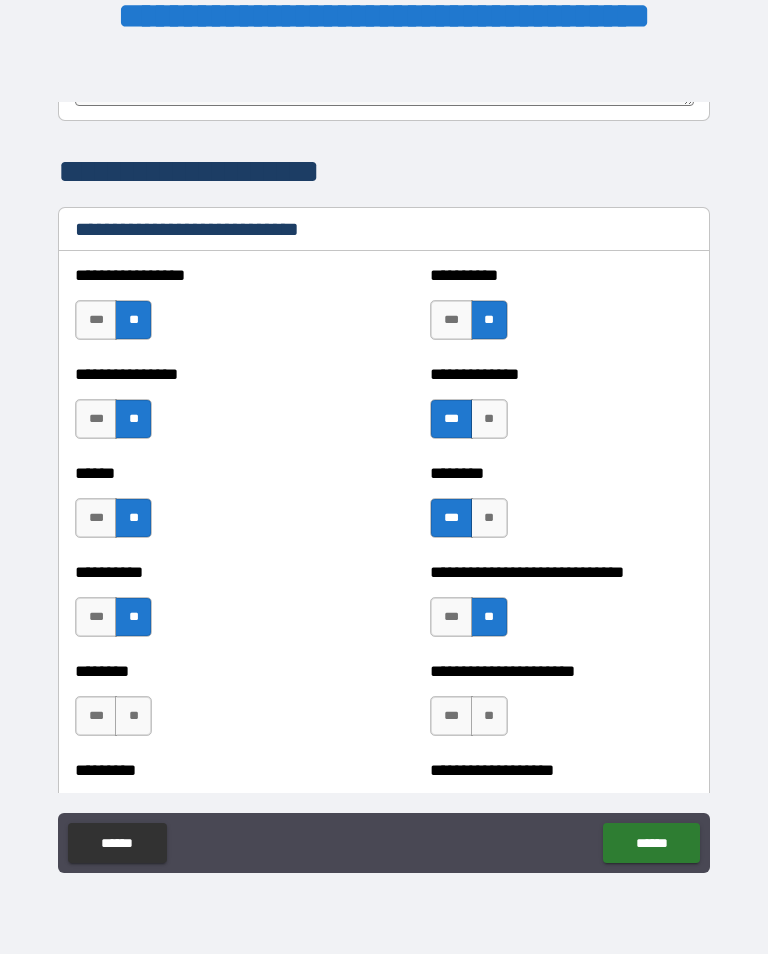 click on "**" at bounding box center (133, 716) 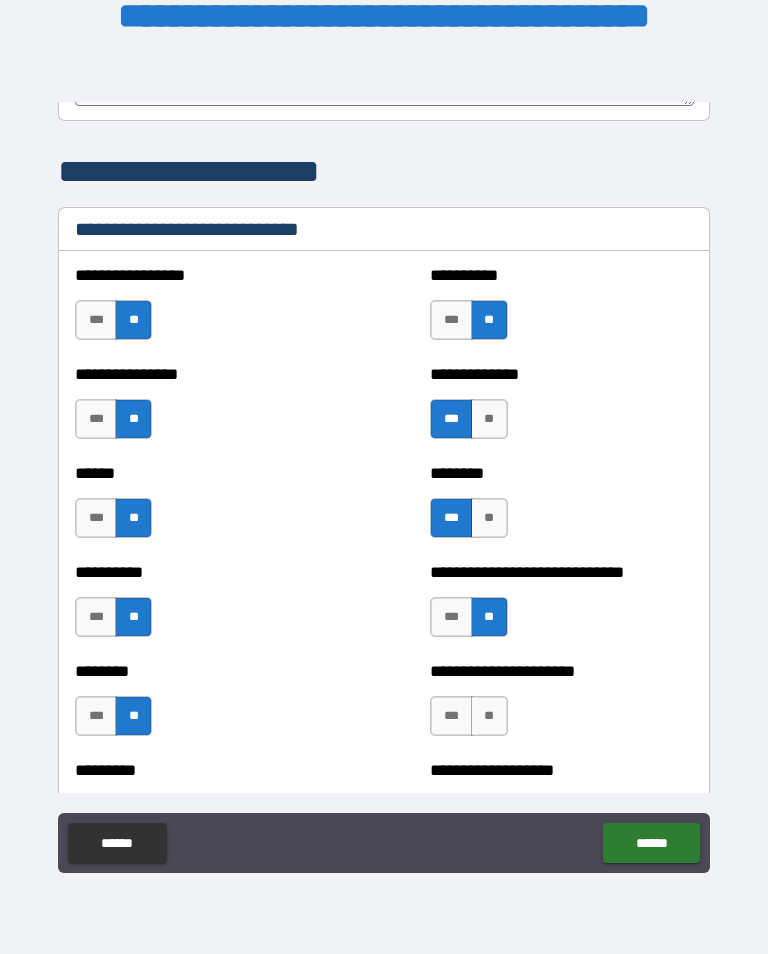 click on "**" at bounding box center [489, 716] 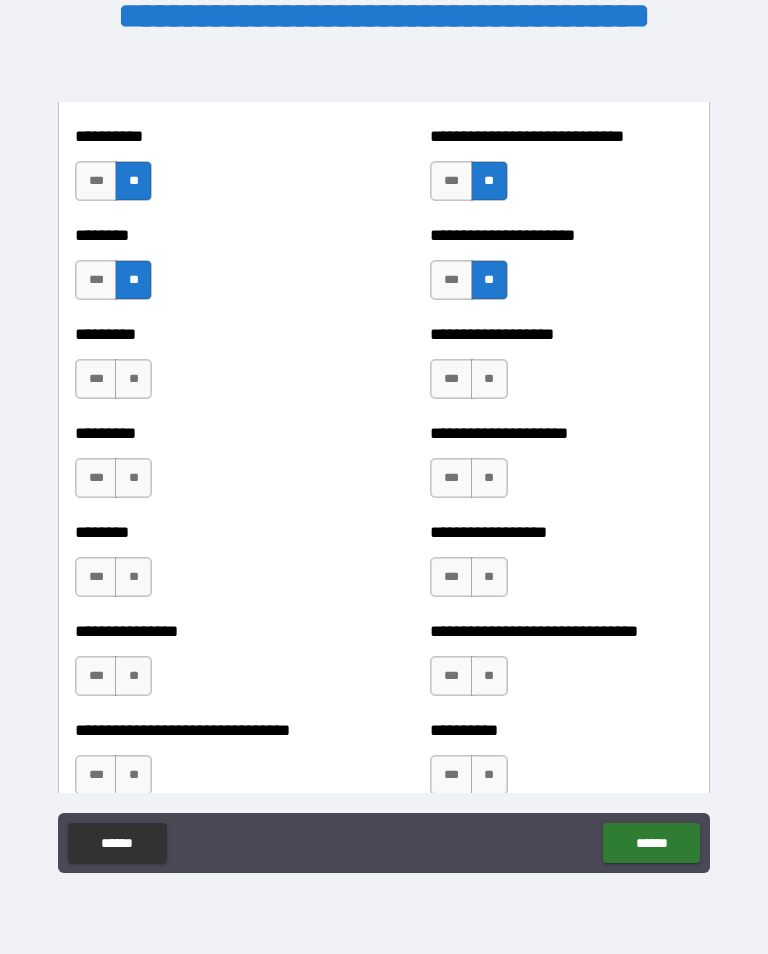 scroll, scrollTop: 7119, scrollLeft: 0, axis: vertical 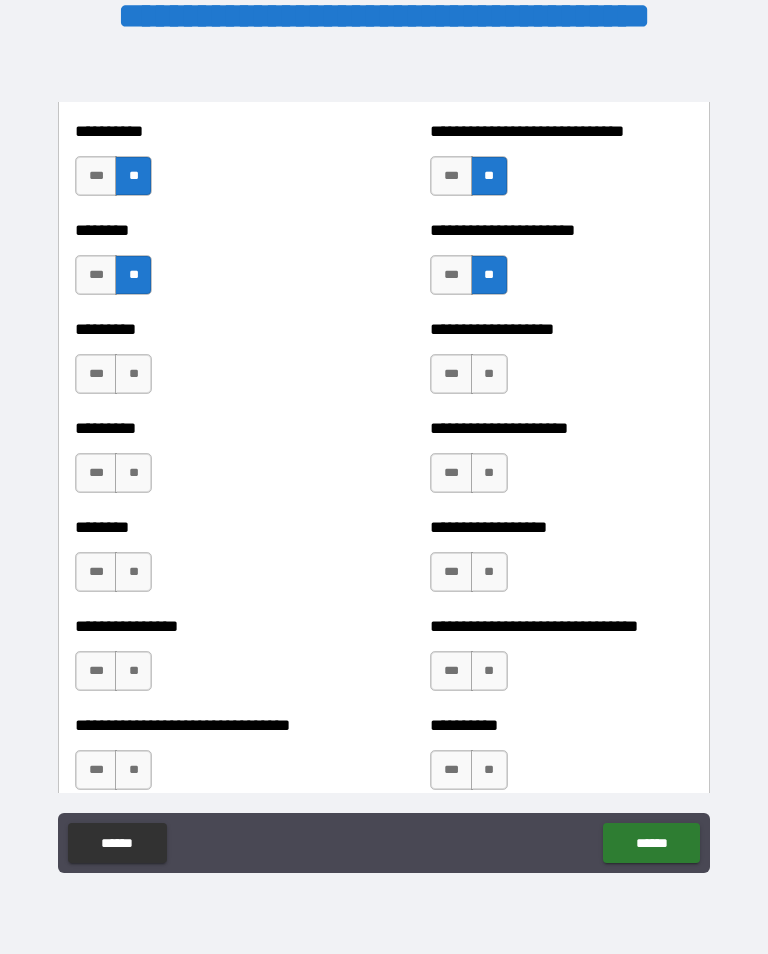 click on "***" at bounding box center [451, 275] 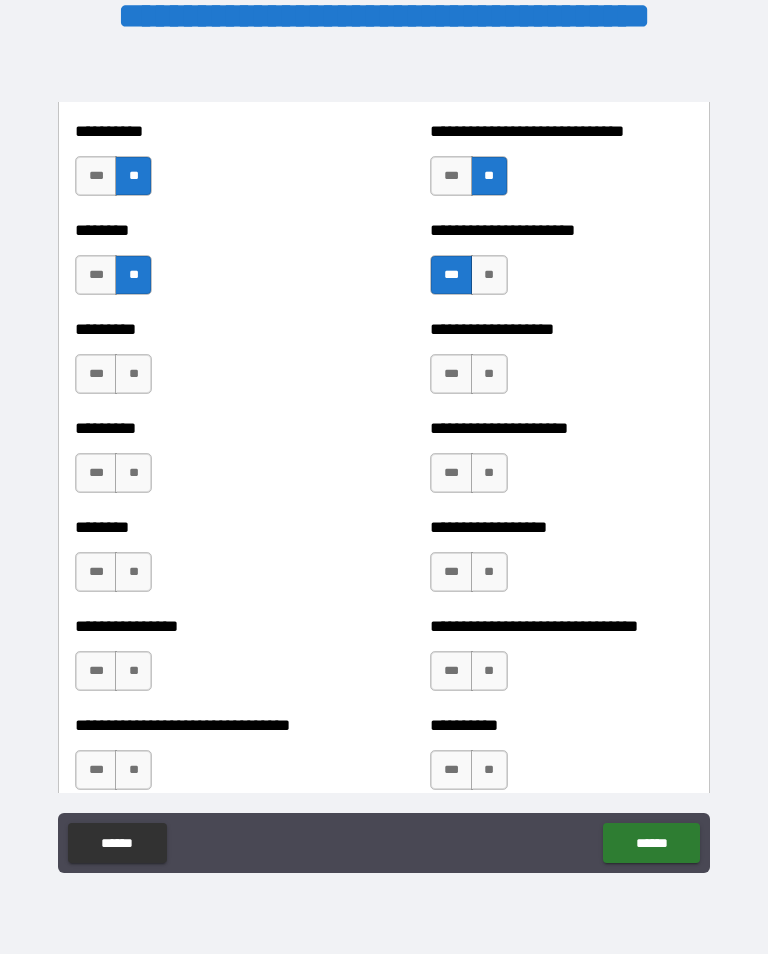 click on "**" at bounding box center [133, 374] 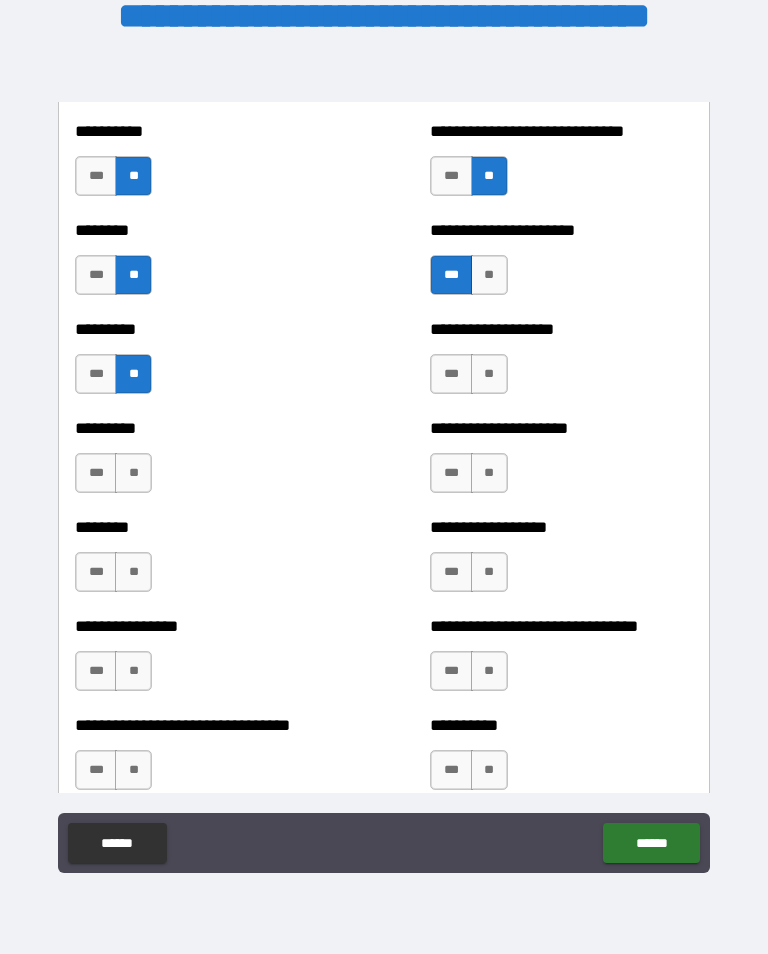 click on "**" at bounding box center (489, 374) 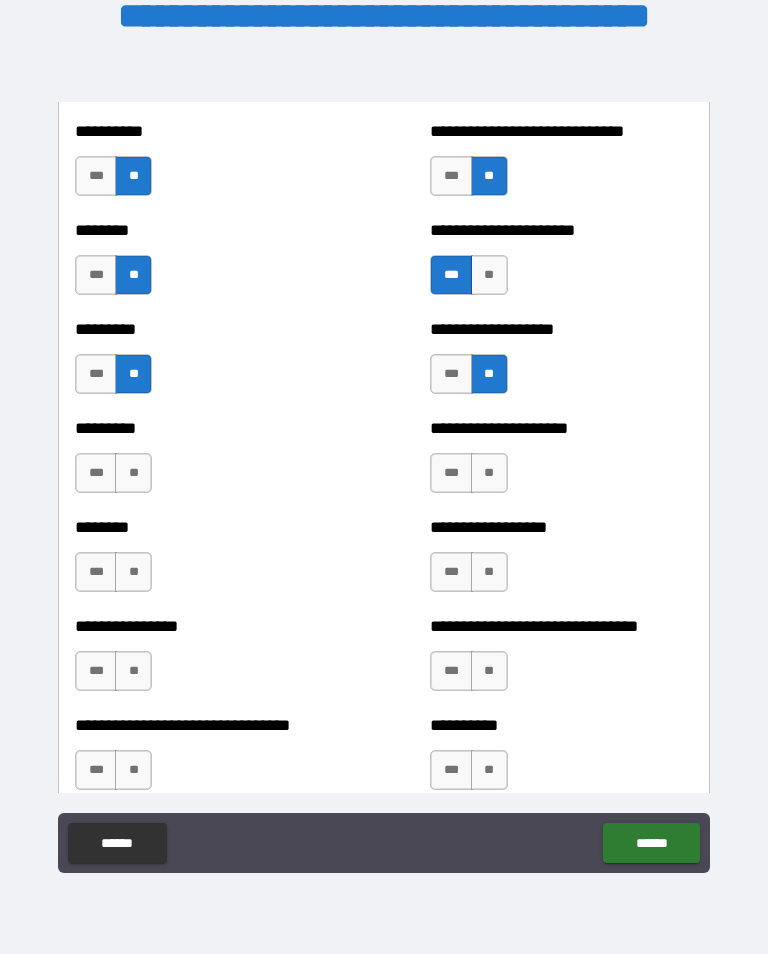 click on "**" at bounding box center (489, 473) 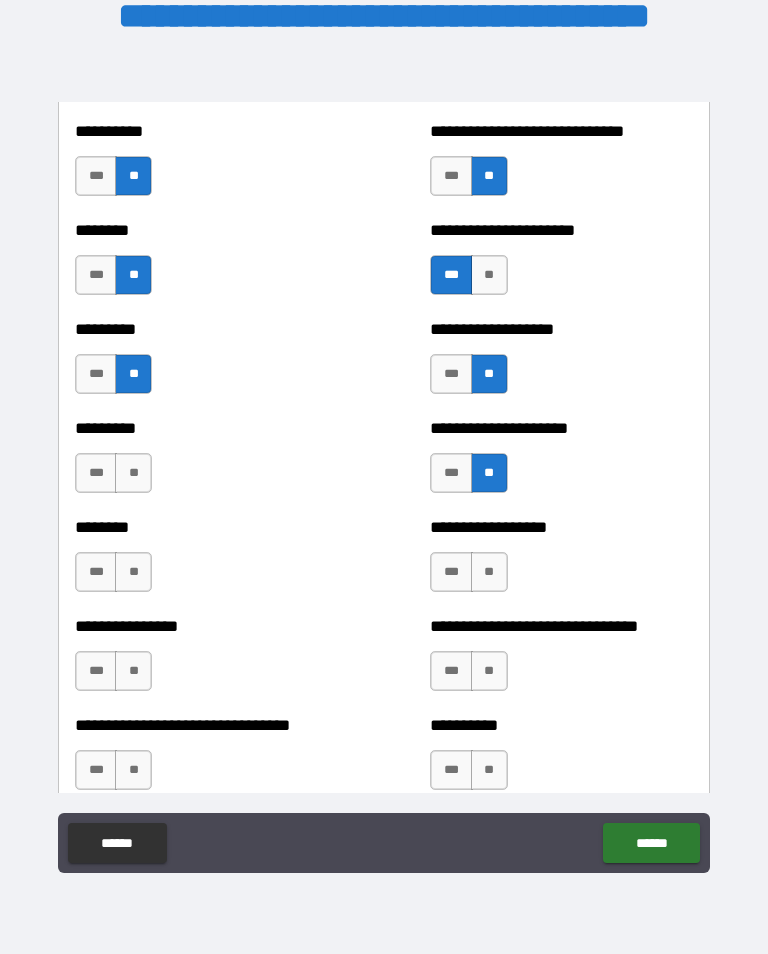 click on "**" at bounding box center [133, 473] 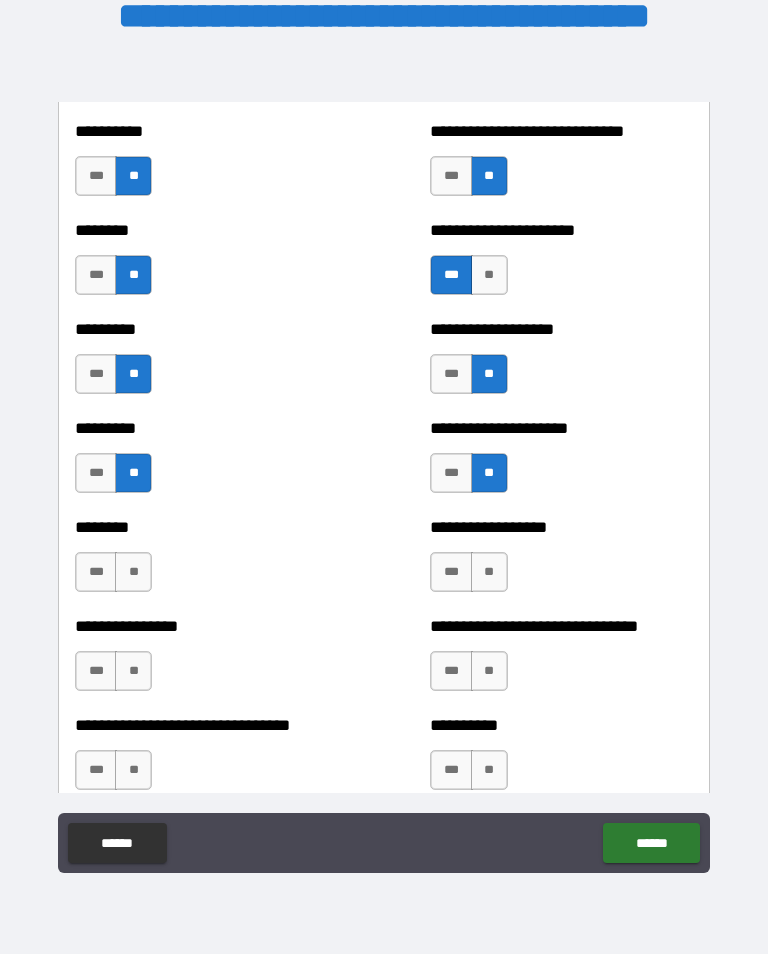 click on "**" at bounding box center [133, 572] 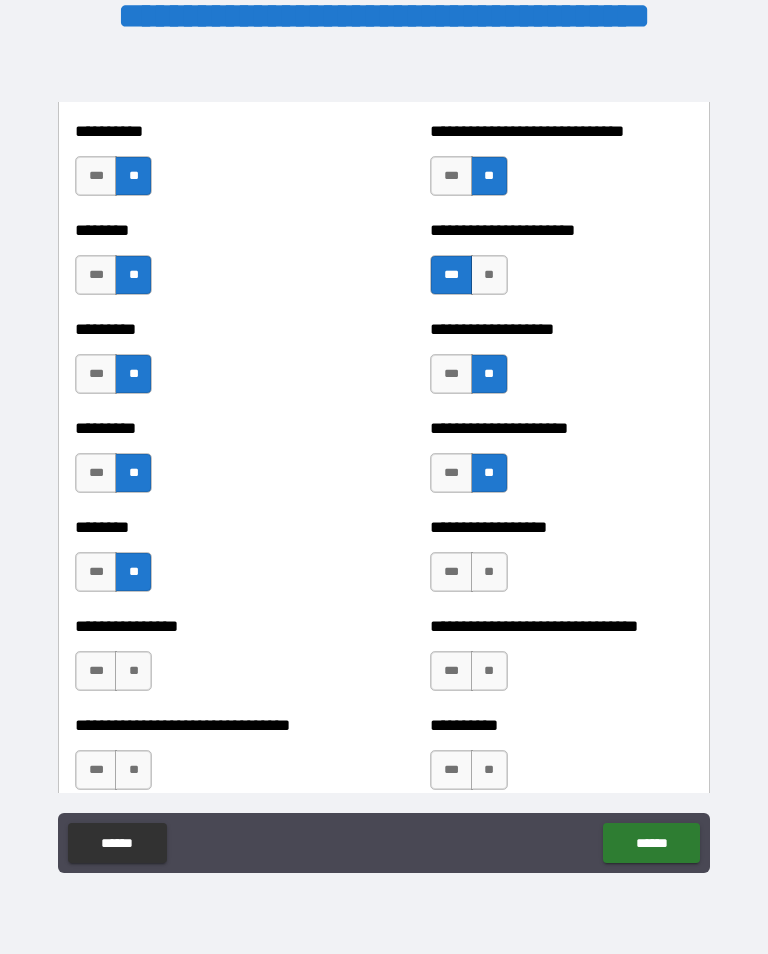 click on "**" at bounding box center [489, 572] 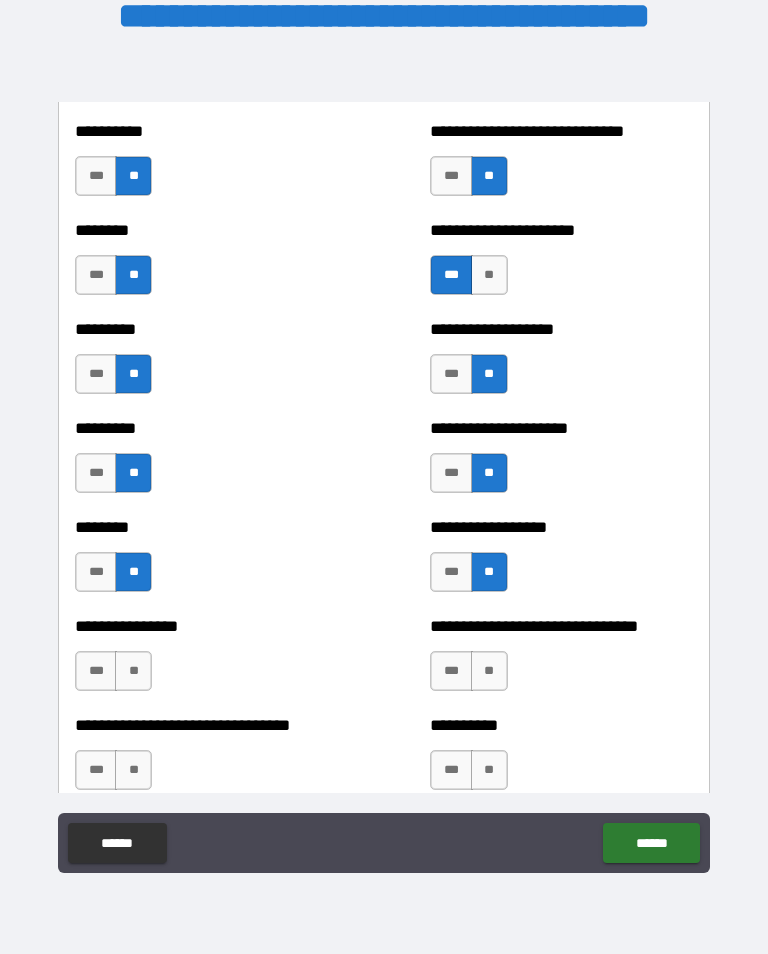 click on "**" at bounding box center [489, 671] 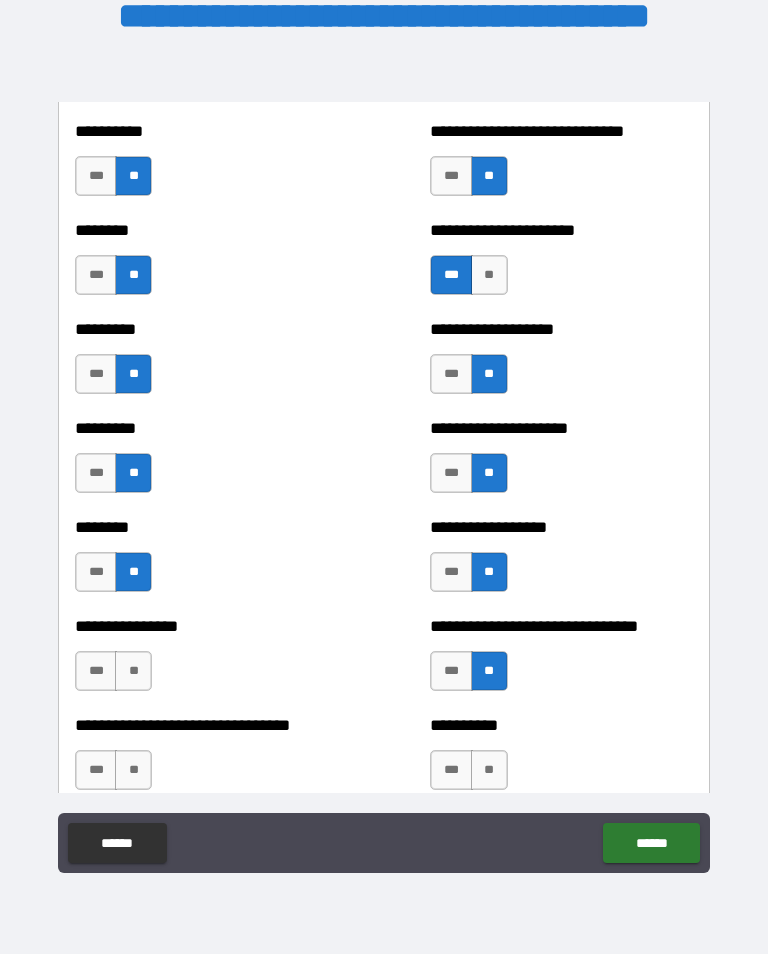 click on "**" at bounding box center (133, 671) 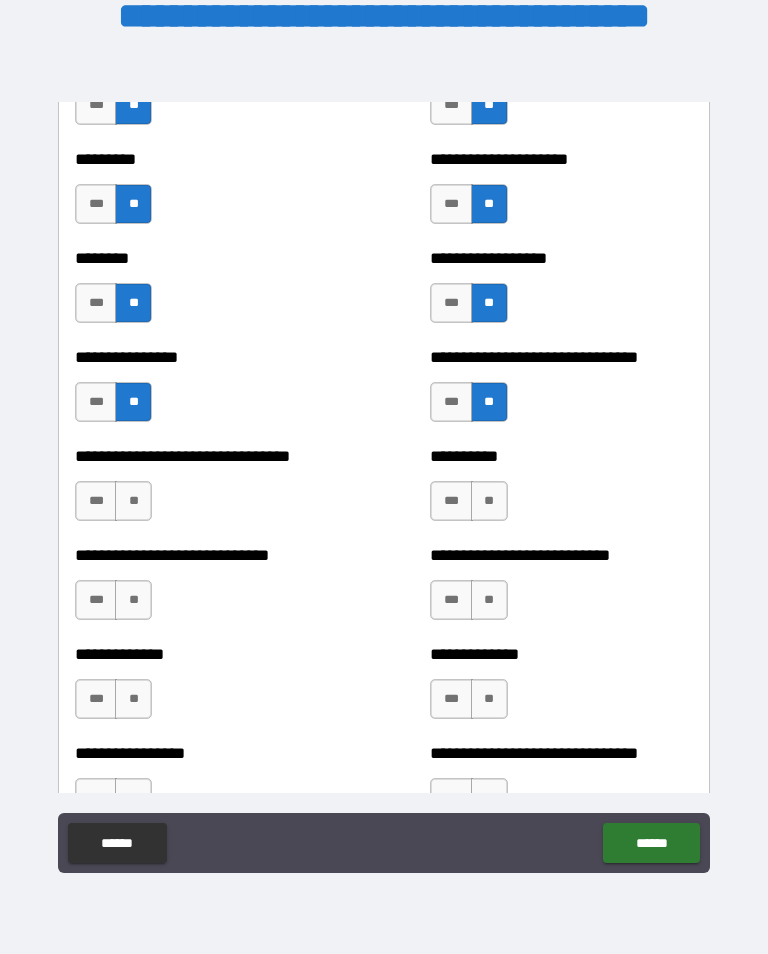 scroll, scrollTop: 7472, scrollLeft: 0, axis: vertical 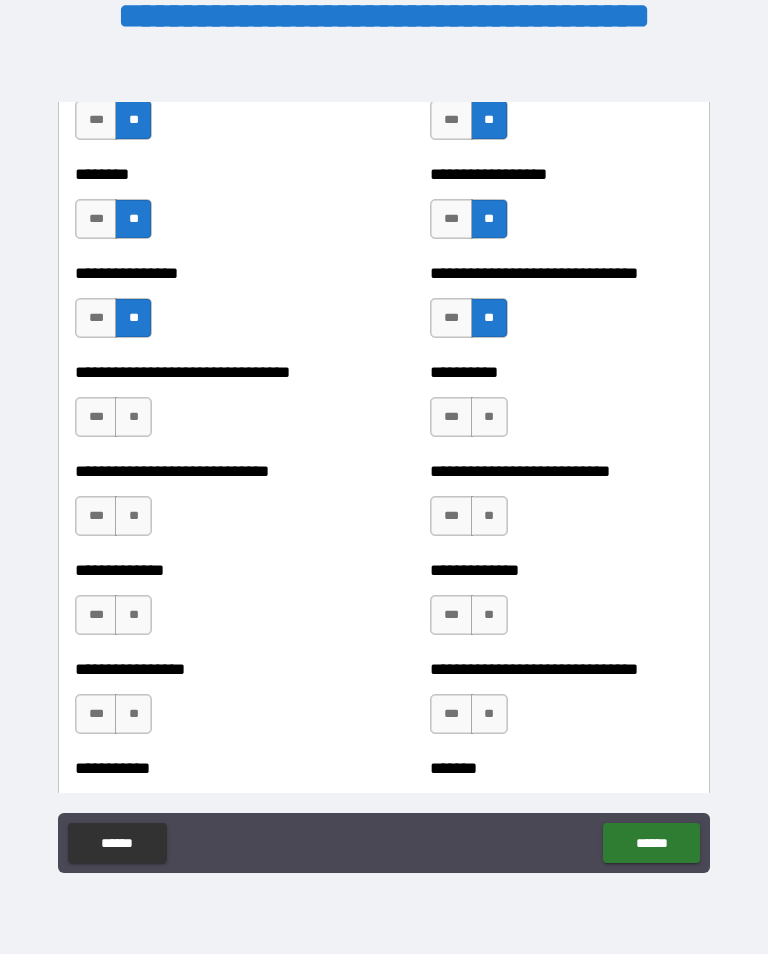 click on "**" at bounding box center [133, 417] 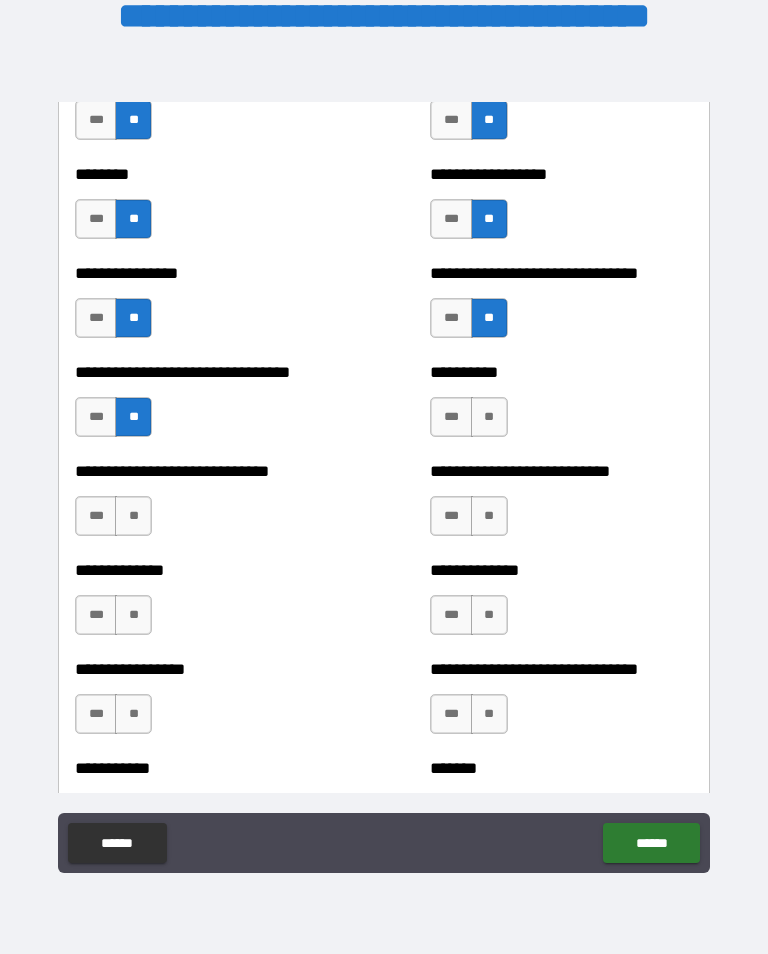 click on "**" at bounding box center [489, 417] 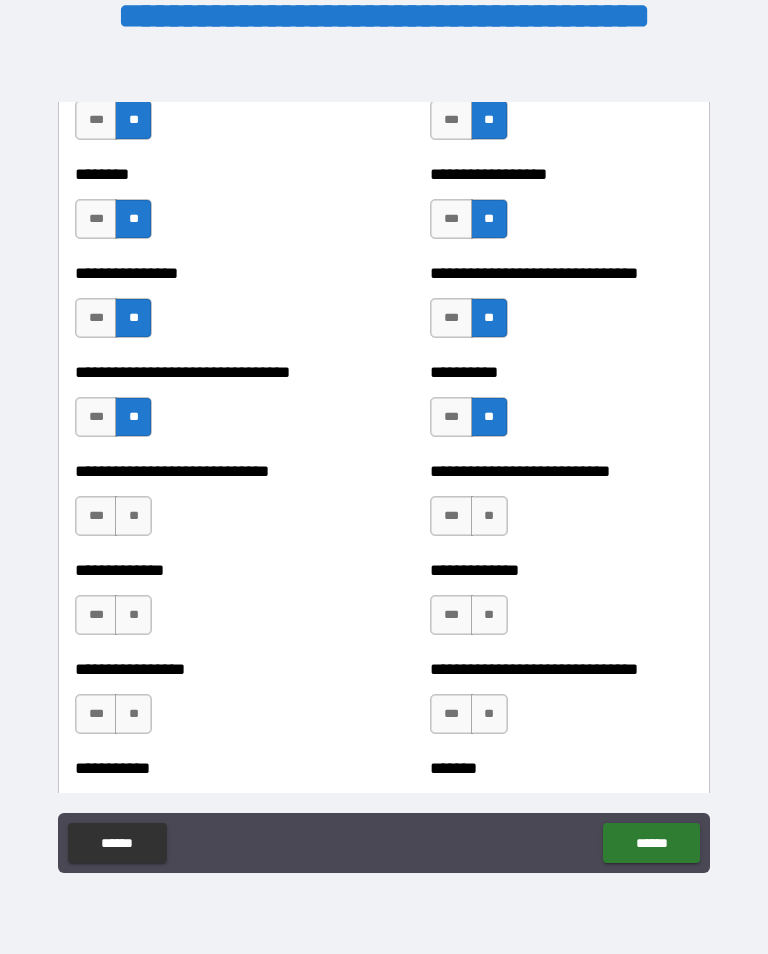 click on "**" at bounding box center (489, 516) 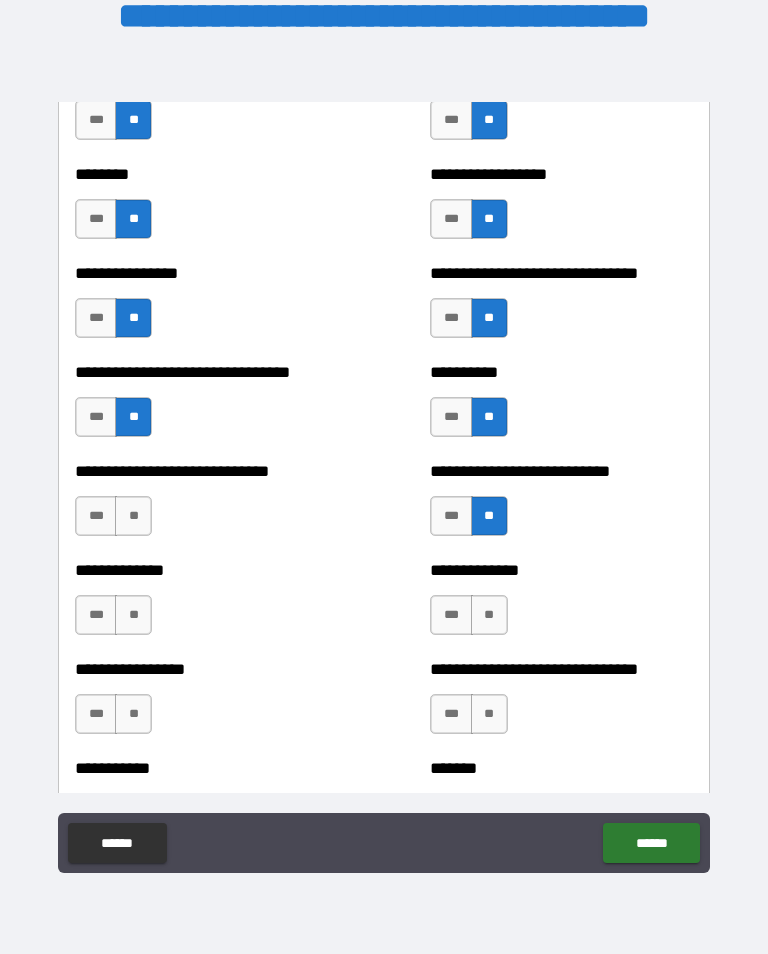 click on "**" at bounding box center [133, 516] 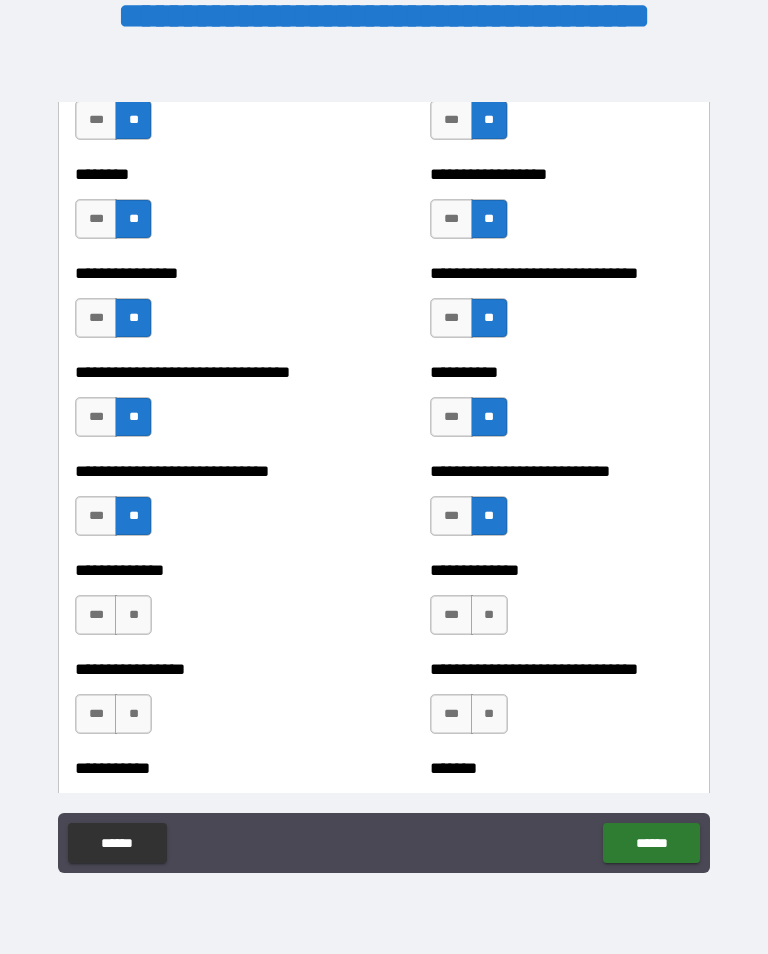 click on "**" at bounding box center (133, 615) 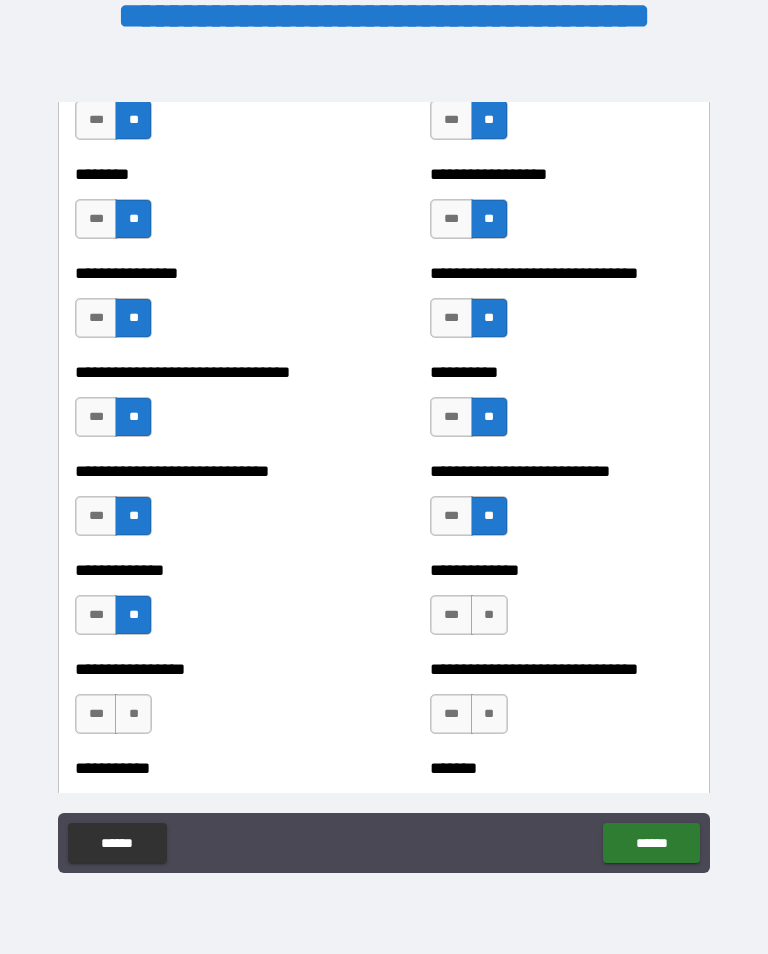 click on "**" at bounding box center (489, 615) 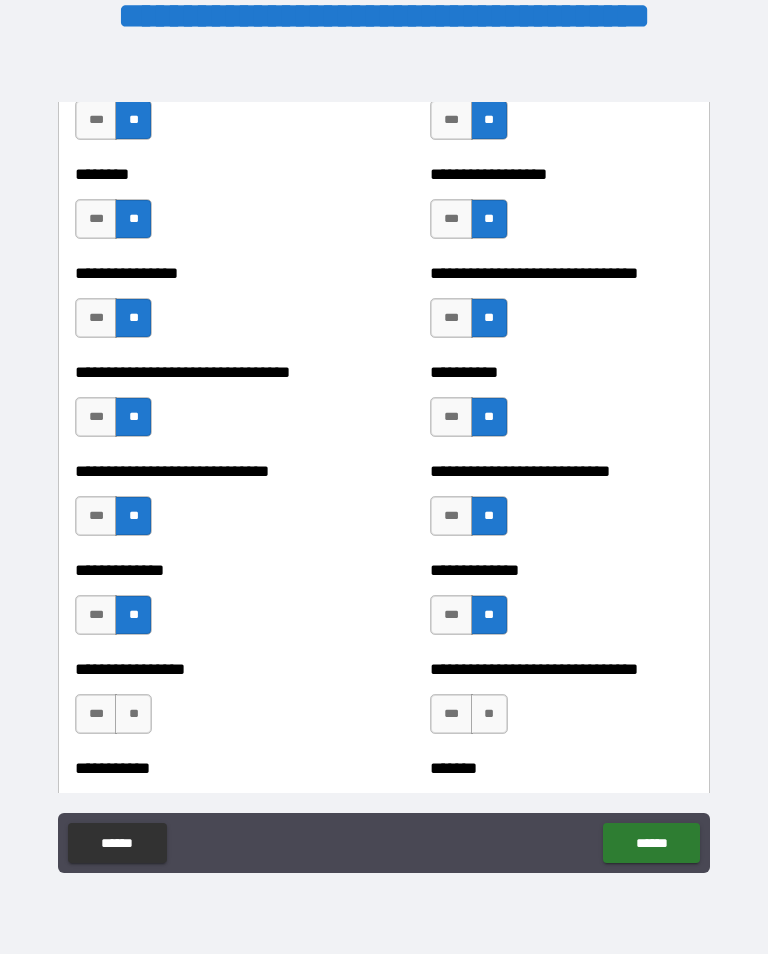 click on "**" at bounding box center (489, 714) 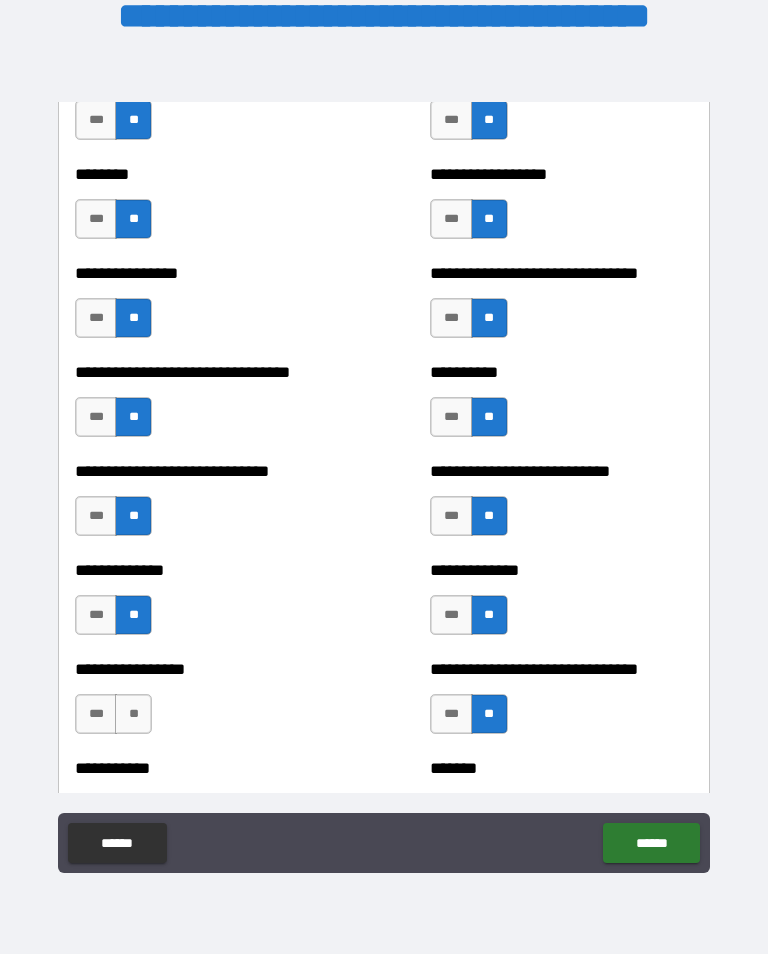 click on "**" at bounding box center (133, 714) 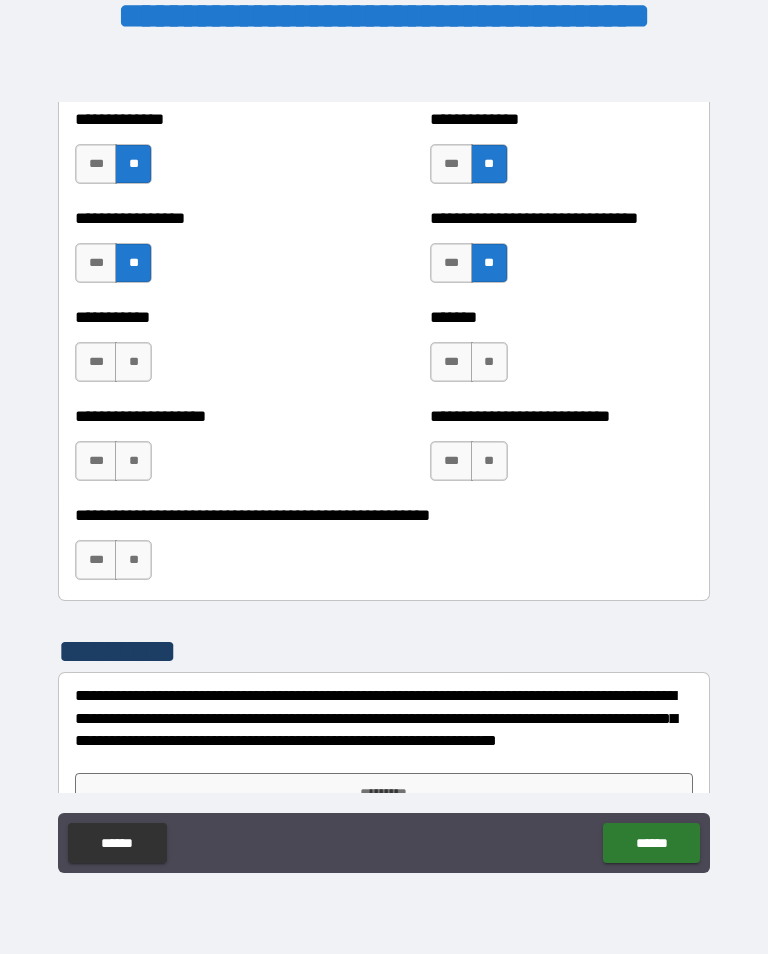 scroll, scrollTop: 7934, scrollLeft: 0, axis: vertical 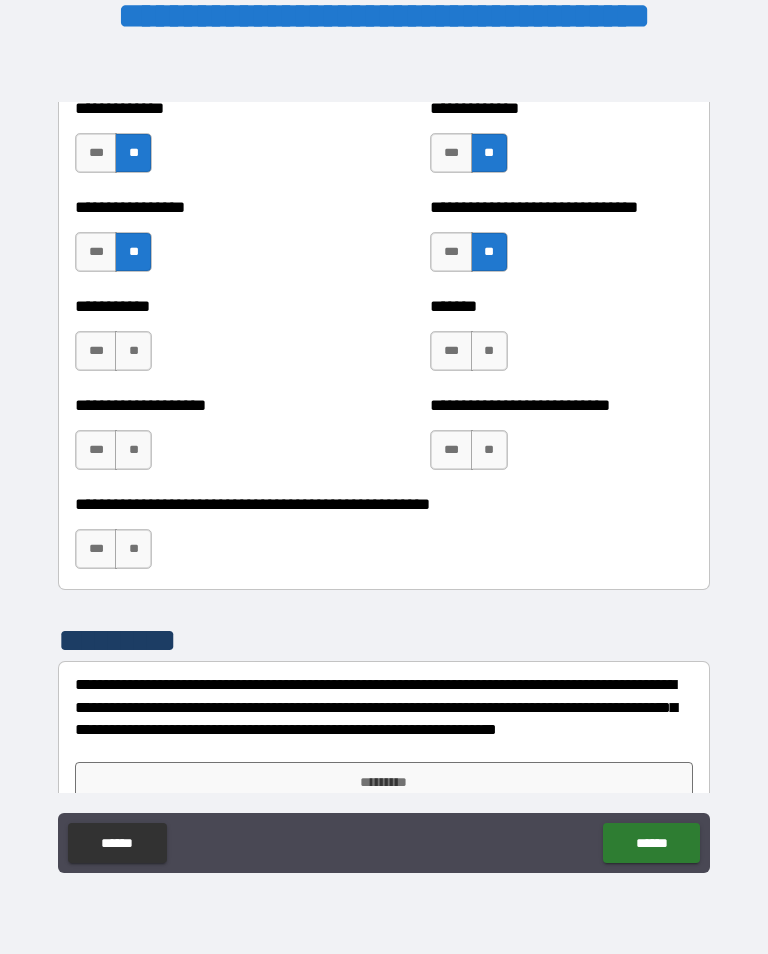 click on "**" at bounding box center [133, 351] 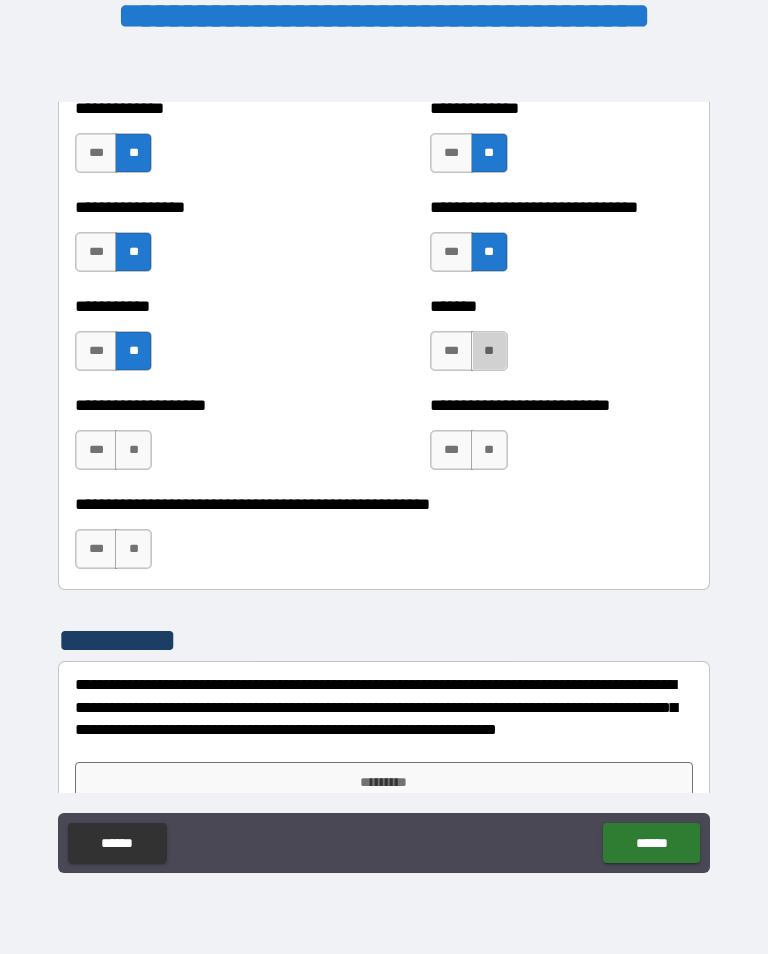click on "**" at bounding box center (489, 351) 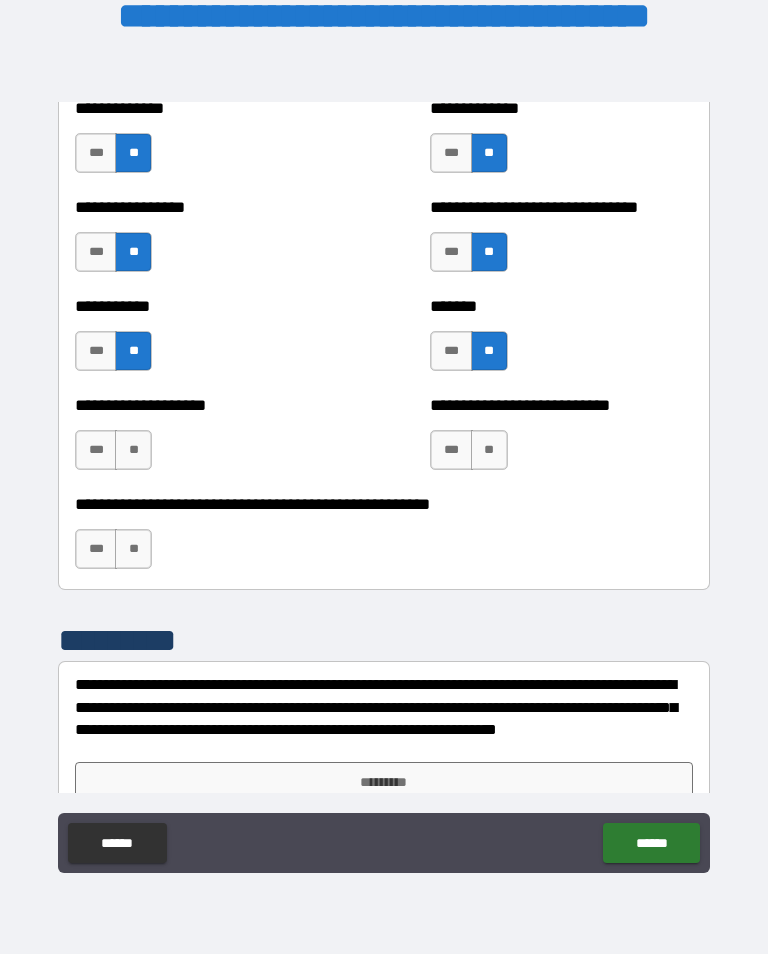 click on "**" at bounding box center [489, 450] 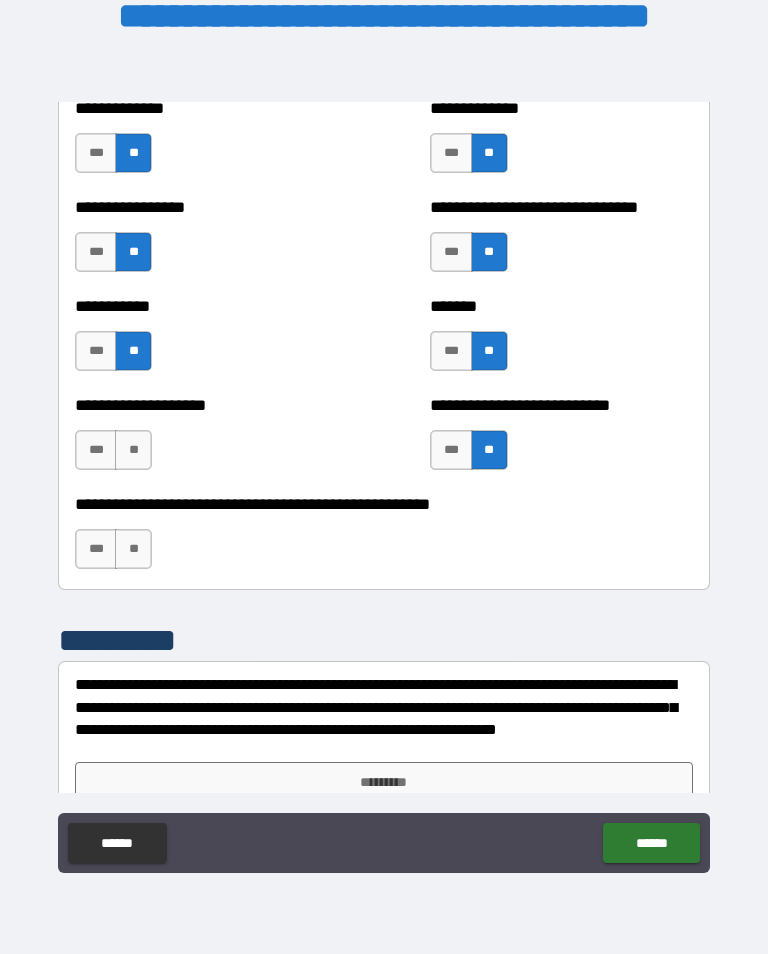 click on "**" at bounding box center [133, 450] 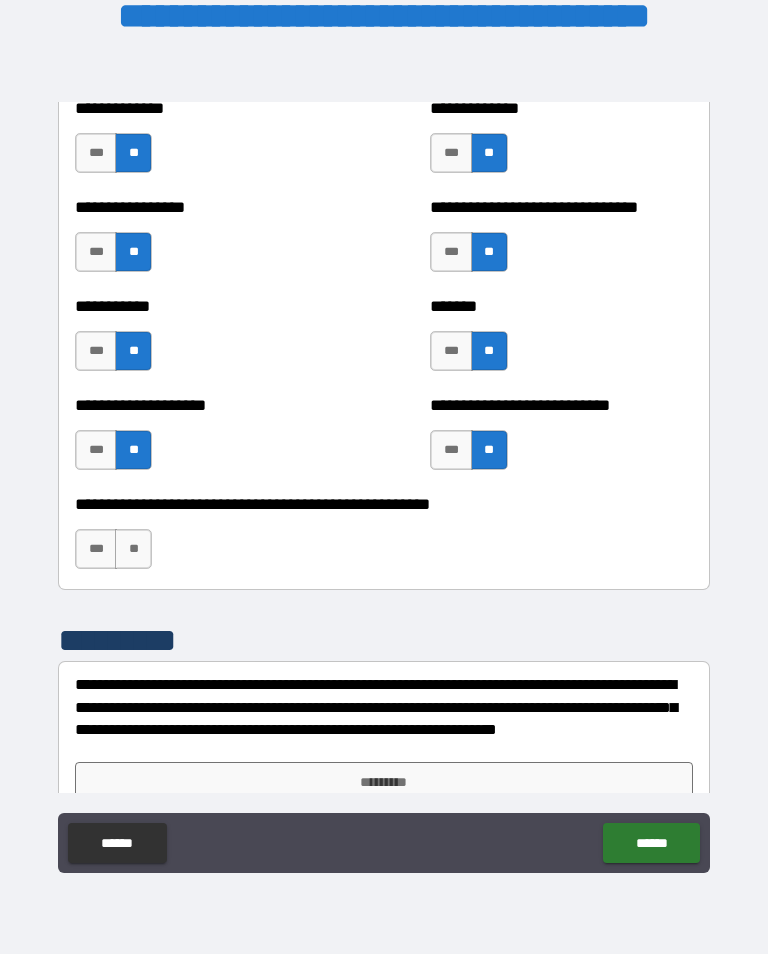 click on "**" at bounding box center [133, 549] 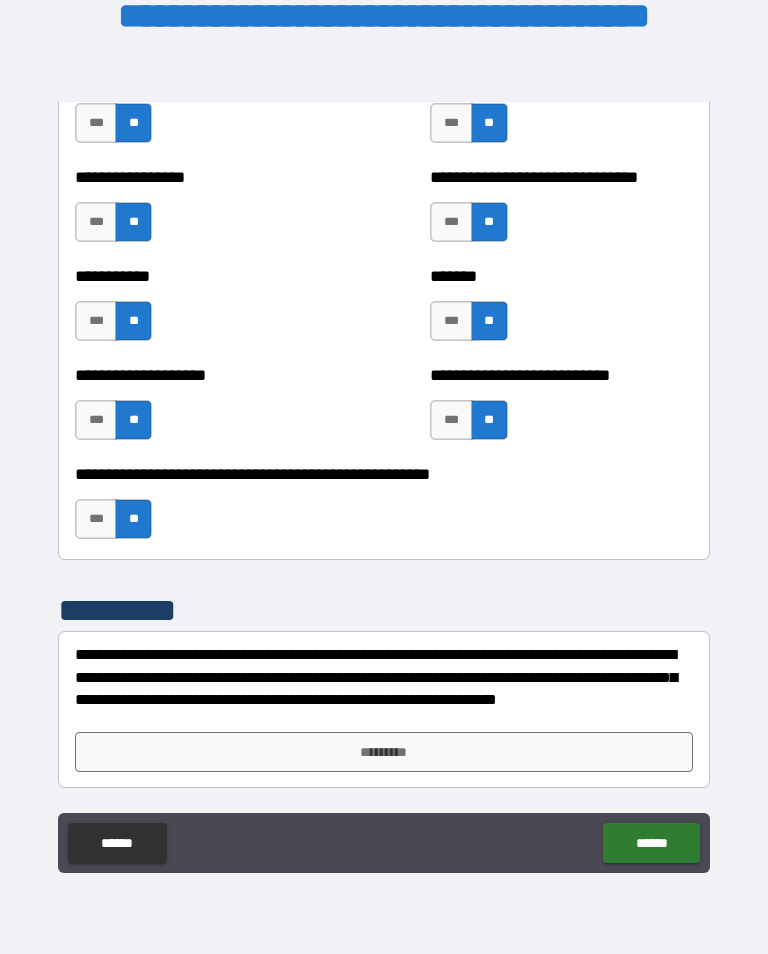 scroll, scrollTop: 7964, scrollLeft: 0, axis: vertical 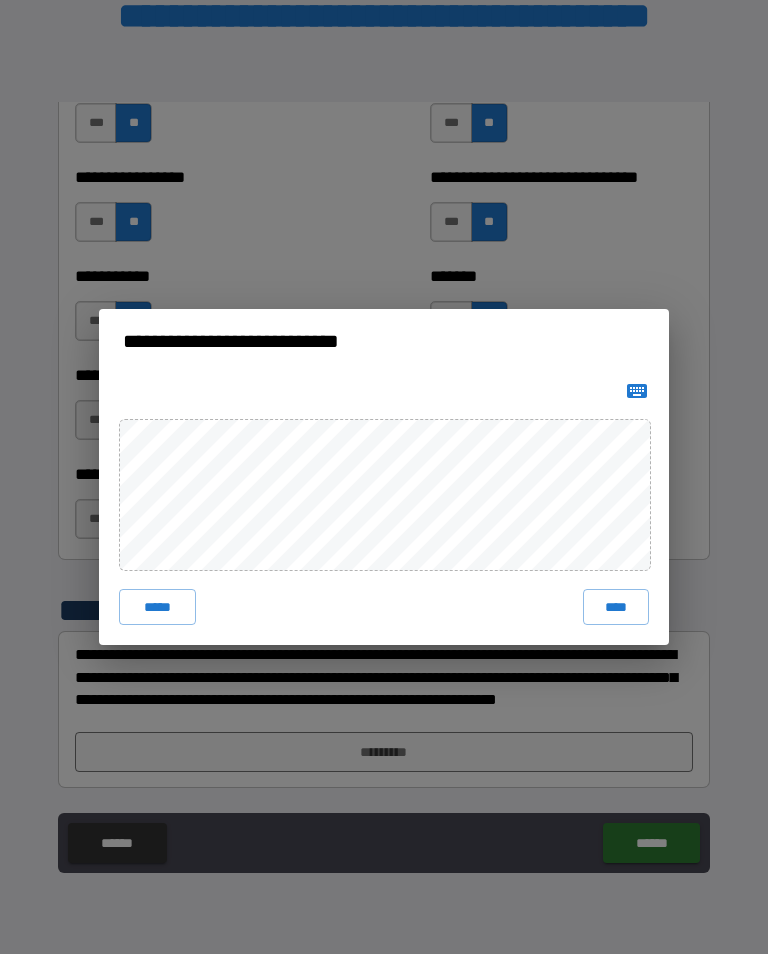click on "****" at bounding box center [616, 607] 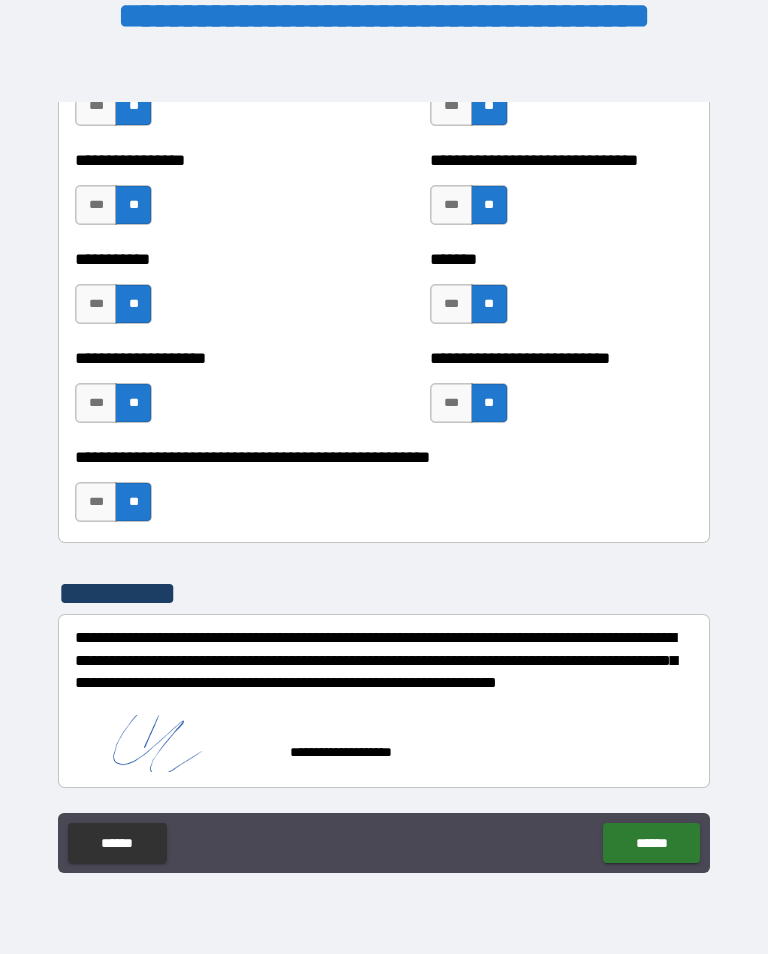 scroll, scrollTop: 7982, scrollLeft: 0, axis: vertical 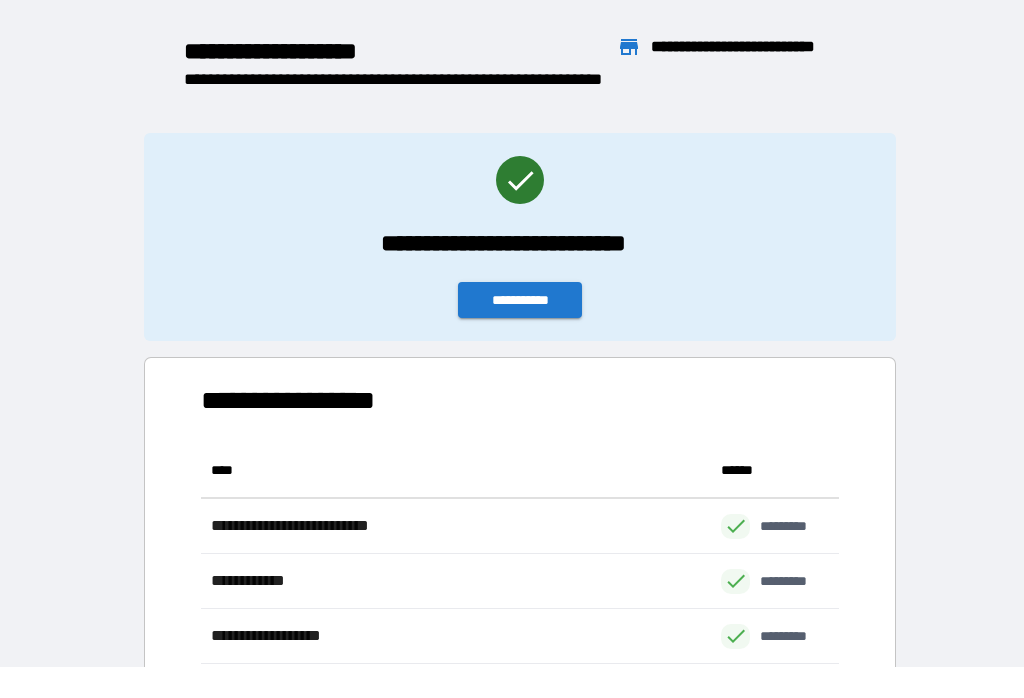 click on "**********" at bounding box center [520, 300] 